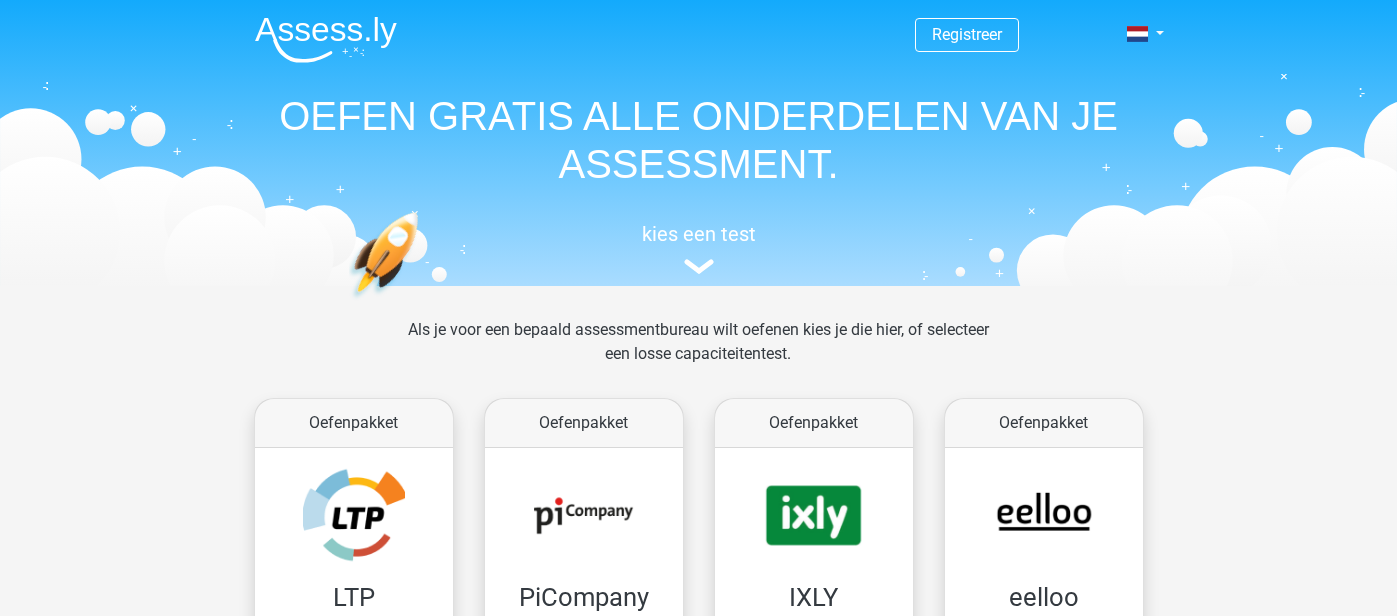 scroll, scrollTop: 775, scrollLeft: 0, axis: vertical 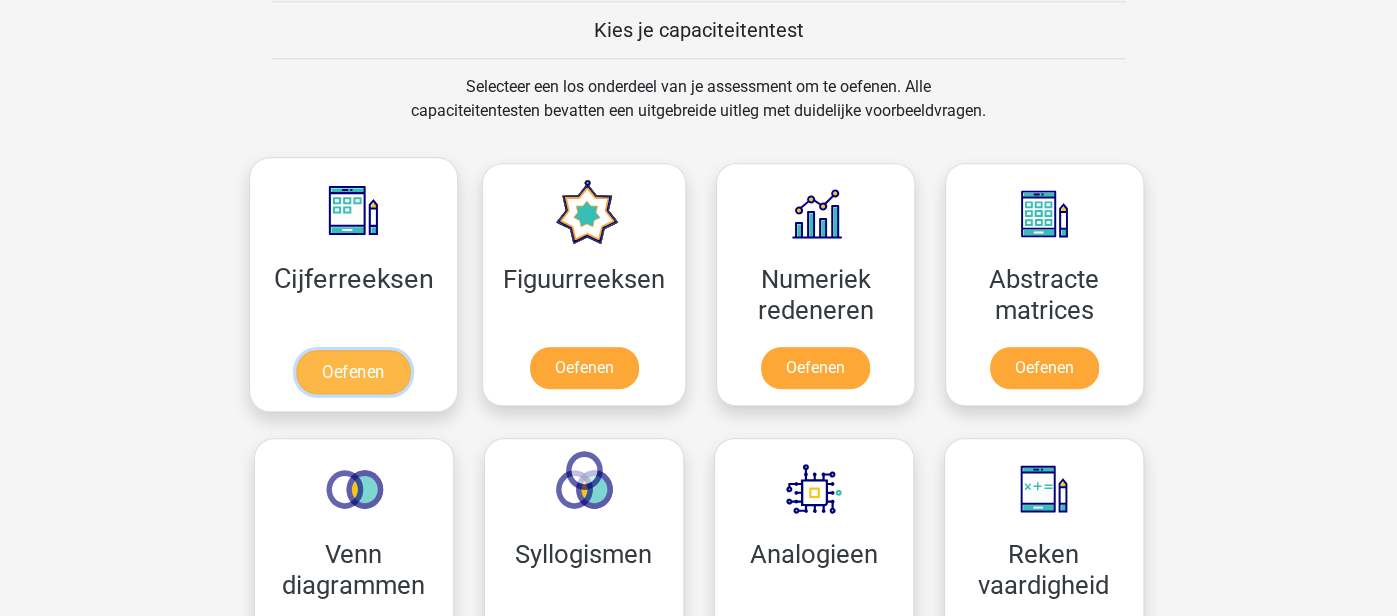 click on "Oefenen" at bounding box center [353, 372] 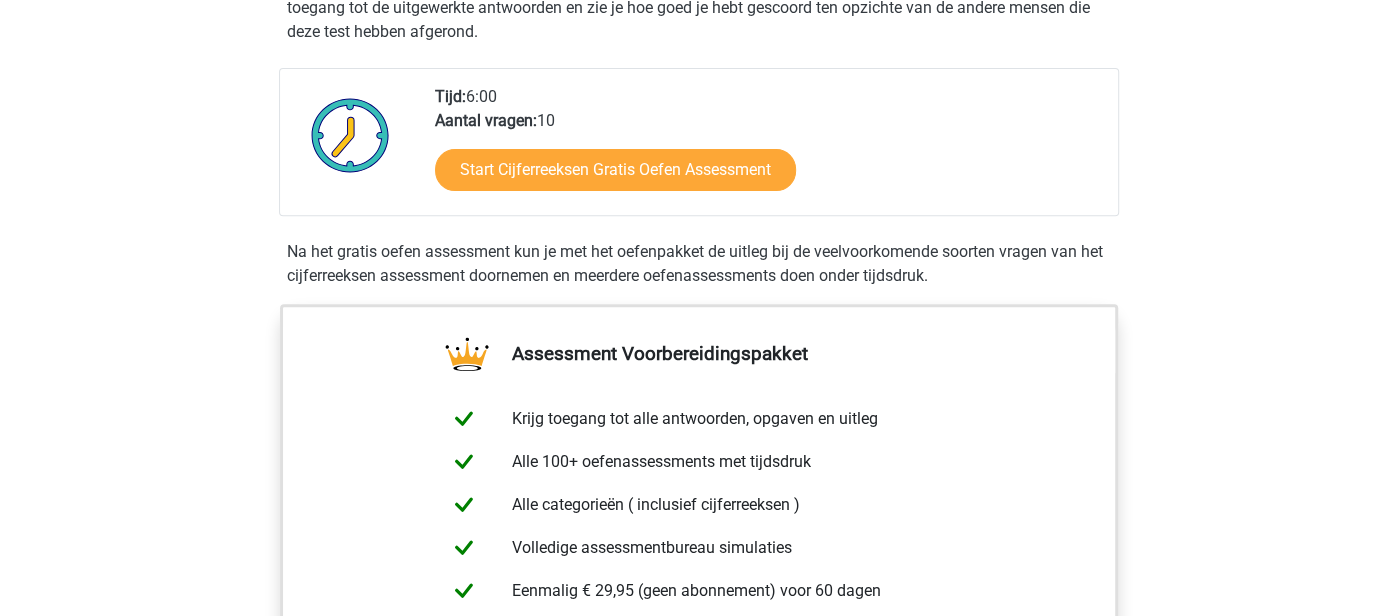 scroll, scrollTop: 482, scrollLeft: 0, axis: vertical 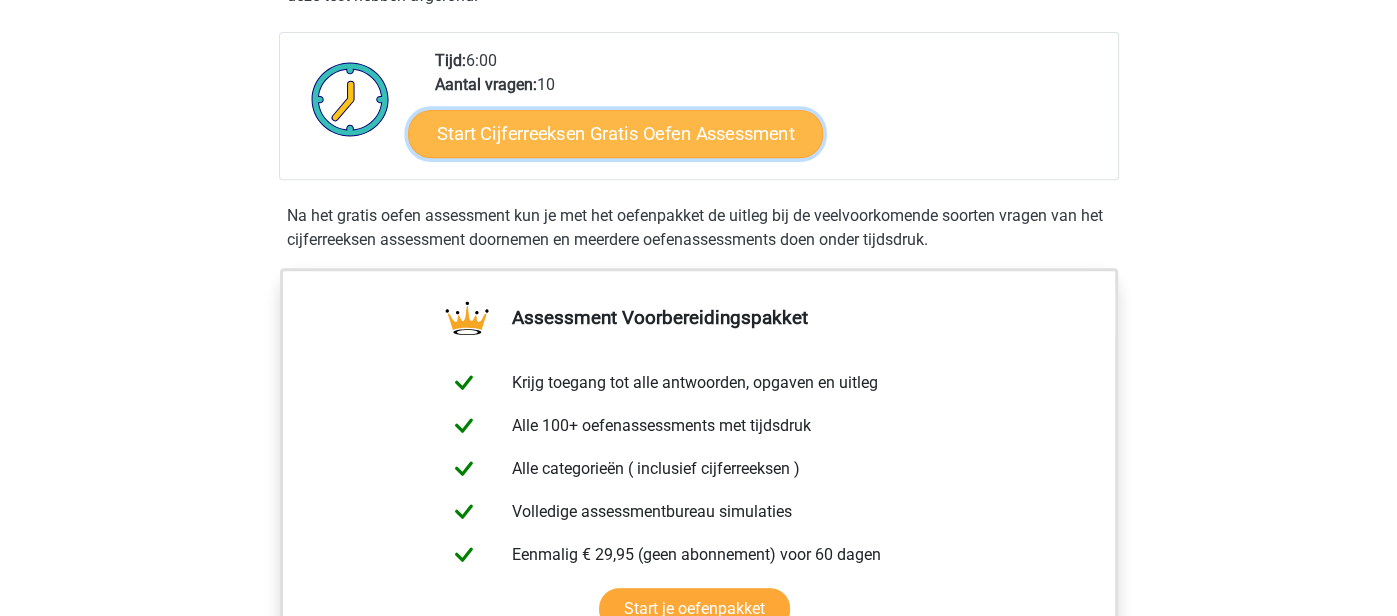 click on "Start Cijferreeksen
Gratis Oefen Assessment" at bounding box center (615, 133) 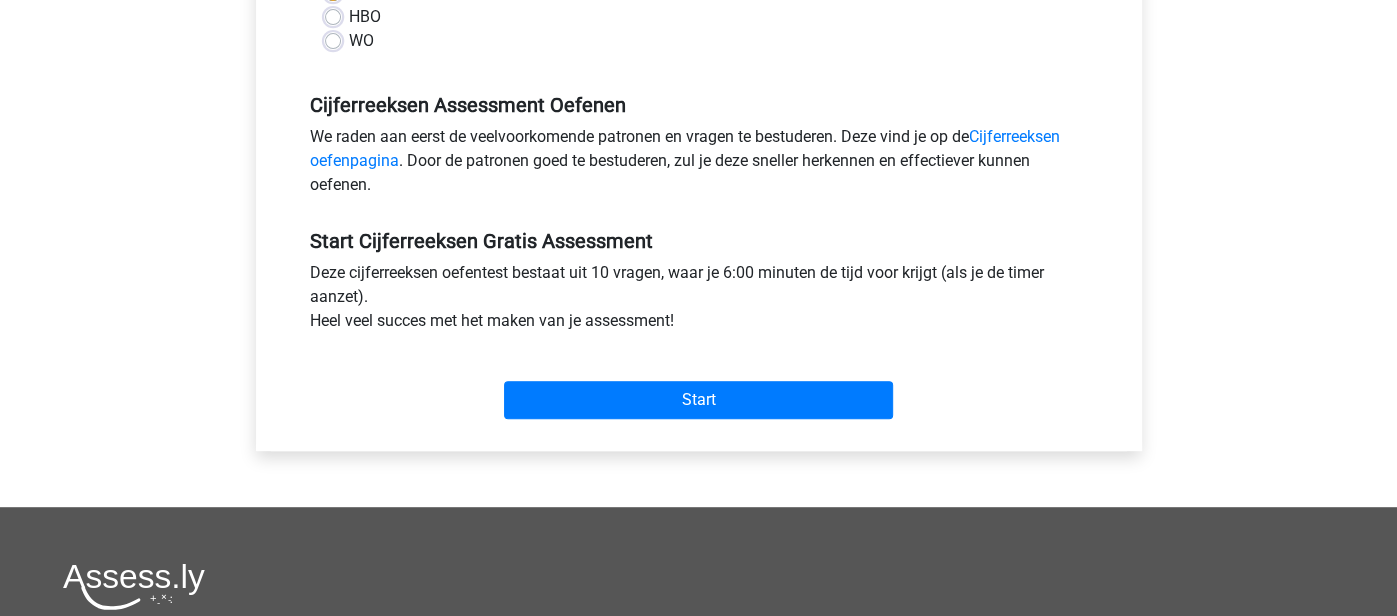 scroll, scrollTop: 558, scrollLeft: 0, axis: vertical 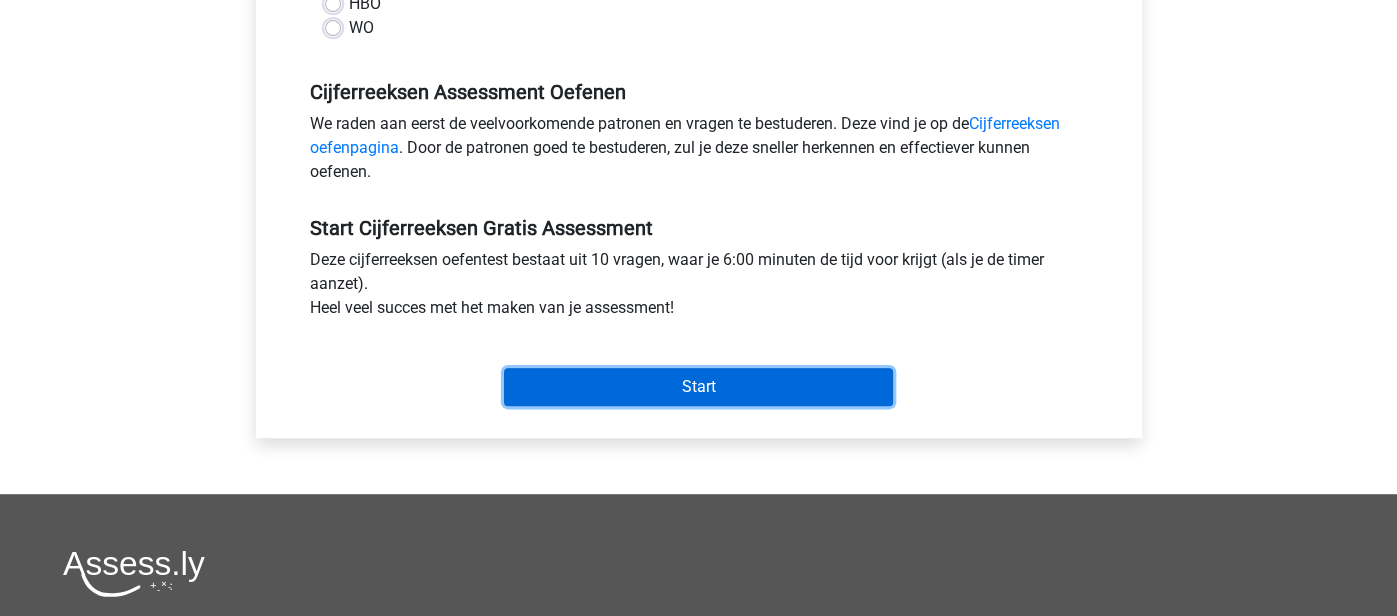 click on "Start" at bounding box center (698, 387) 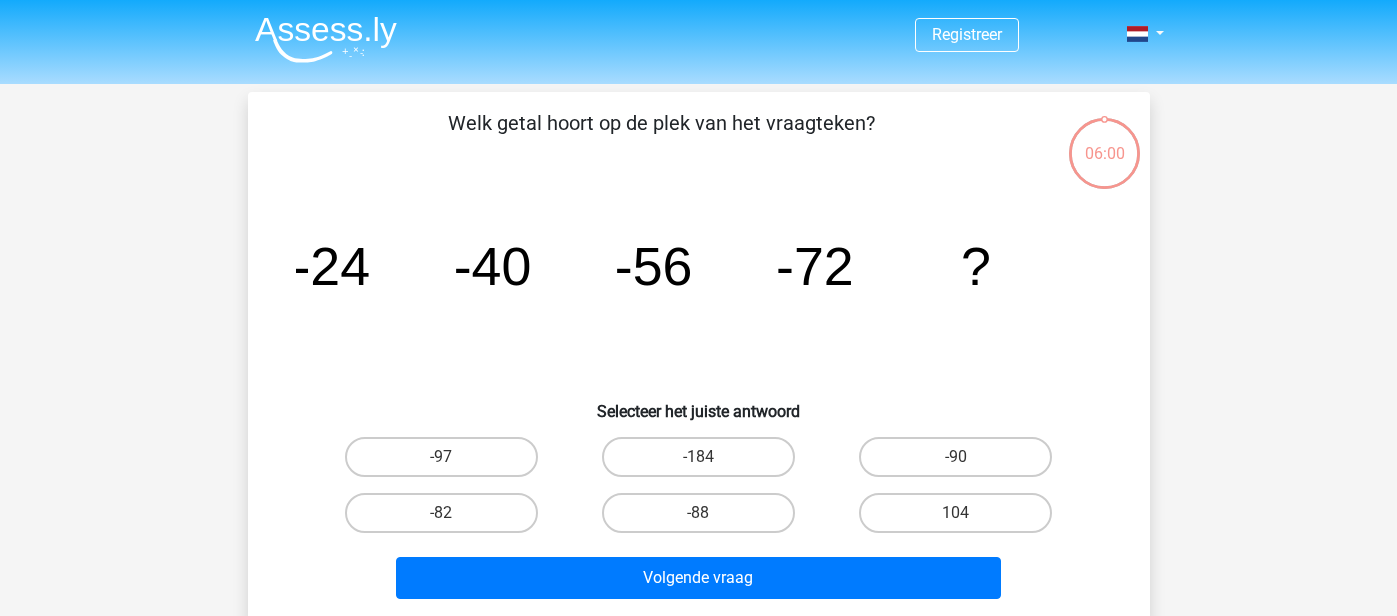 scroll, scrollTop: 0, scrollLeft: 0, axis: both 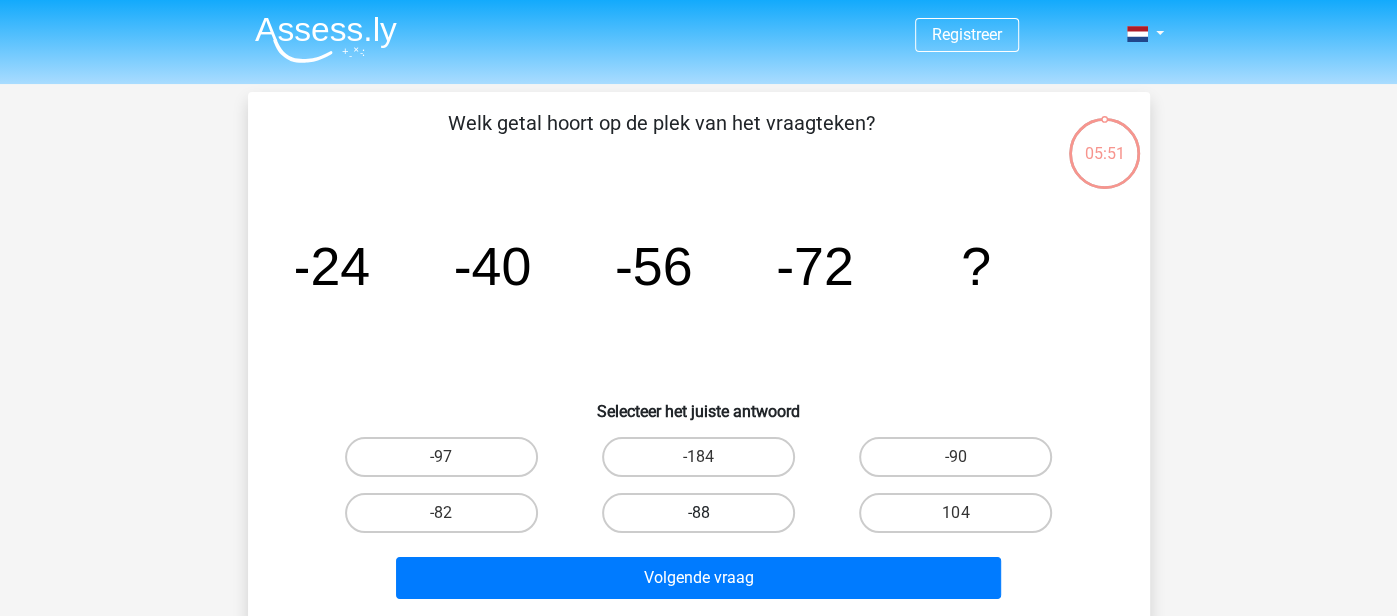 click on "-88" at bounding box center (698, 513) 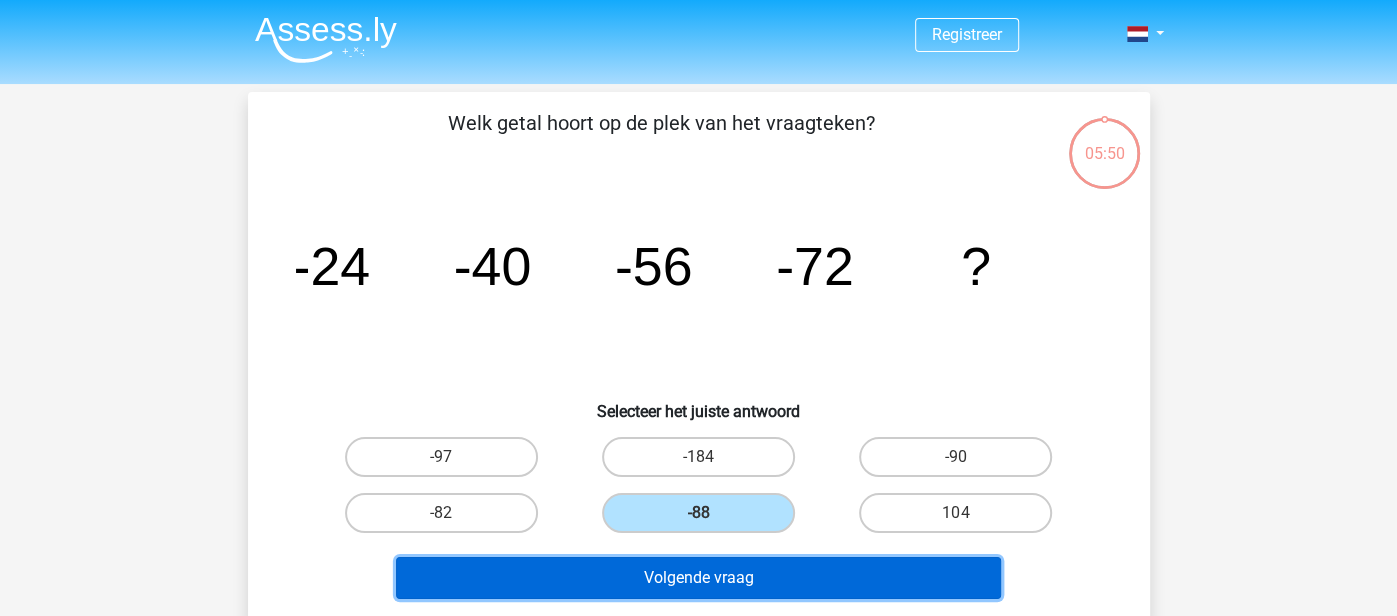 click on "Volgende vraag" at bounding box center [698, 578] 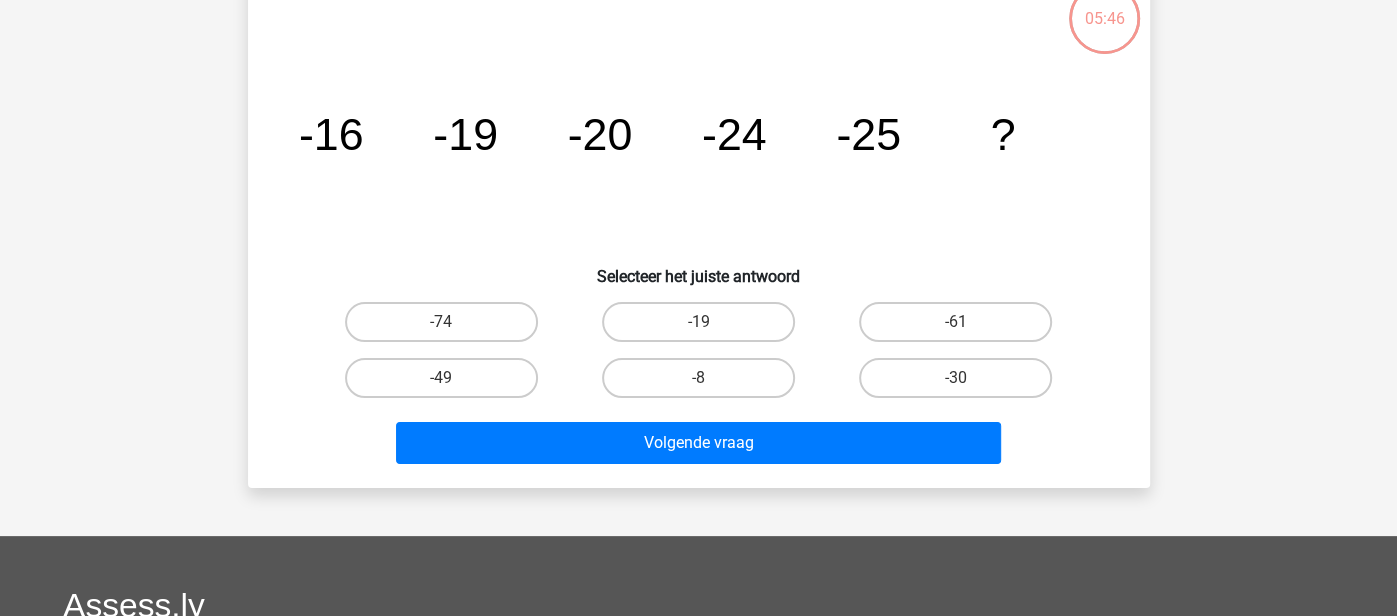 scroll, scrollTop: 132, scrollLeft: 0, axis: vertical 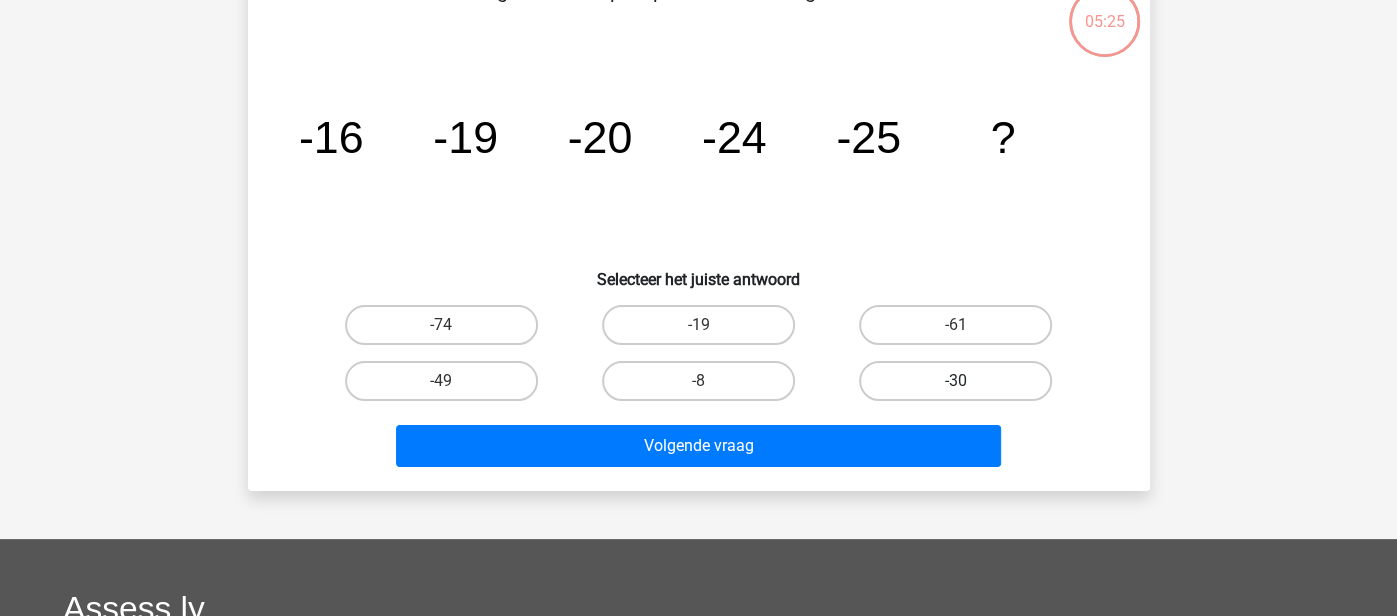 click on "-30" at bounding box center [955, 381] 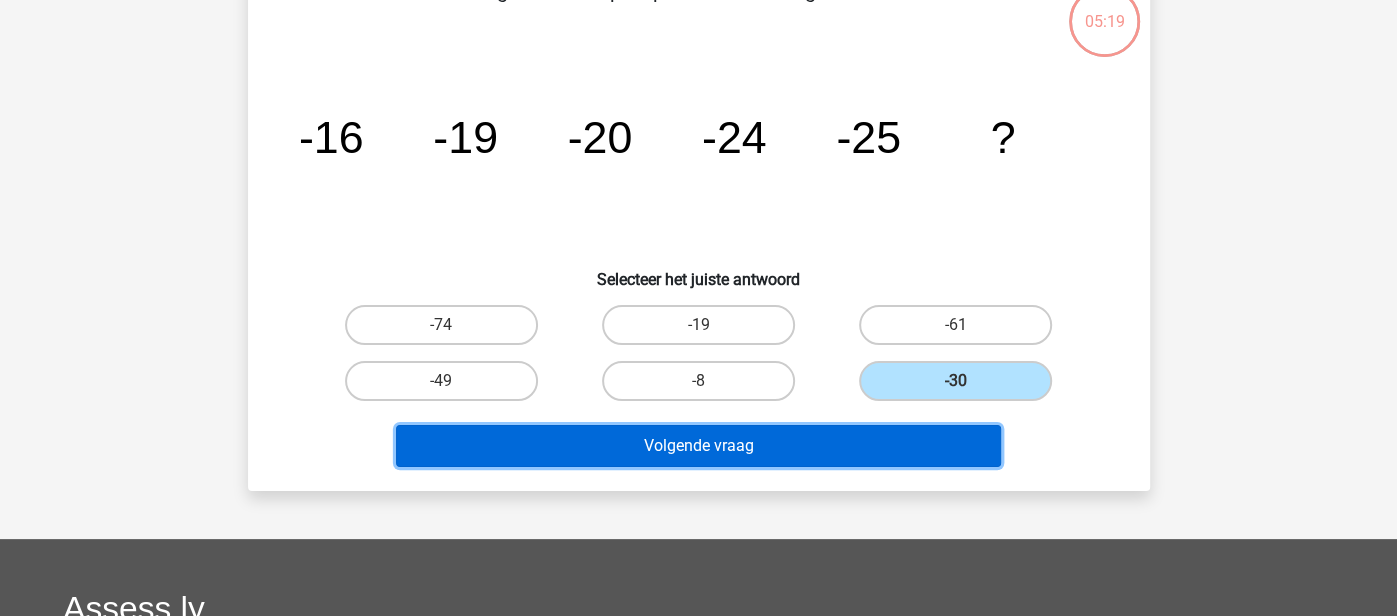 click on "Volgende vraag" at bounding box center (698, 446) 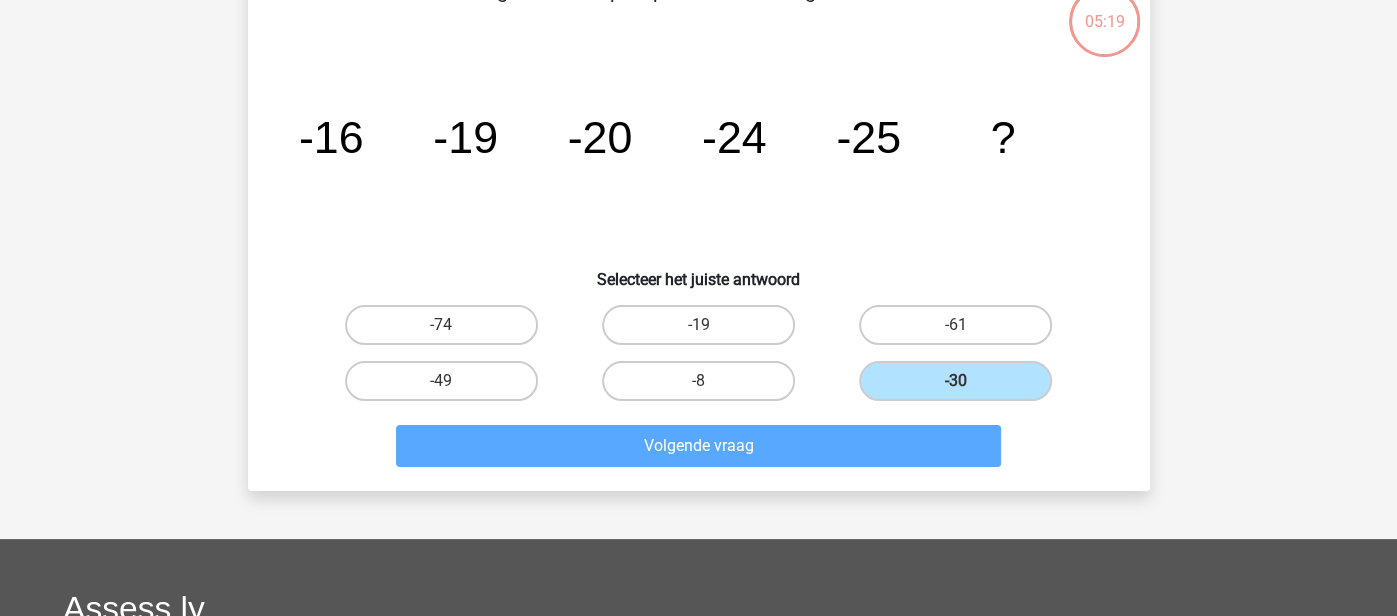 scroll, scrollTop: 92, scrollLeft: 0, axis: vertical 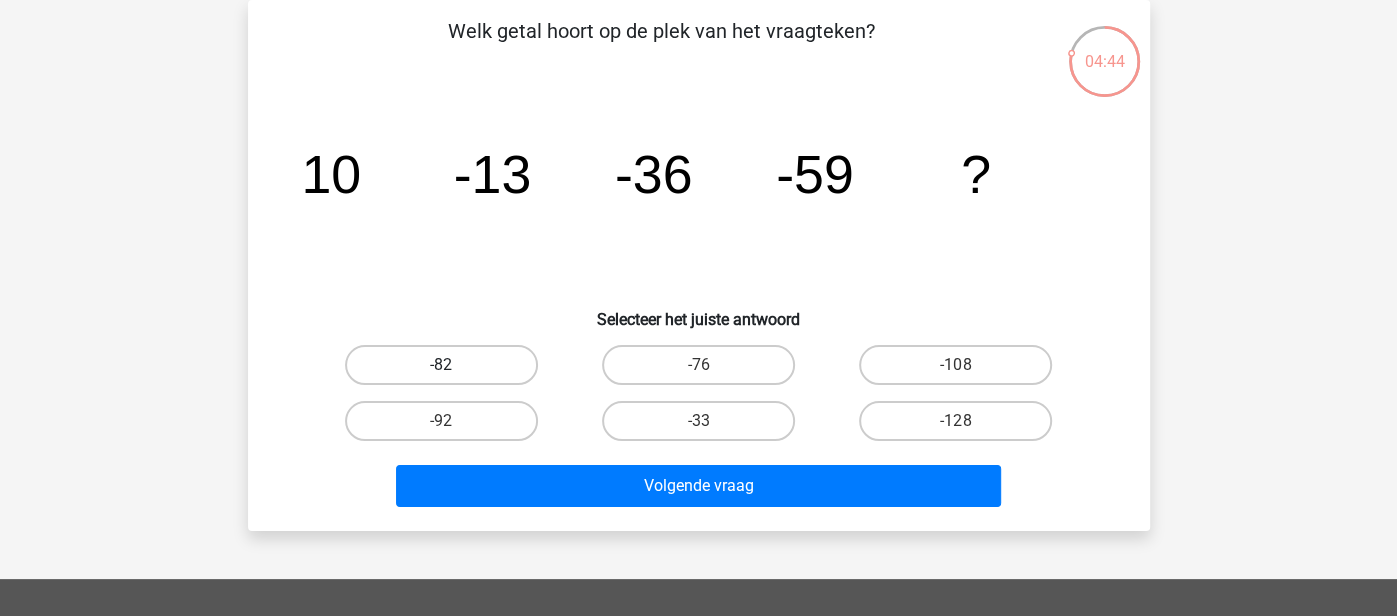 click on "-82" at bounding box center [441, 365] 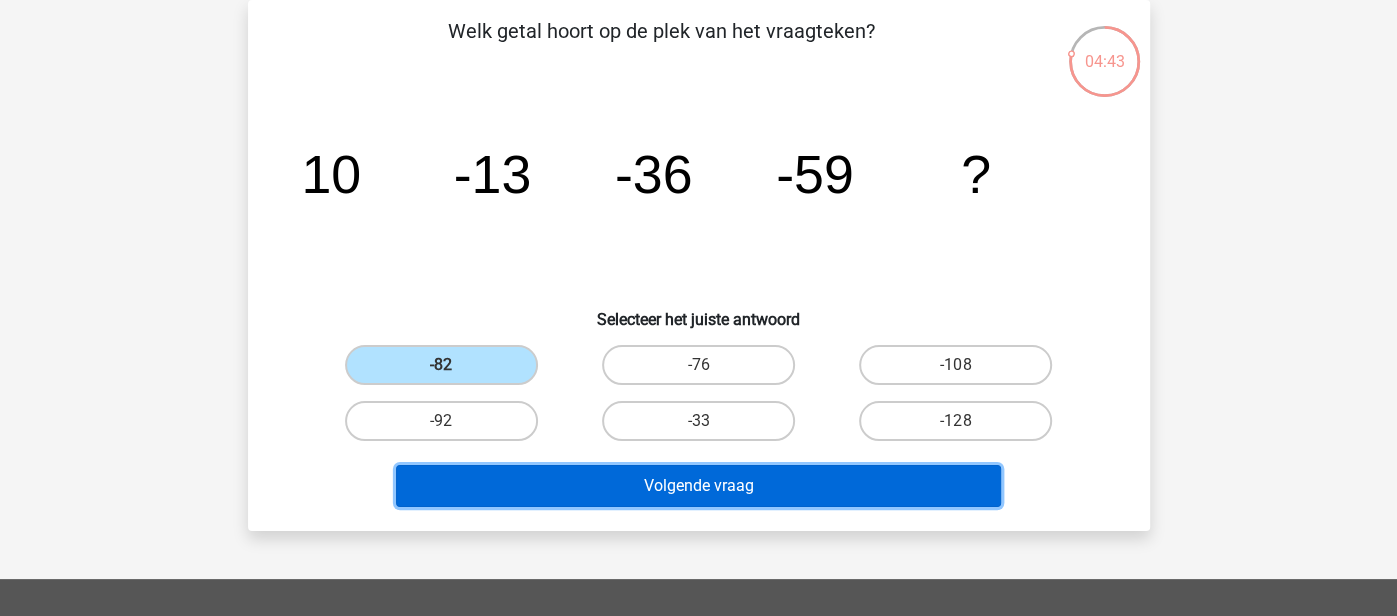 click on "Volgende vraag" at bounding box center (698, 486) 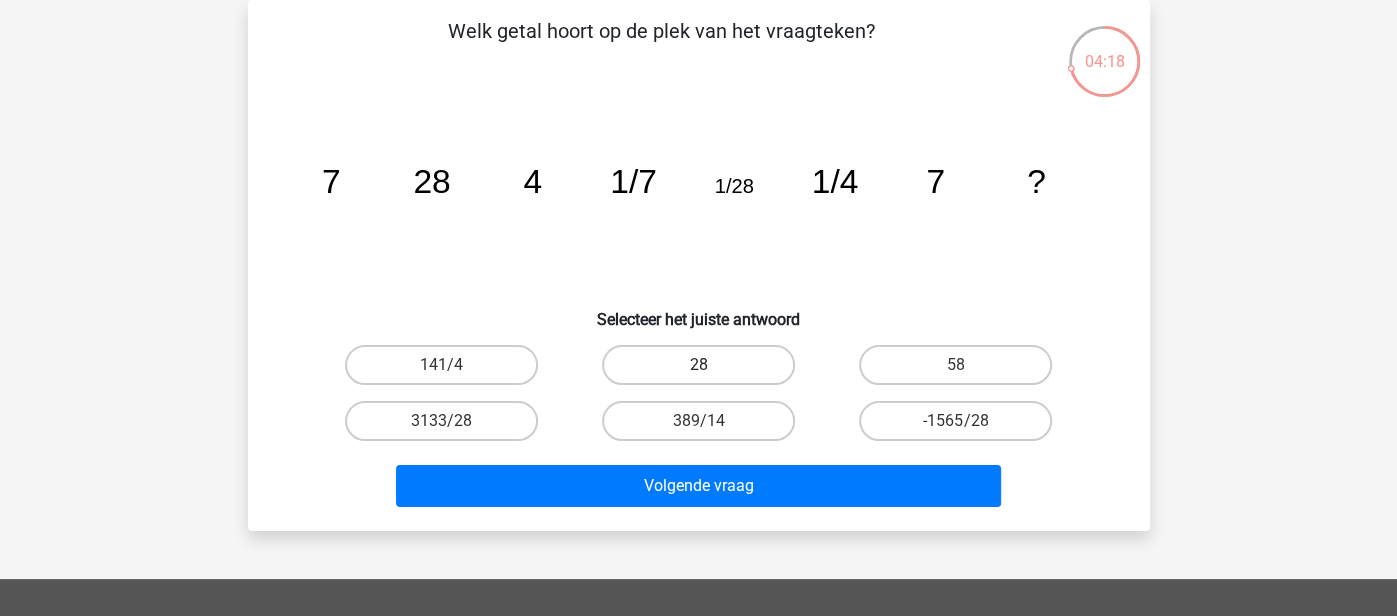click on "28" at bounding box center [698, 365] 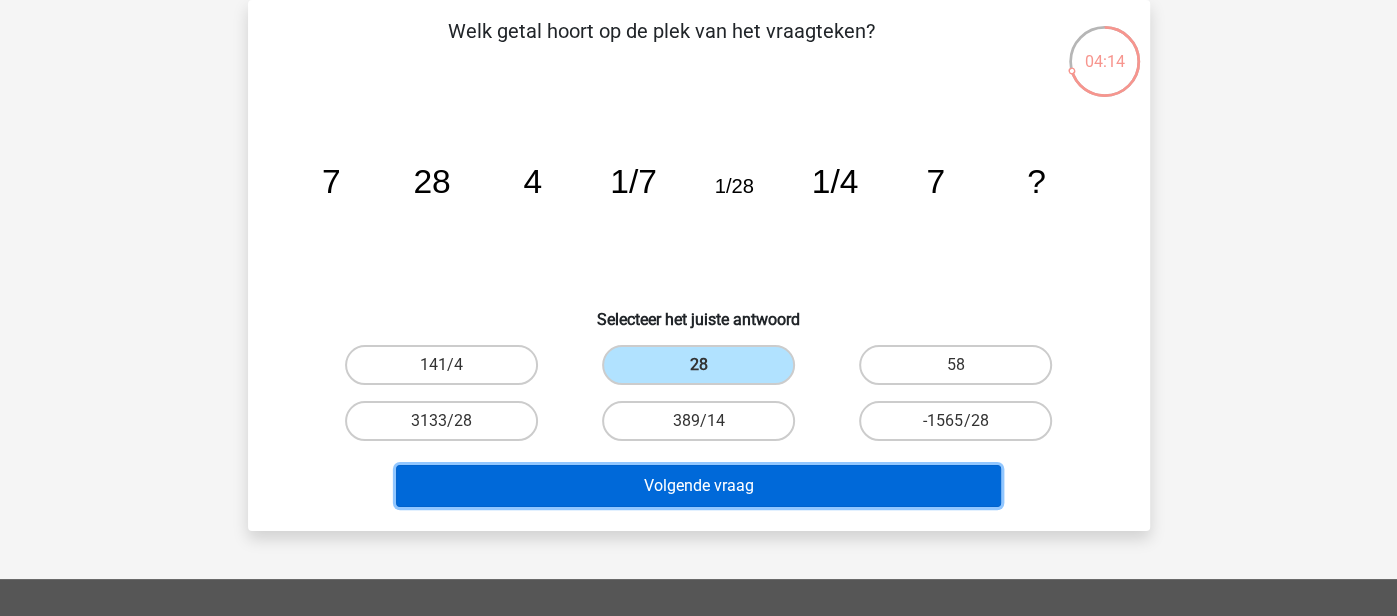 click on "Volgende vraag" at bounding box center [698, 486] 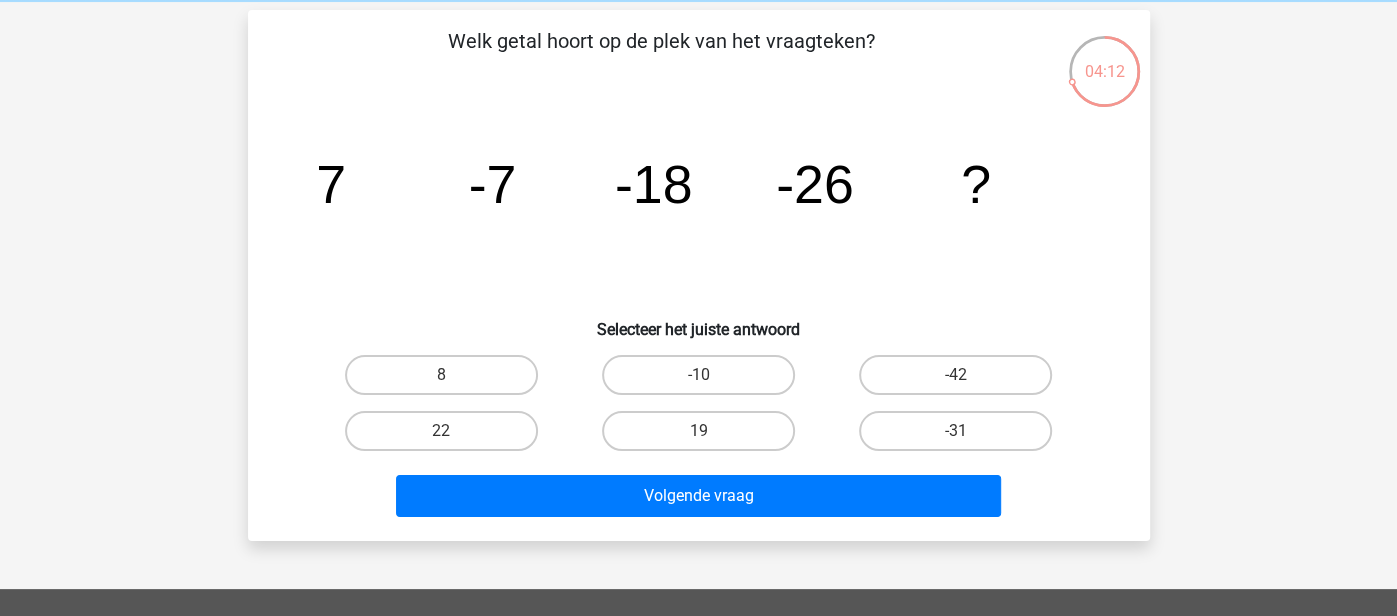 scroll, scrollTop: 98, scrollLeft: 0, axis: vertical 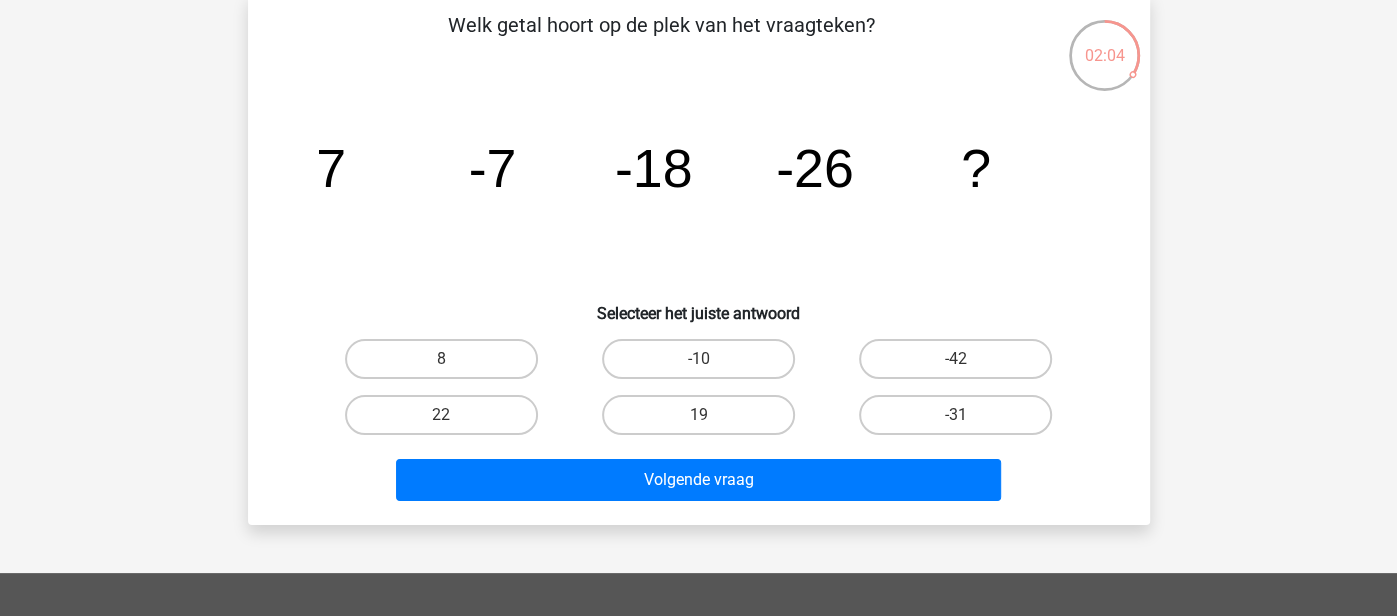 click on "-31" at bounding box center [955, 415] 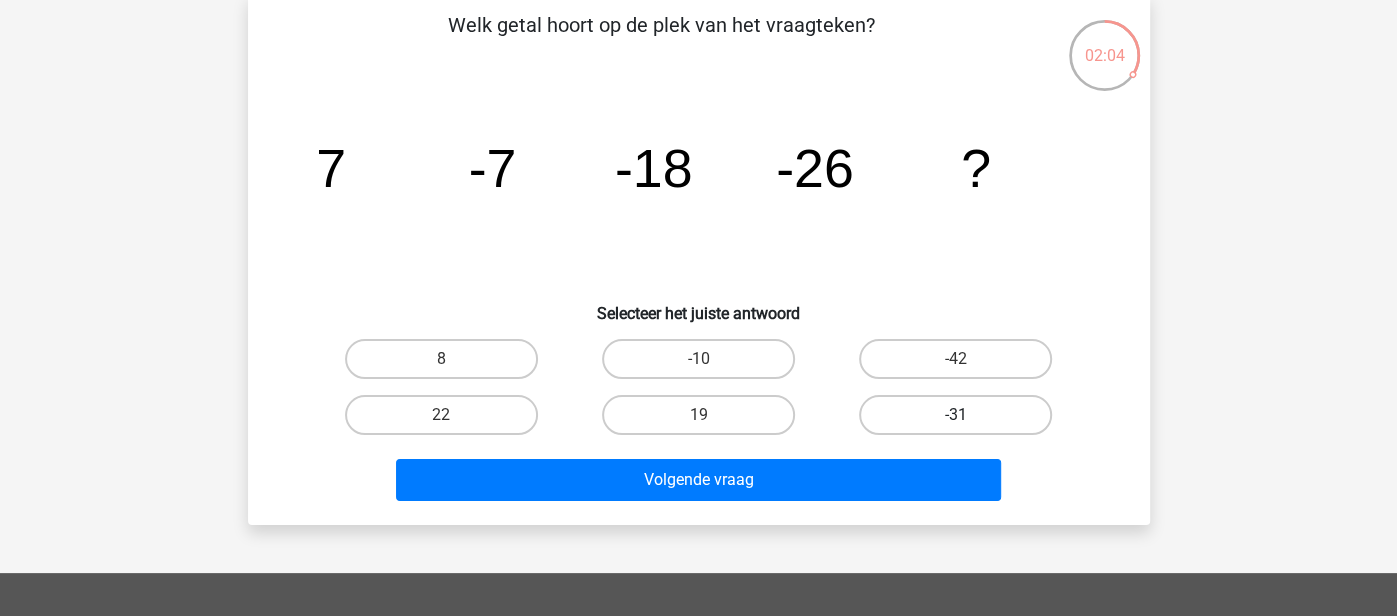 click on "-31" at bounding box center (962, 421) 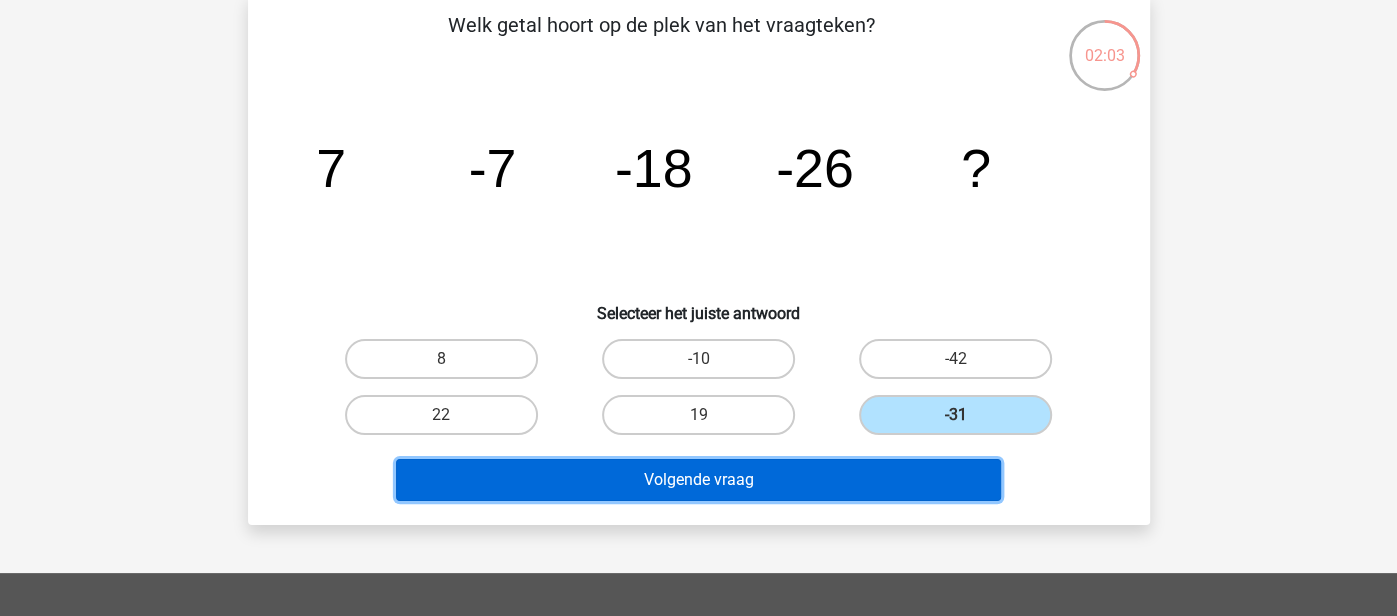 click on "Volgende vraag" at bounding box center (698, 480) 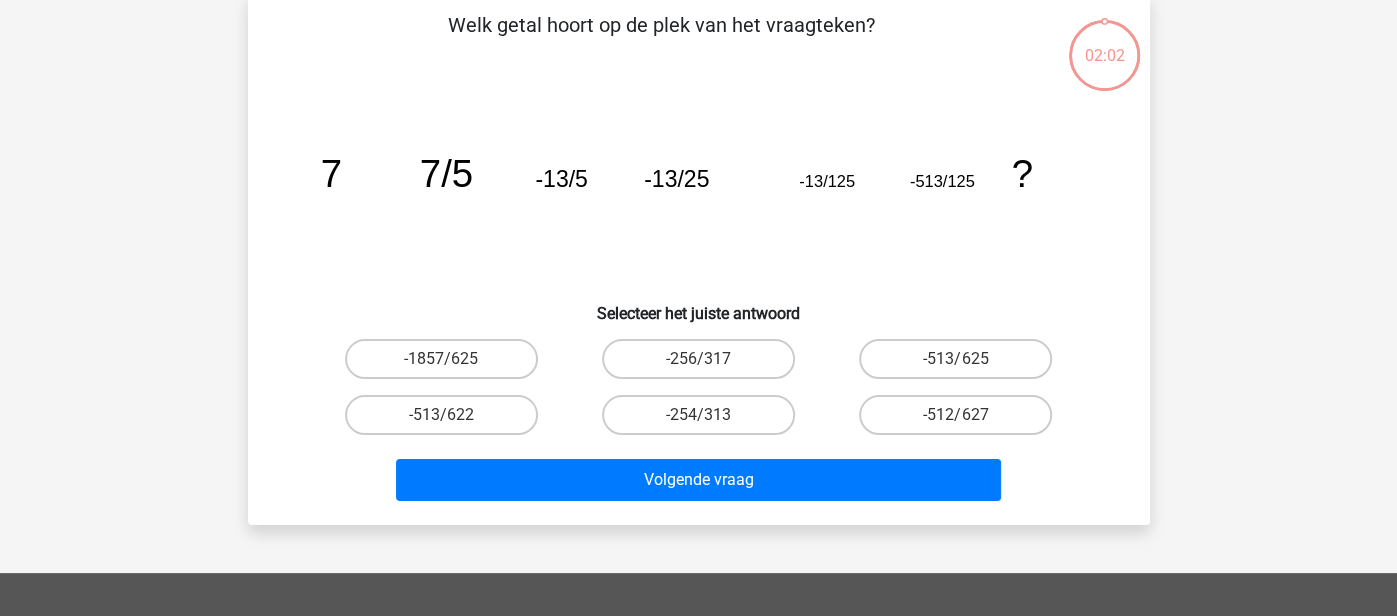 scroll, scrollTop: 92, scrollLeft: 0, axis: vertical 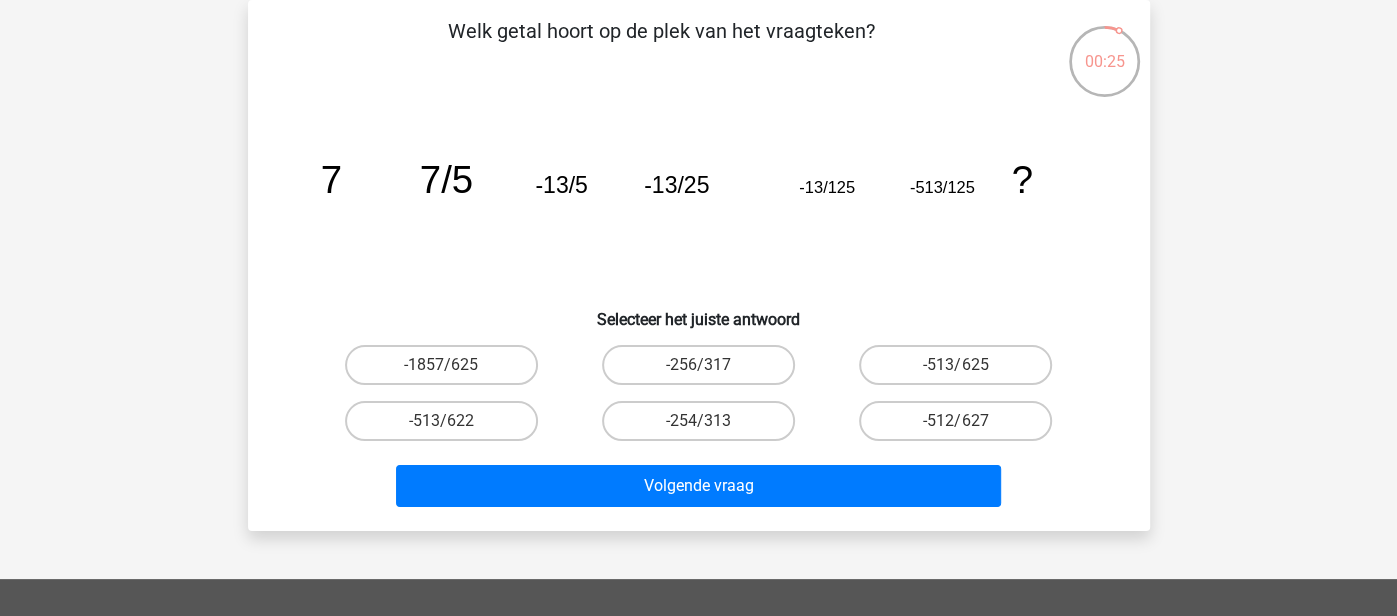 click on "-513/625" at bounding box center (962, 371) 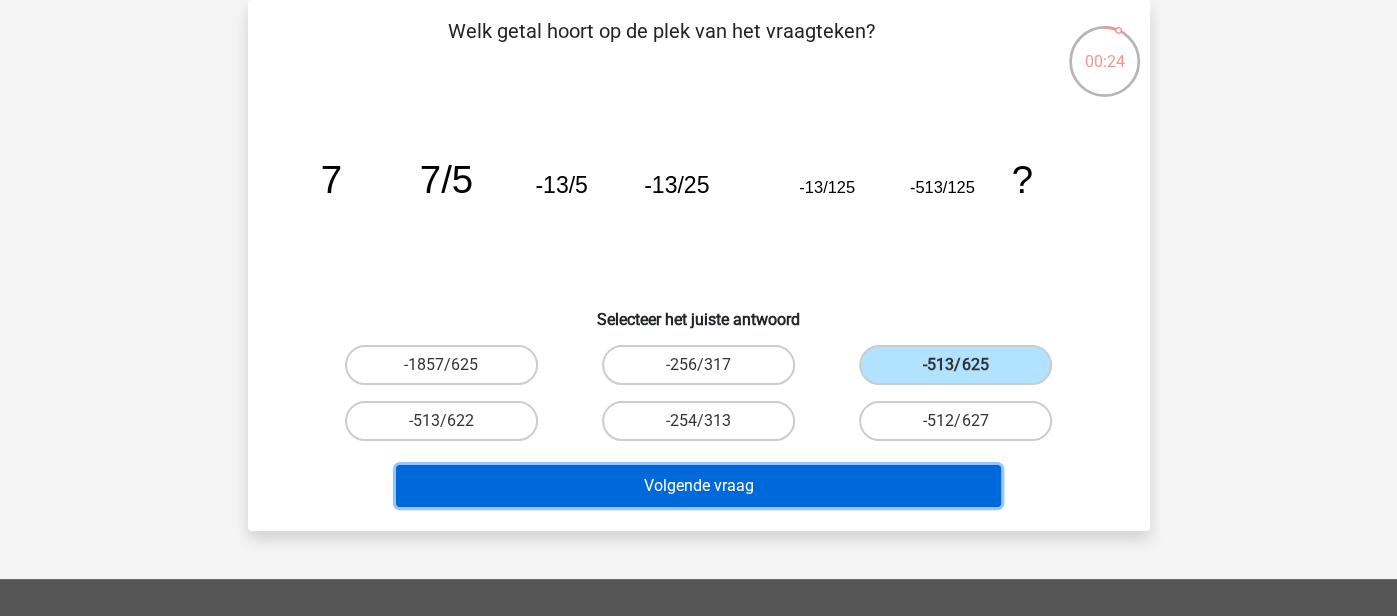 click on "Volgende vraag" at bounding box center [698, 486] 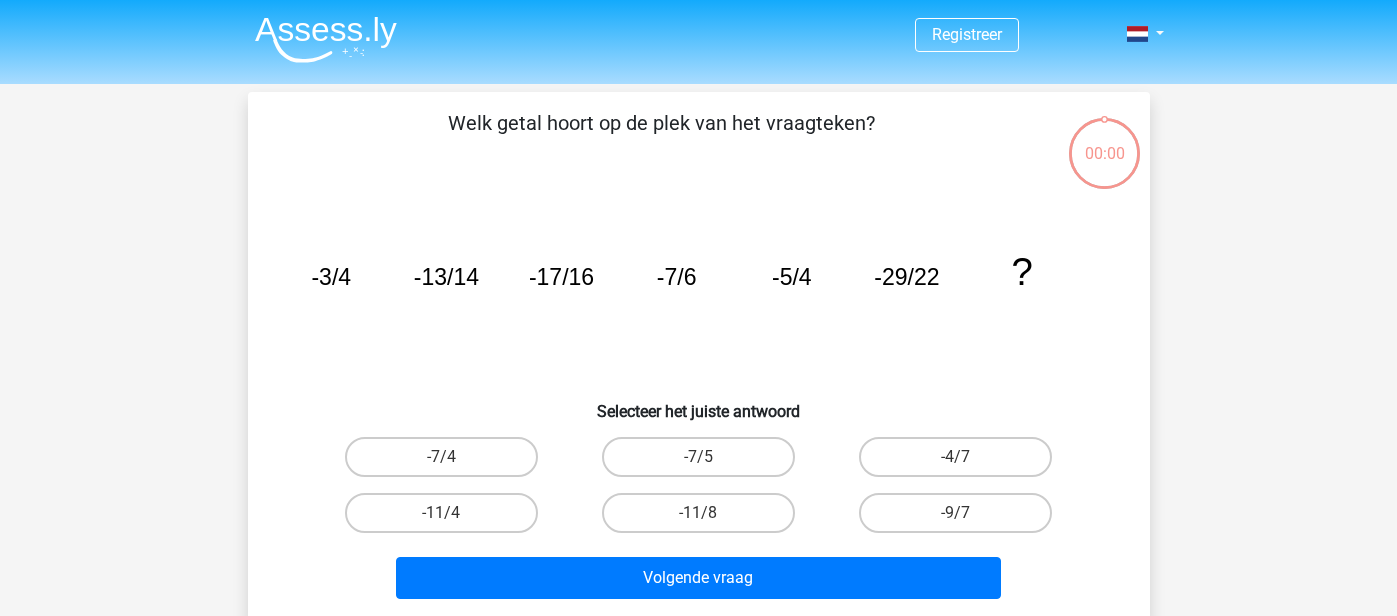 scroll, scrollTop: 92, scrollLeft: 0, axis: vertical 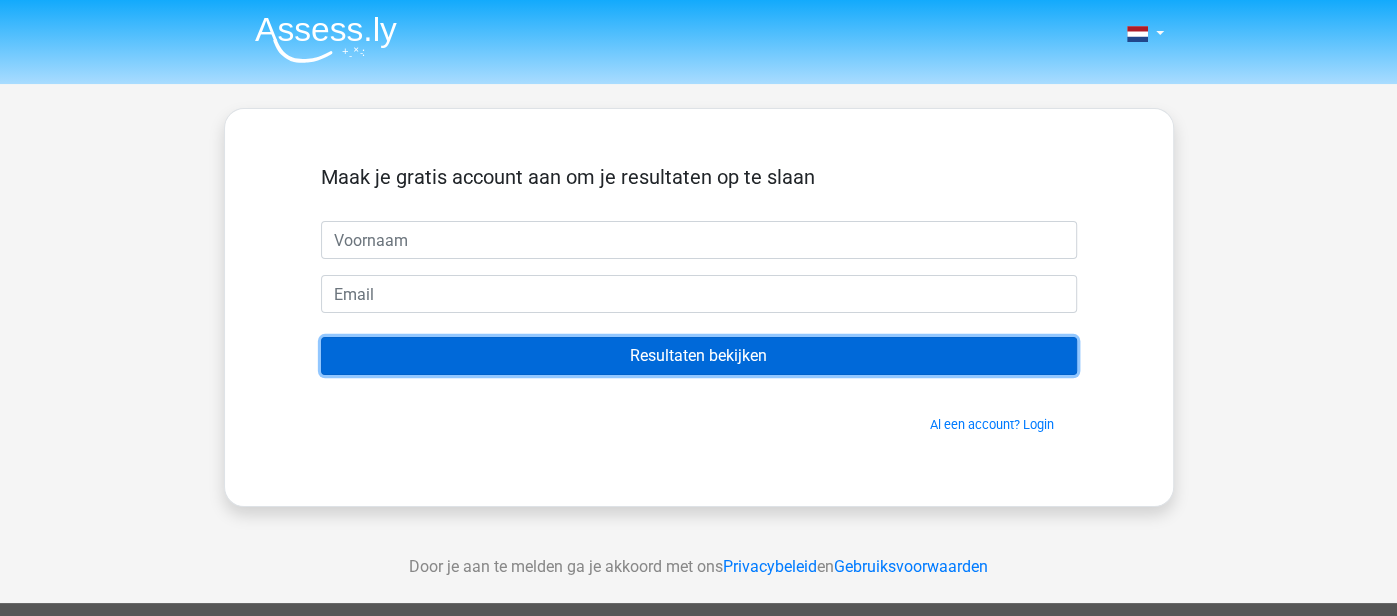 click on "Resultaten bekijken" at bounding box center [699, 356] 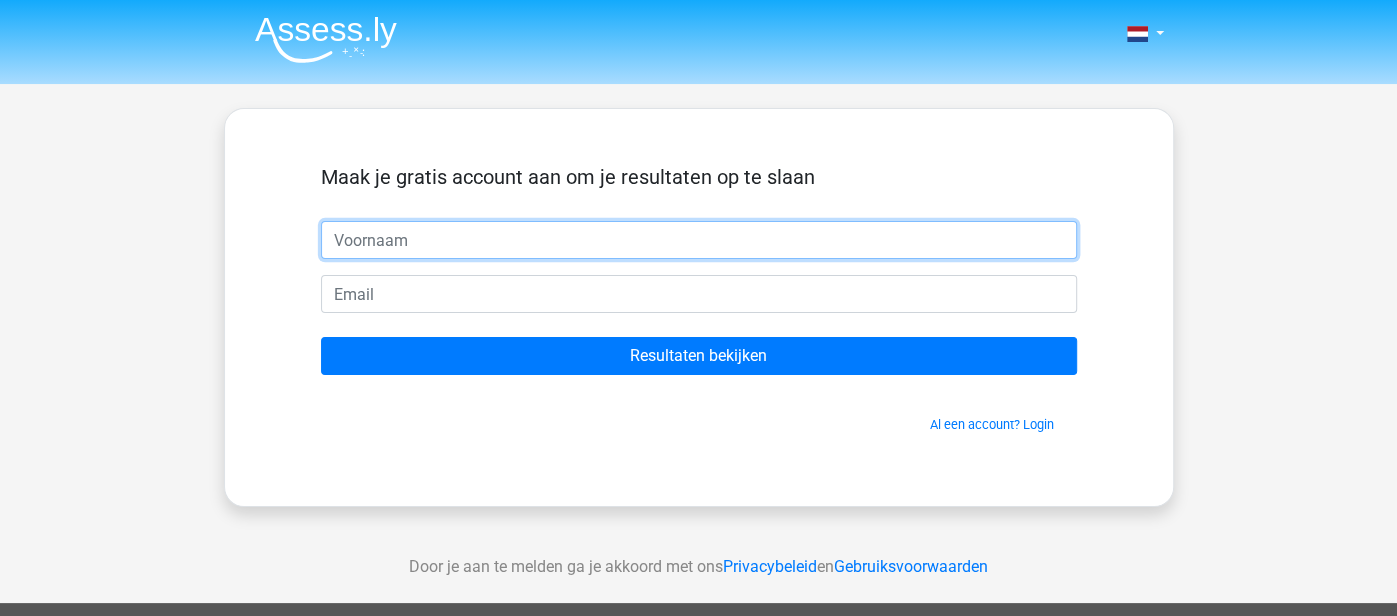 click at bounding box center (699, 240) 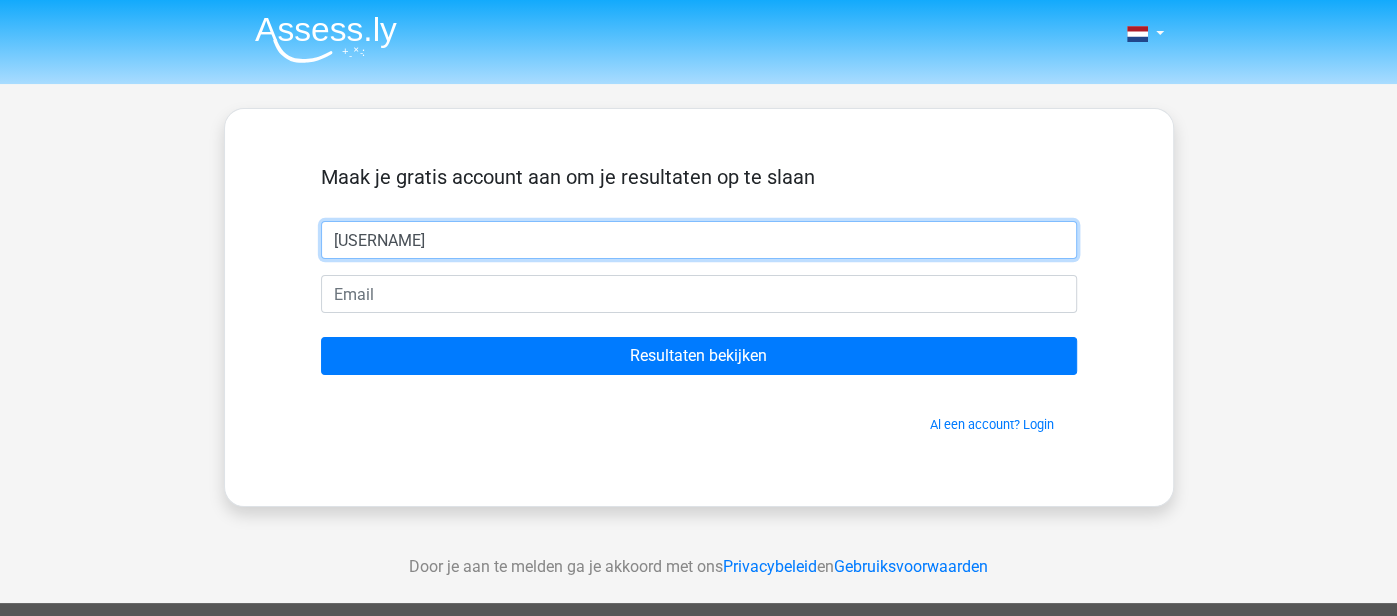 type on "[FIRST]" 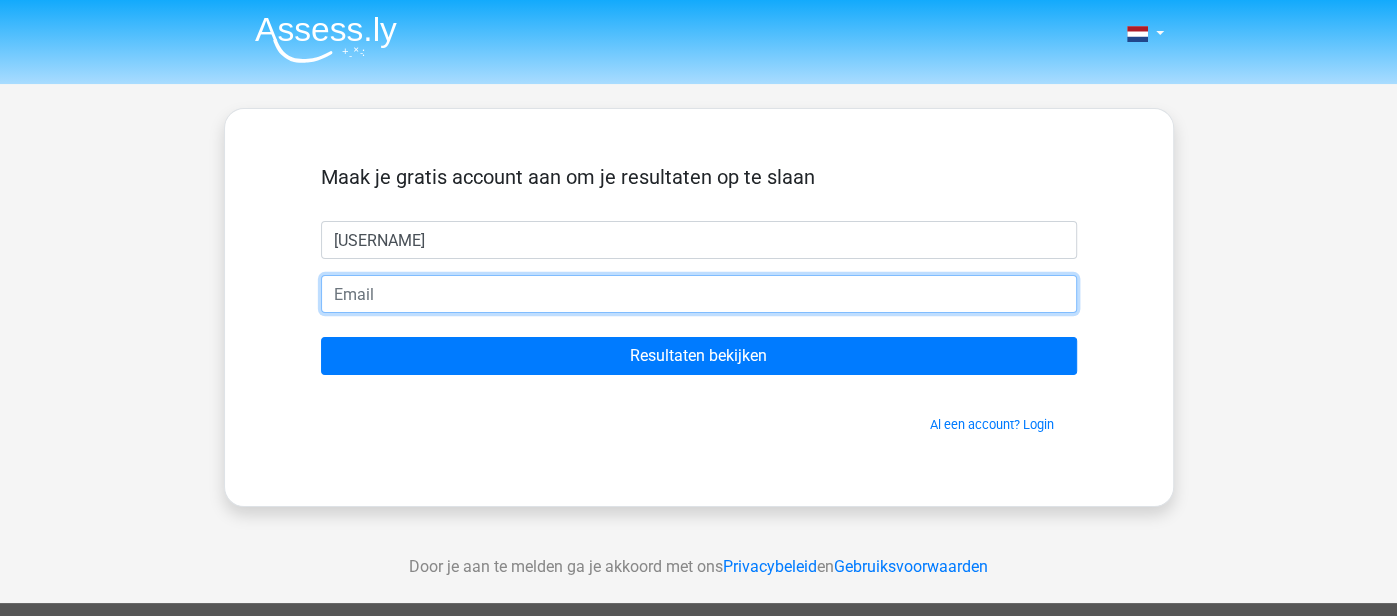 click at bounding box center (699, 294) 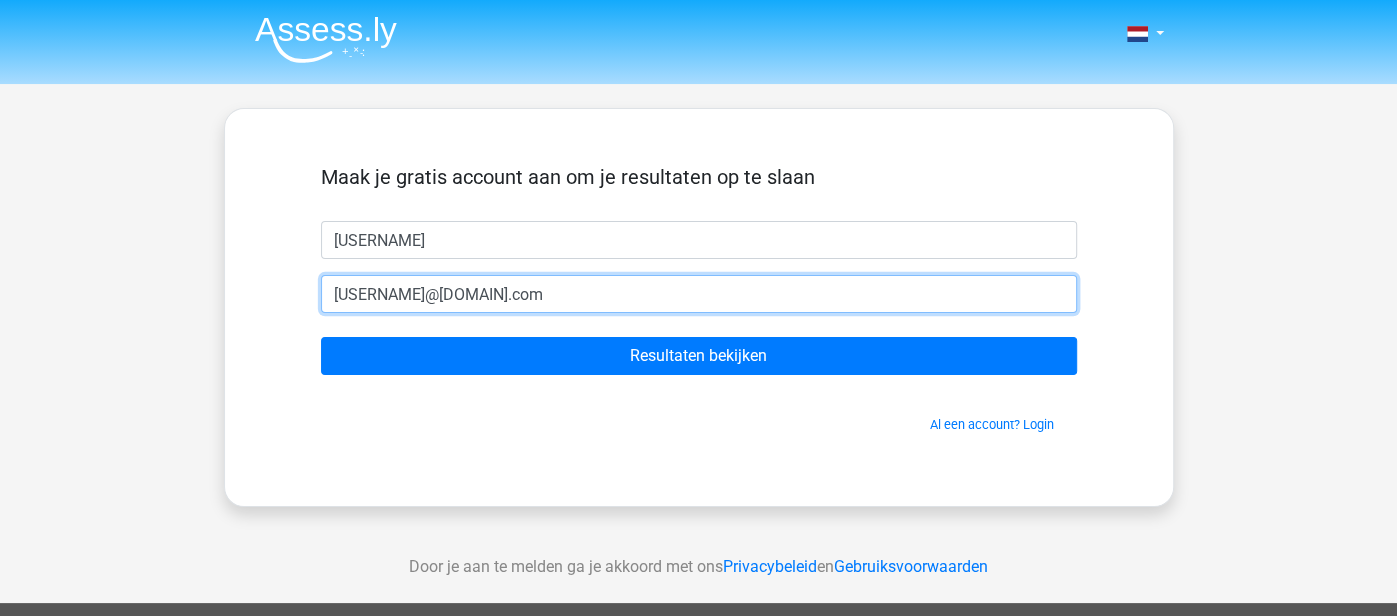 type on "naazmoen1000@example.com" 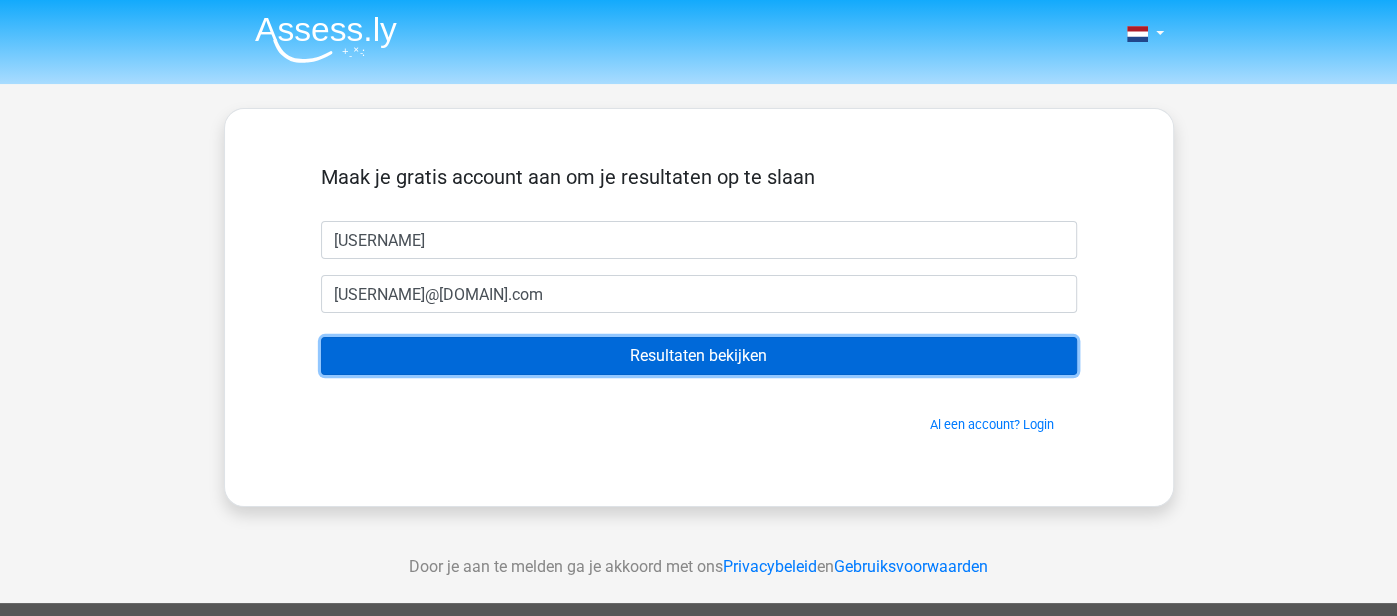 click on "Resultaten bekijken" at bounding box center [699, 356] 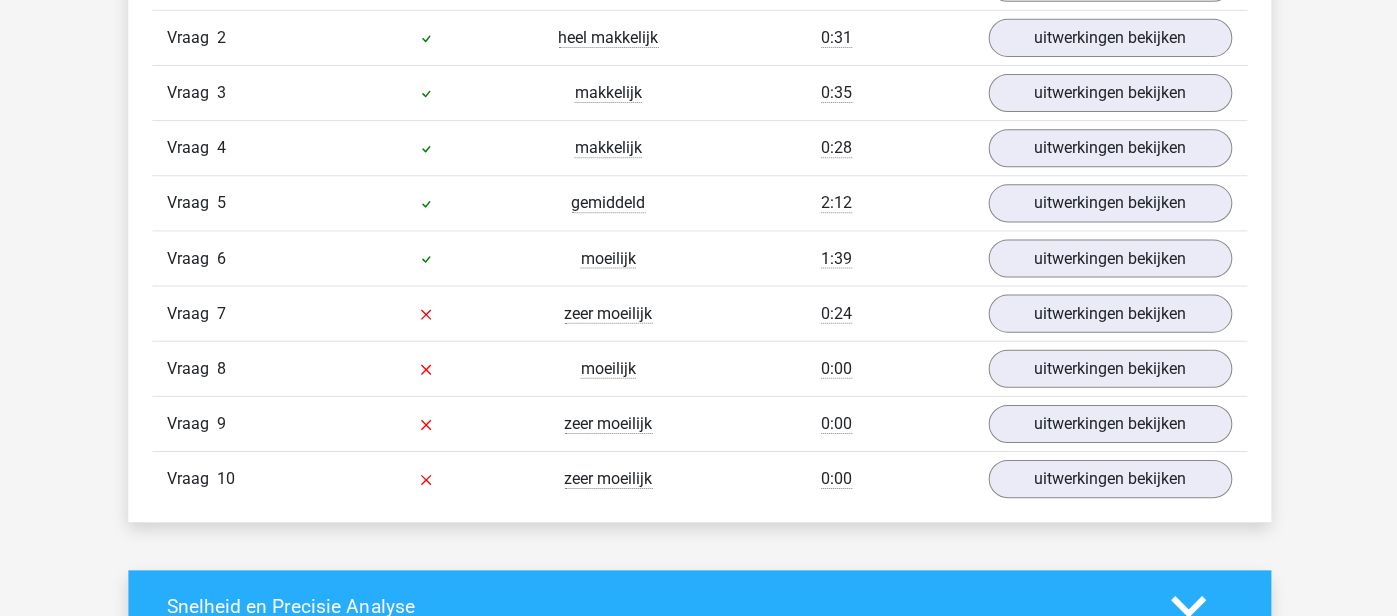 scroll, scrollTop: 1768, scrollLeft: 0, axis: vertical 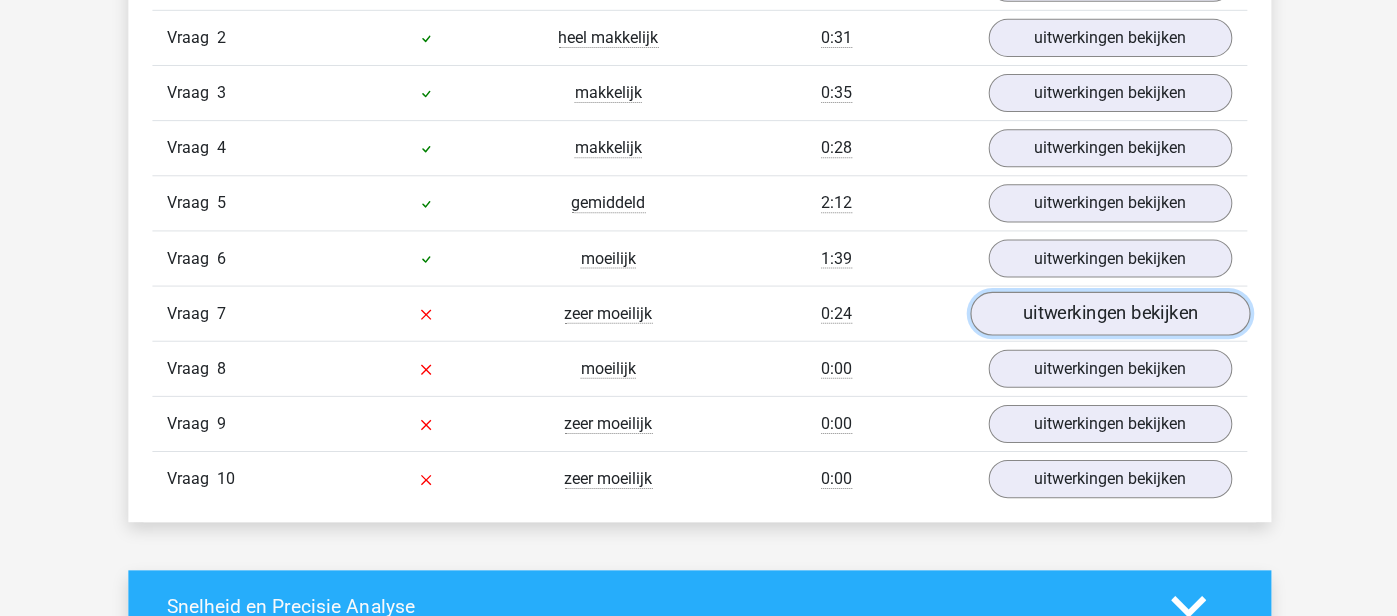 click on "uitwerkingen bekijken" at bounding box center (1107, 314) 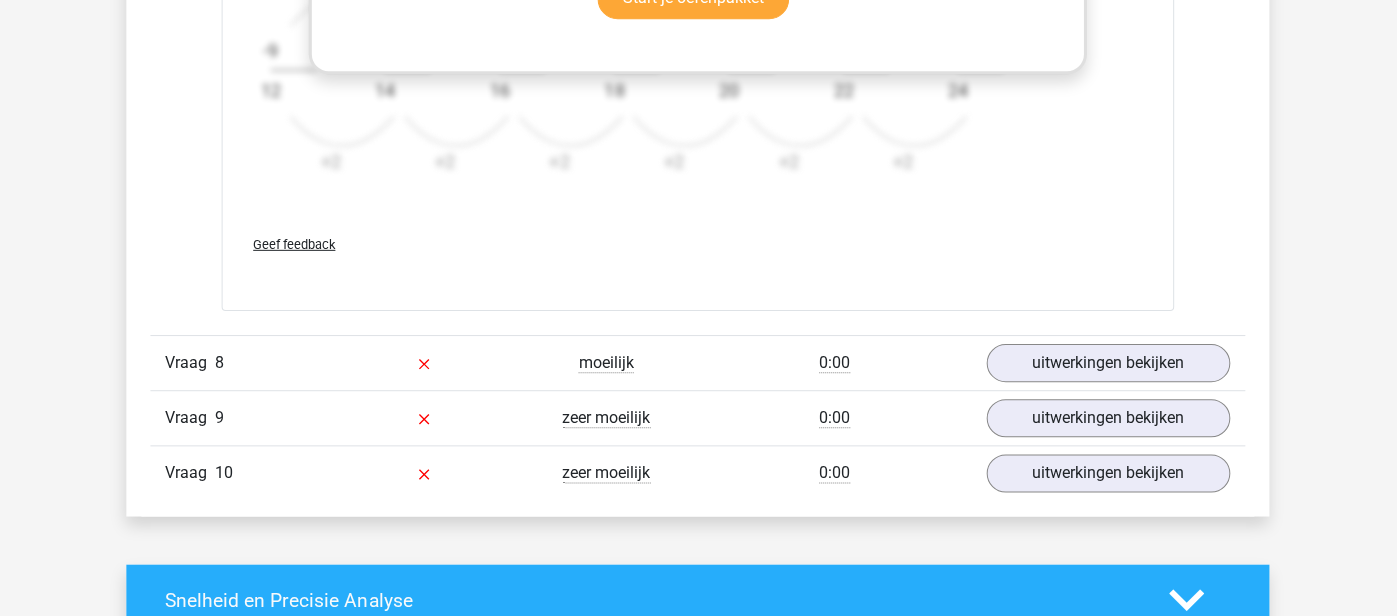 scroll, scrollTop: 3015, scrollLeft: 0, axis: vertical 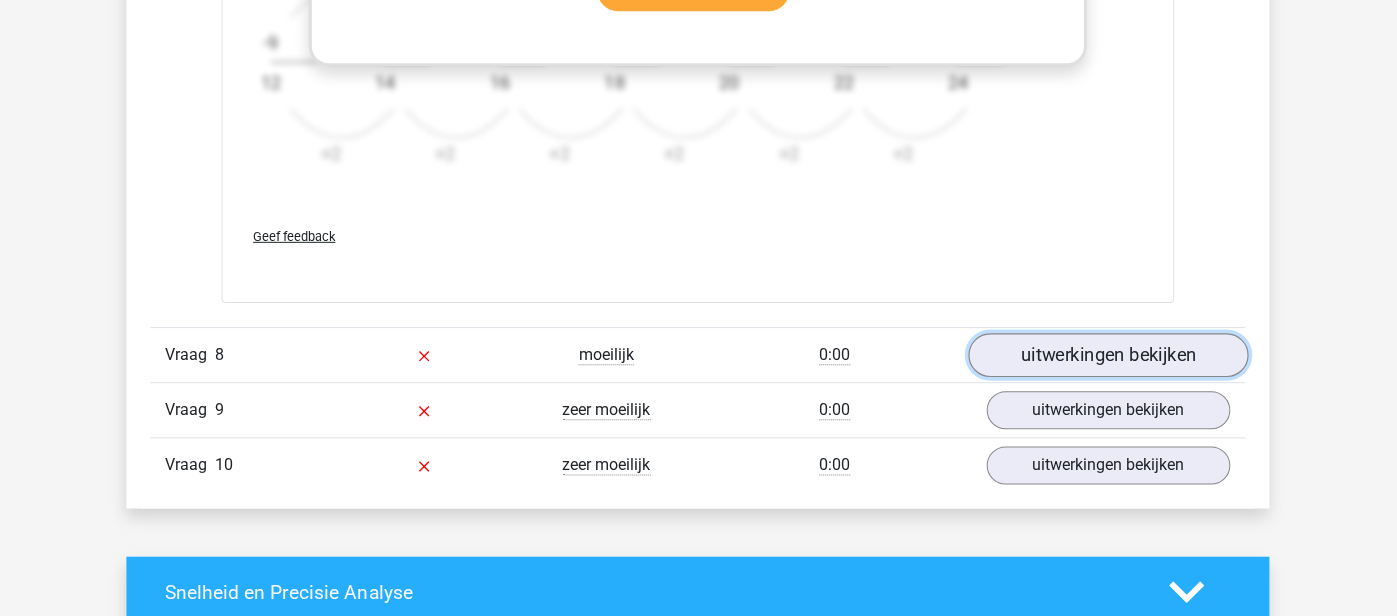 click on "uitwerkingen bekijken" at bounding box center [1107, 356] 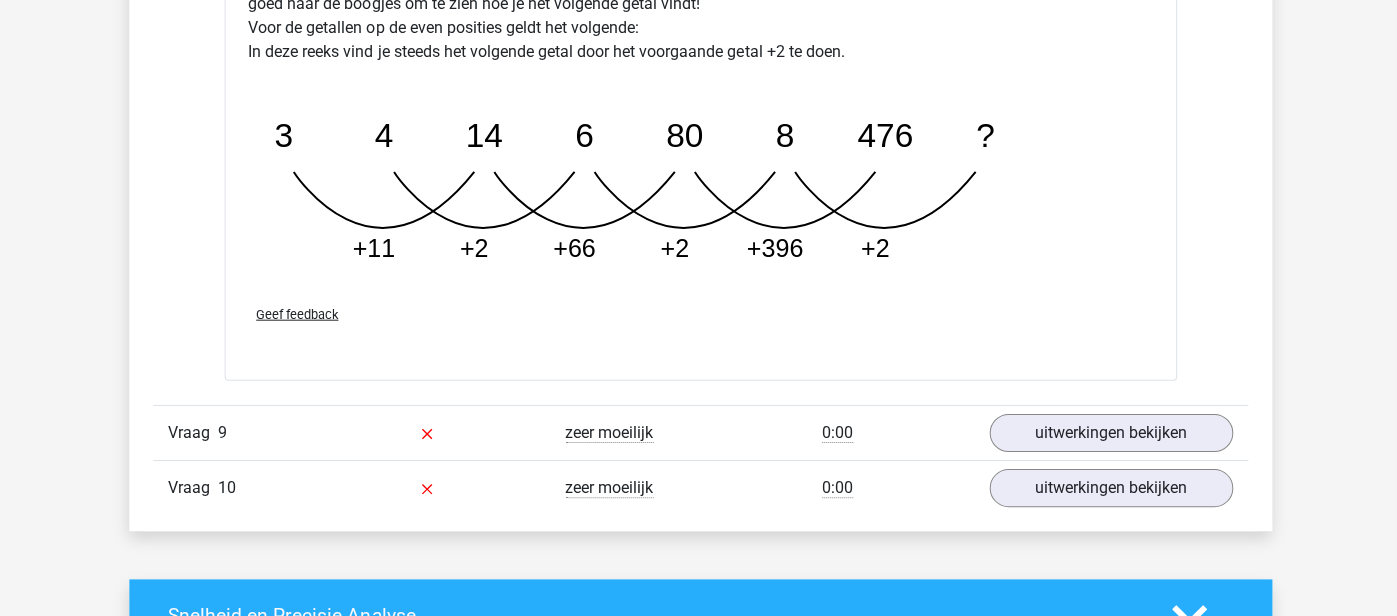 scroll, scrollTop: 4000, scrollLeft: 0, axis: vertical 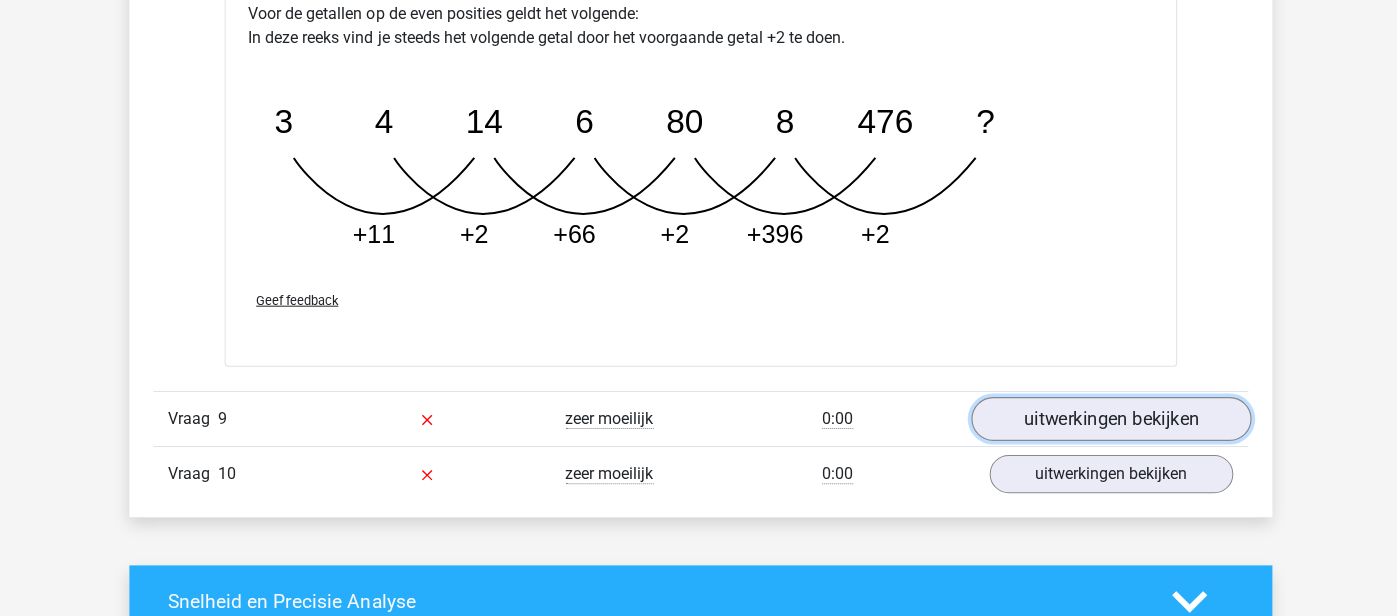 click on "uitwerkingen bekijken" at bounding box center [1107, 420] 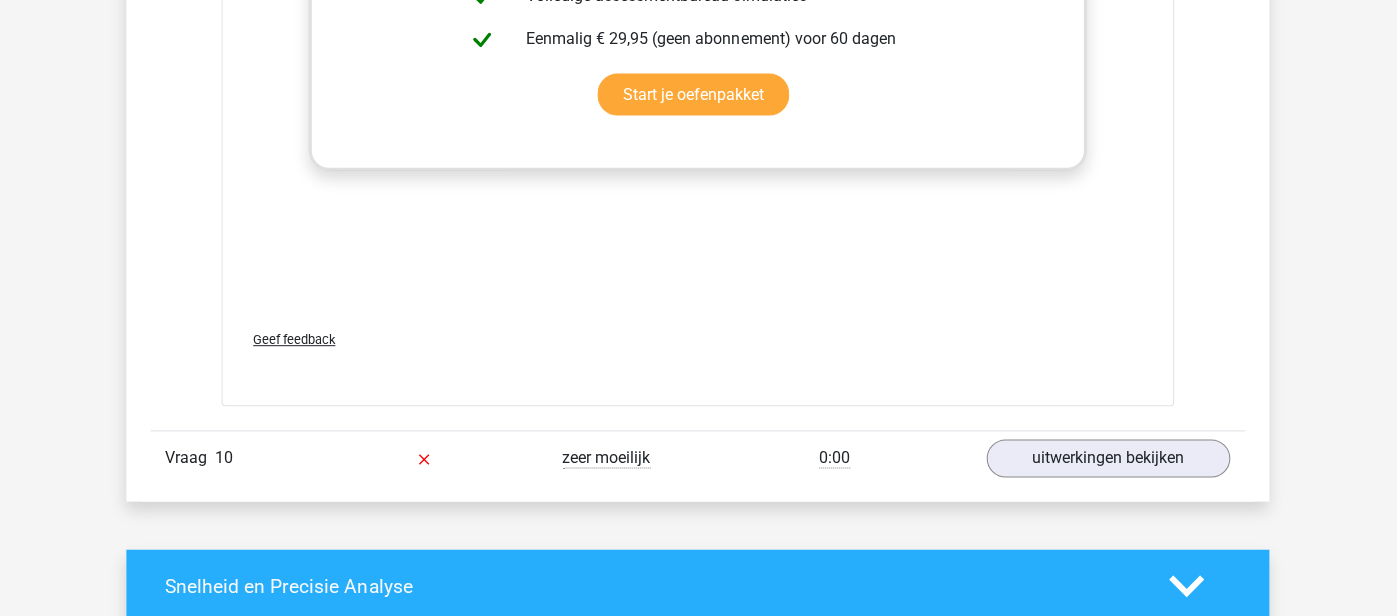 scroll, scrollTop: 5250, scrollLeft: 0, axis: vertical 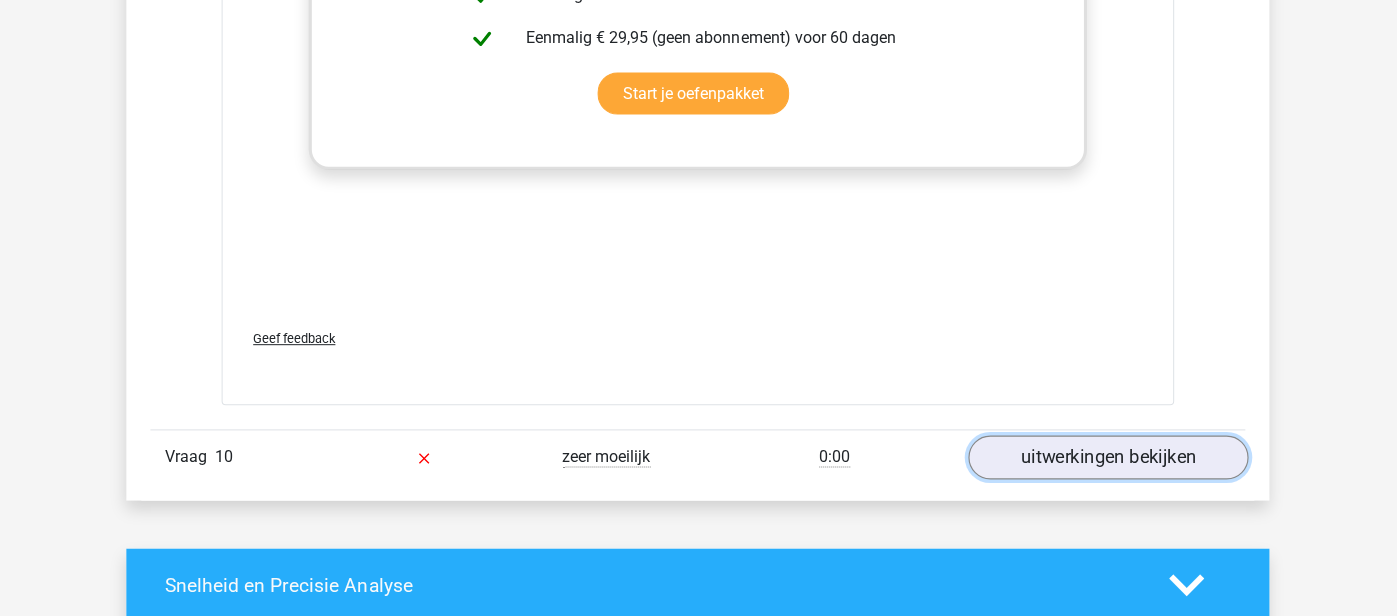 click on "uitwerkingen bekijken" at bounding box center [1107, 458] 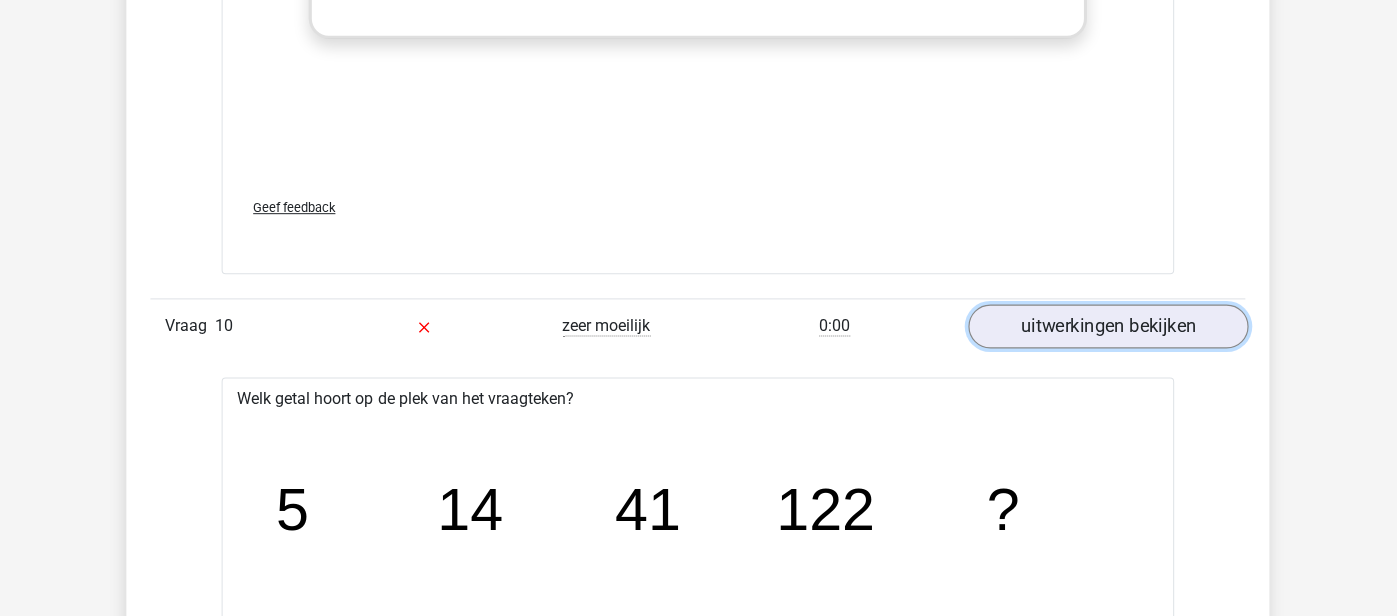 scroll, scrollTop: 5378, scrollLeft: 0, axis: vertical 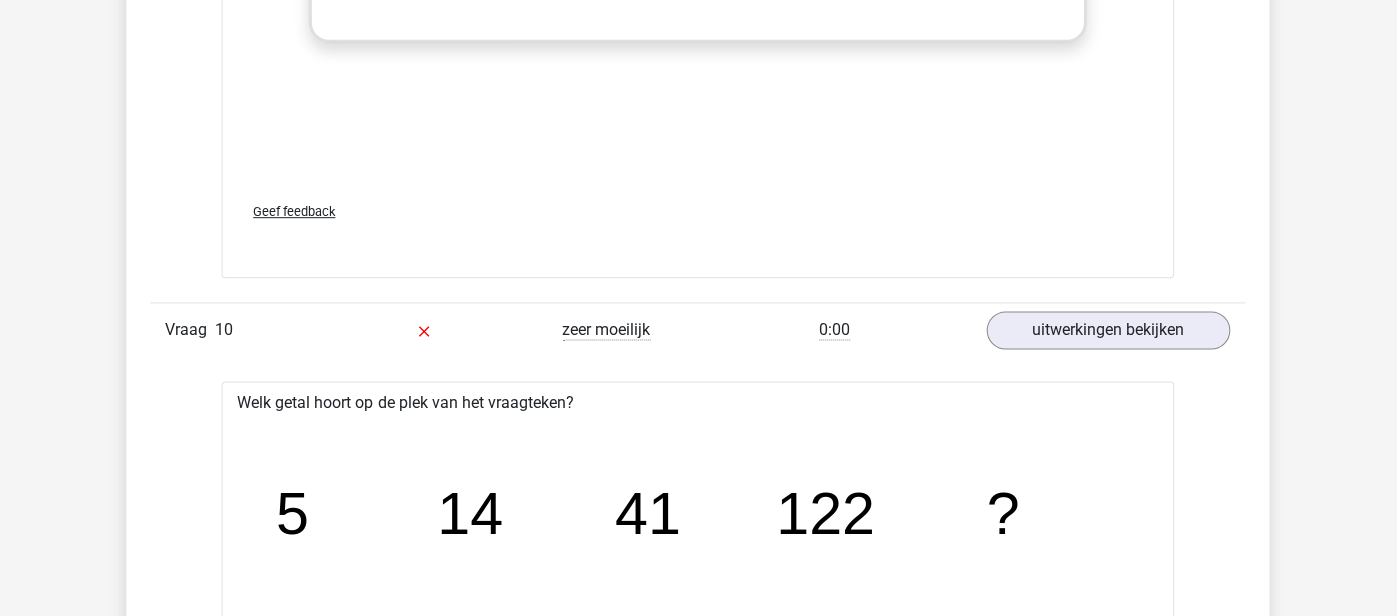 click on "image/svg+xml
5
14
41
122
?" at bounding box center [699, 533] 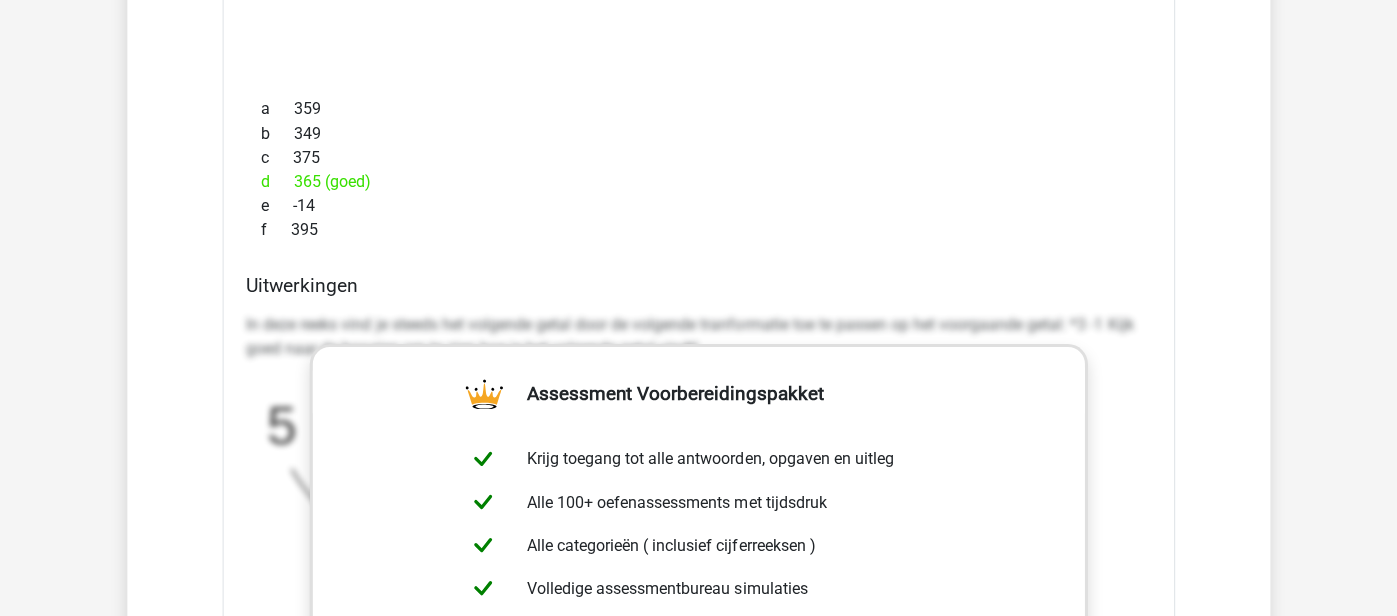 scroll, scrollTop: 5943, scrollLeft: 0, axis: vertical 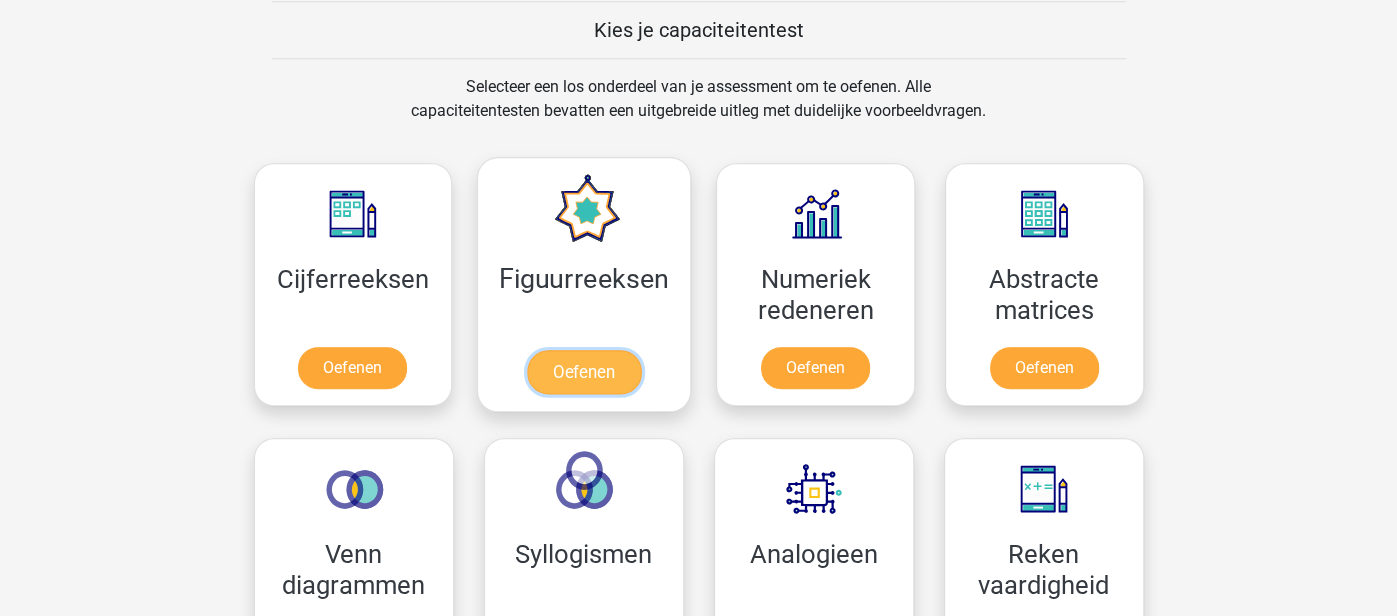 click on "Oefenen" at bounding box center (584, 372) 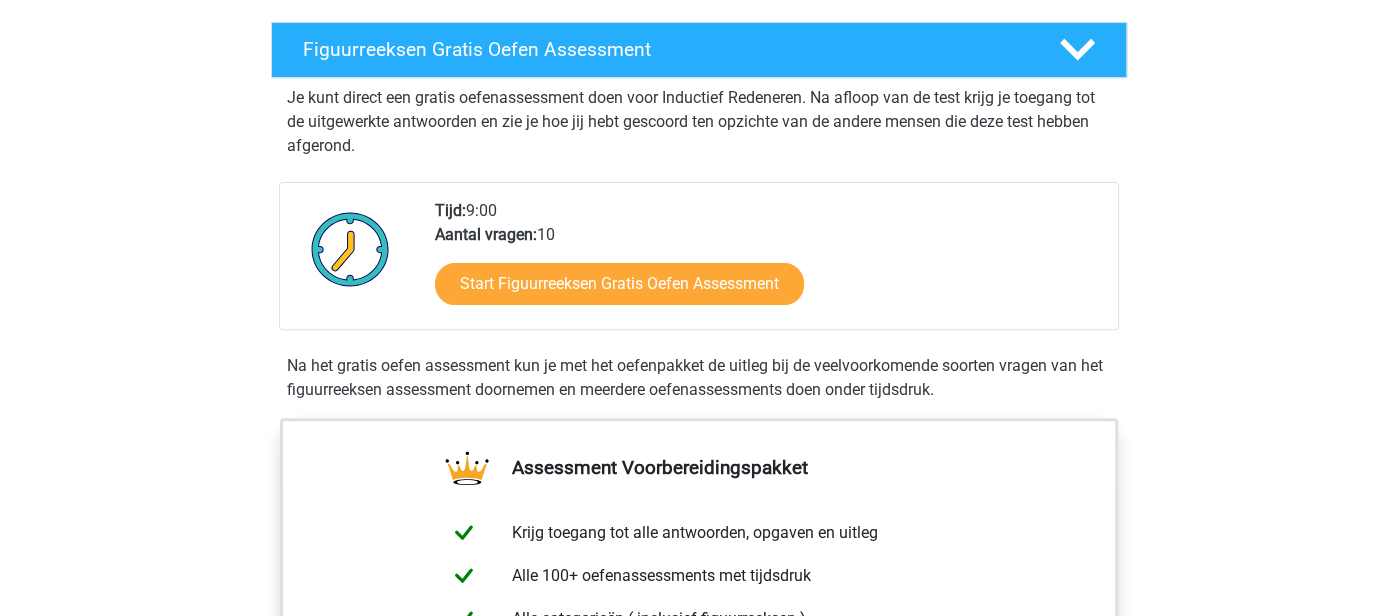 scroll, scrollTop: 307, scrollLeft: 0, axis: vertical 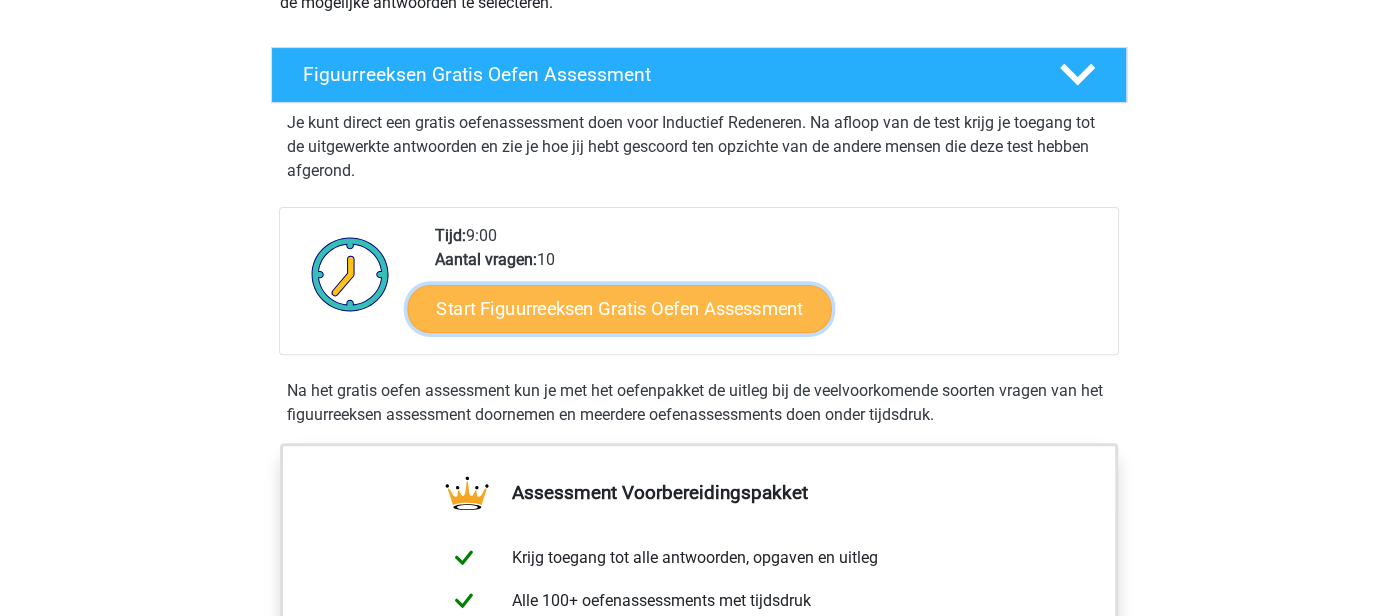click on "Start Figuurreeksen
Gratis Oefen Assessment" at bounding box center (619, 308) 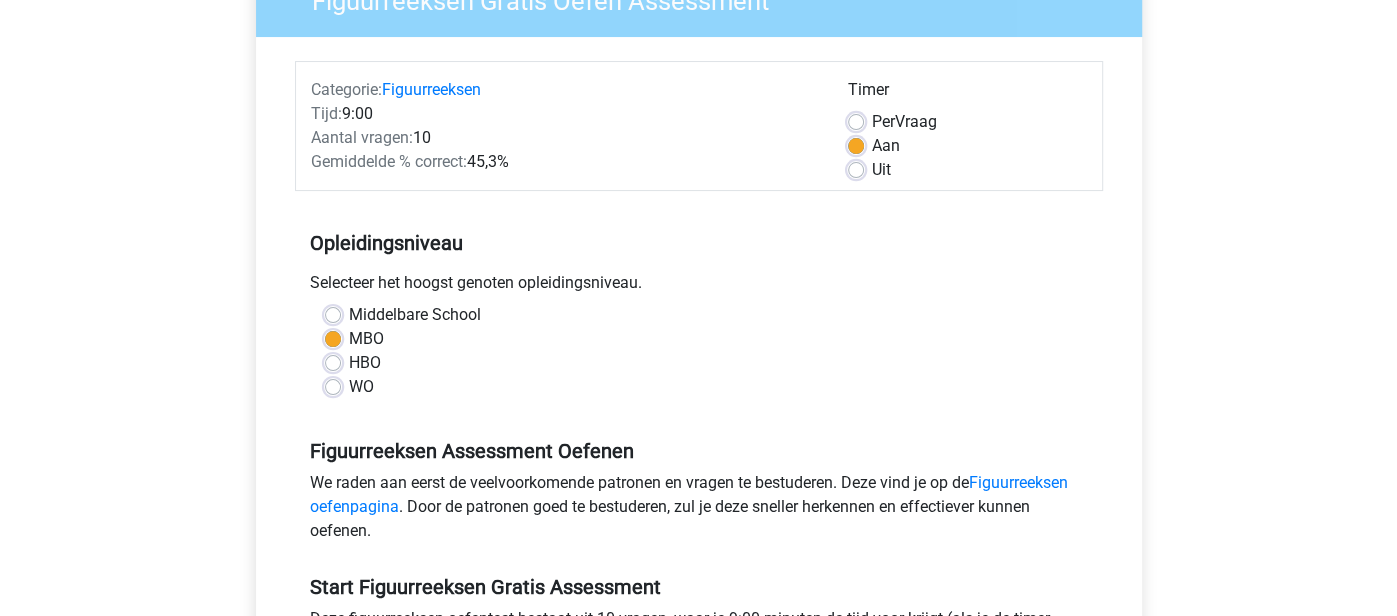 scroll, scrollTop: 201, scrollLeft: 0, axis: vertical 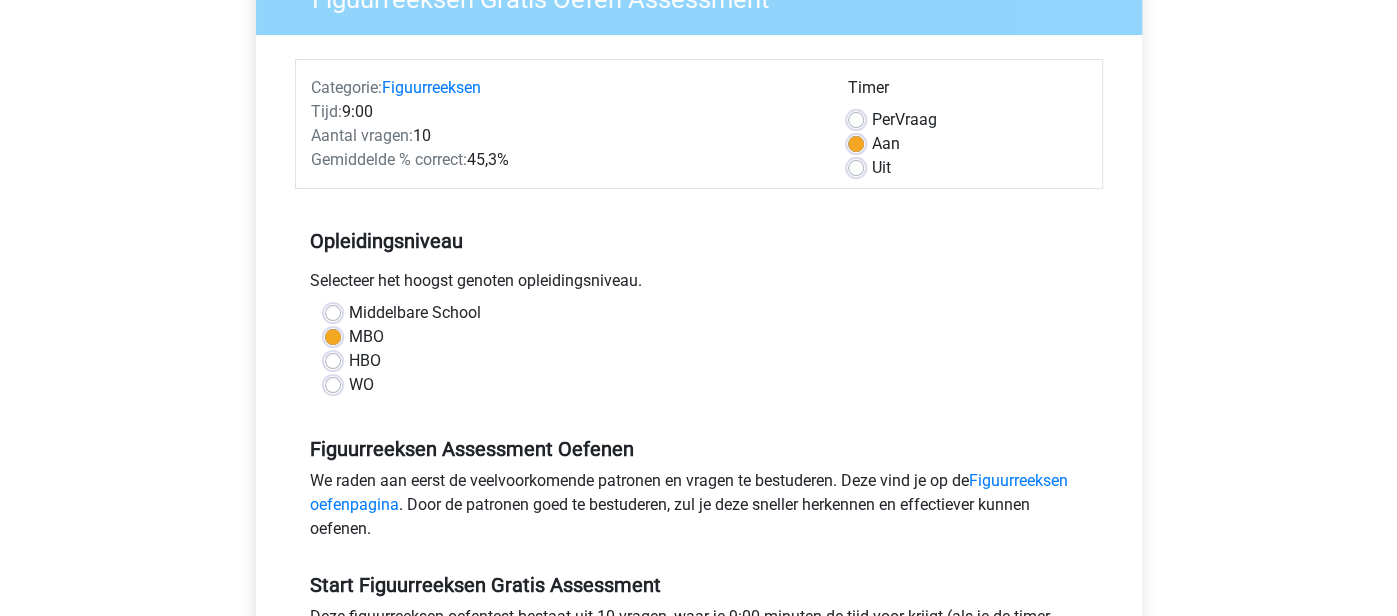 click on "Uit" at bounding box center [881, 168] 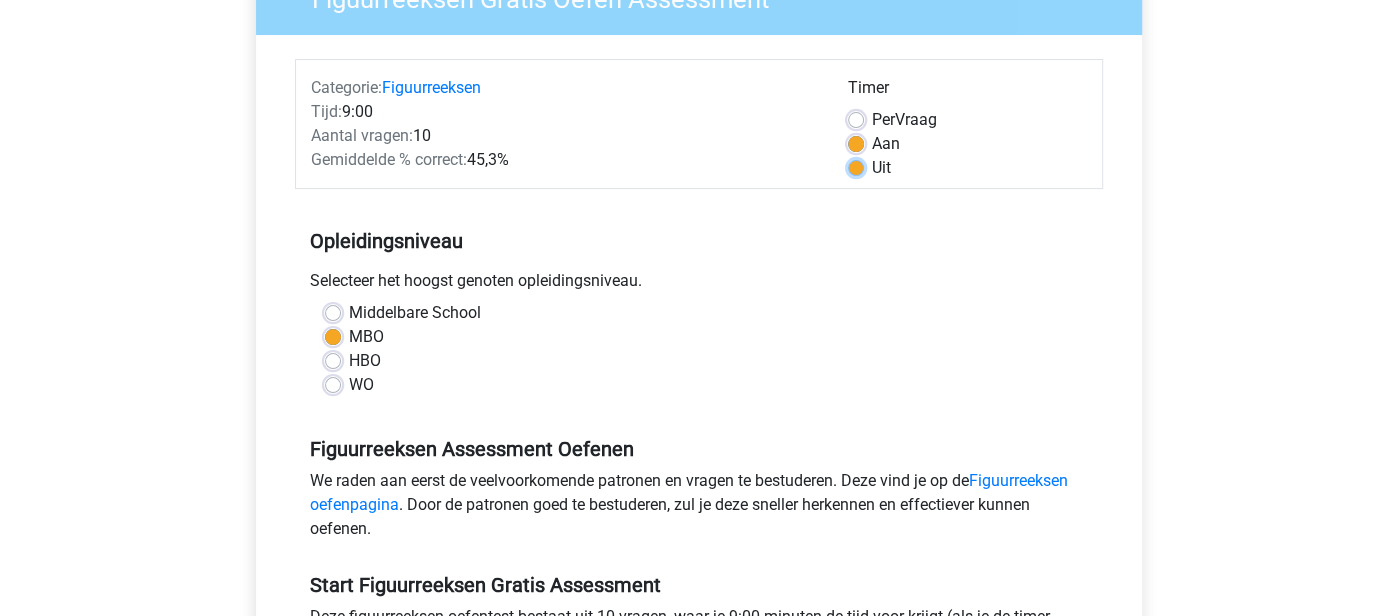 click on "Uit" at bounding box center [856, 166] 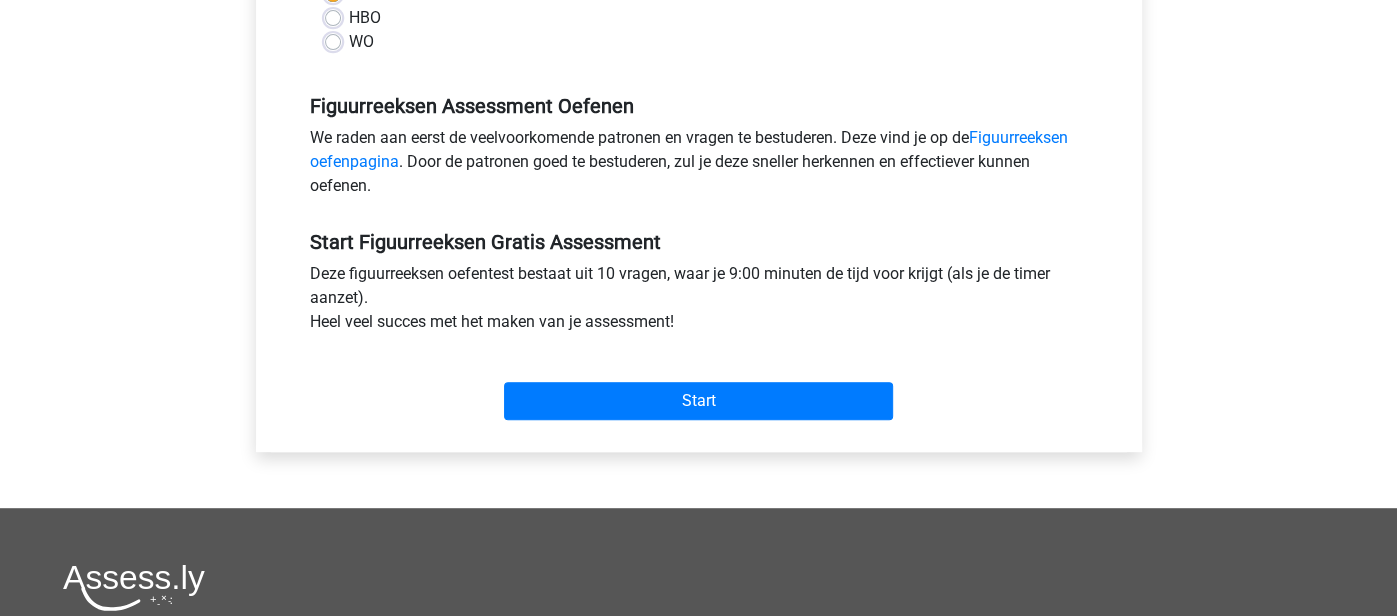 scroll, scrollTop: 551, scrollLeft: 0, axis: vertical 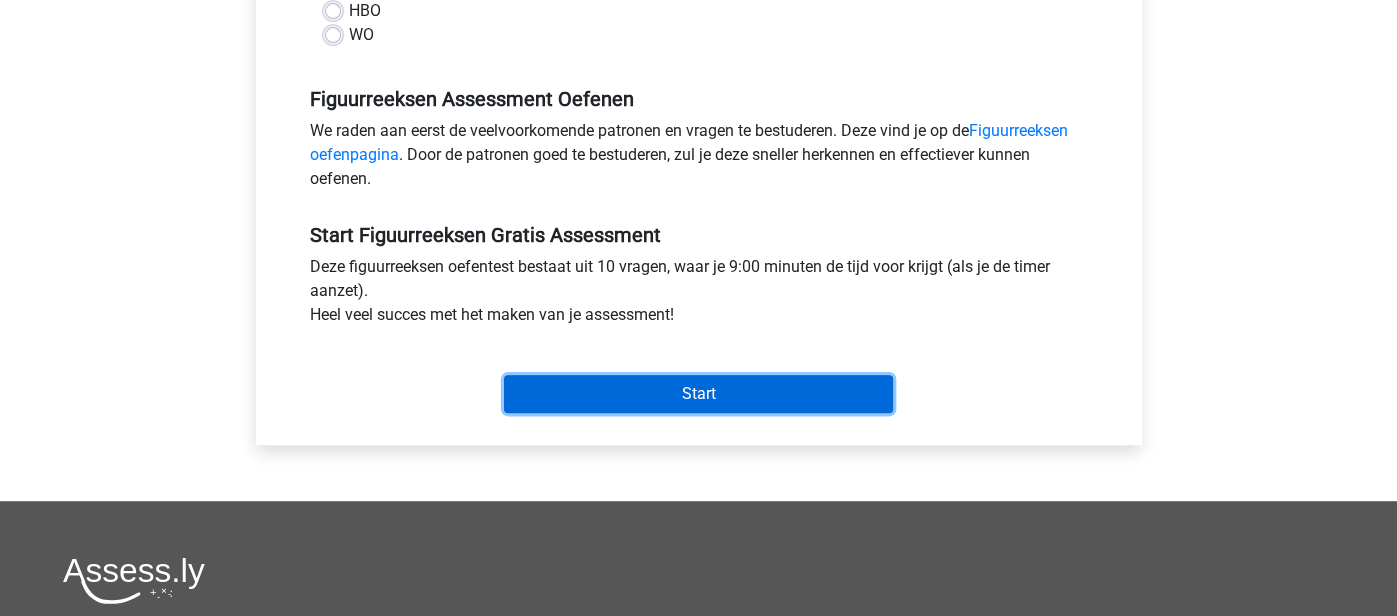click on "Start" at bounding box center (698, 394) 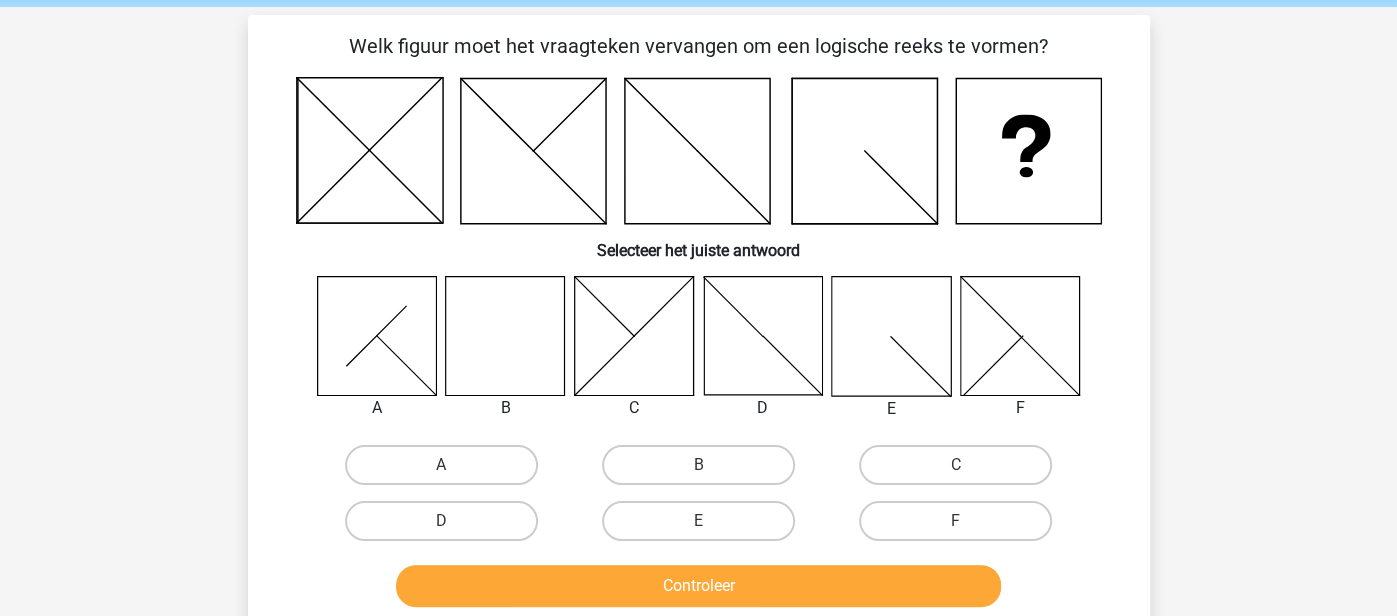 scroll, scrollTop: 95, scrollLeft: 0, axis: vertical 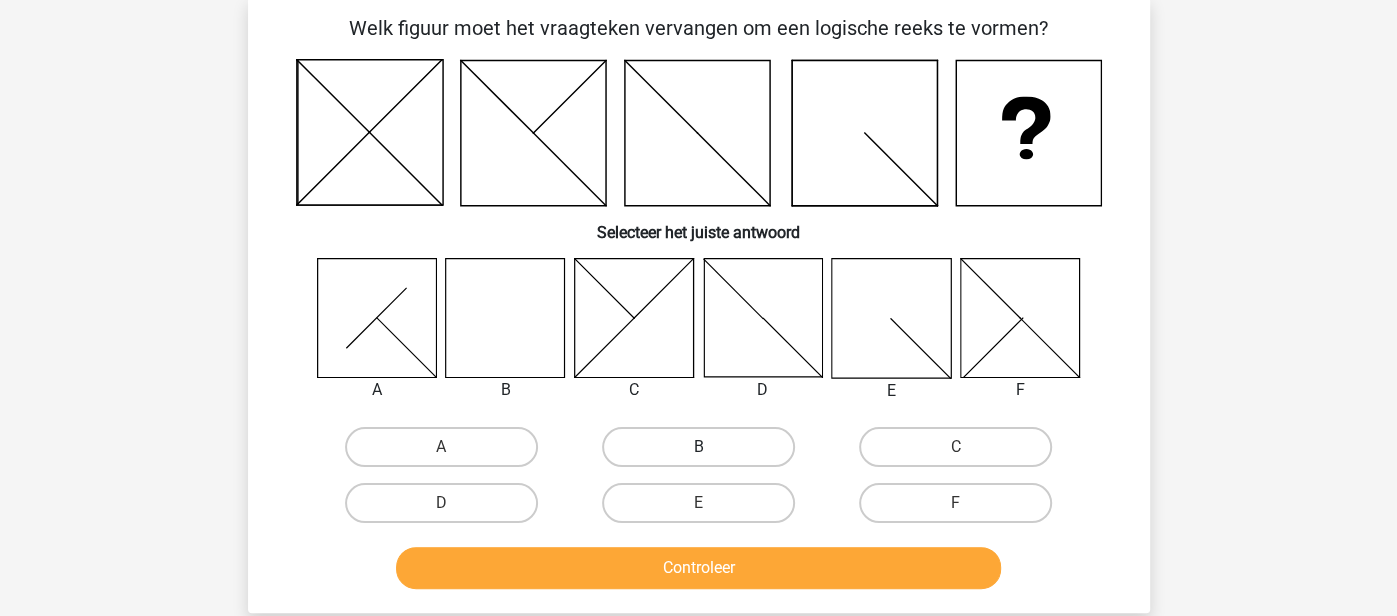 click on "B" at bounding box center [698, 447] 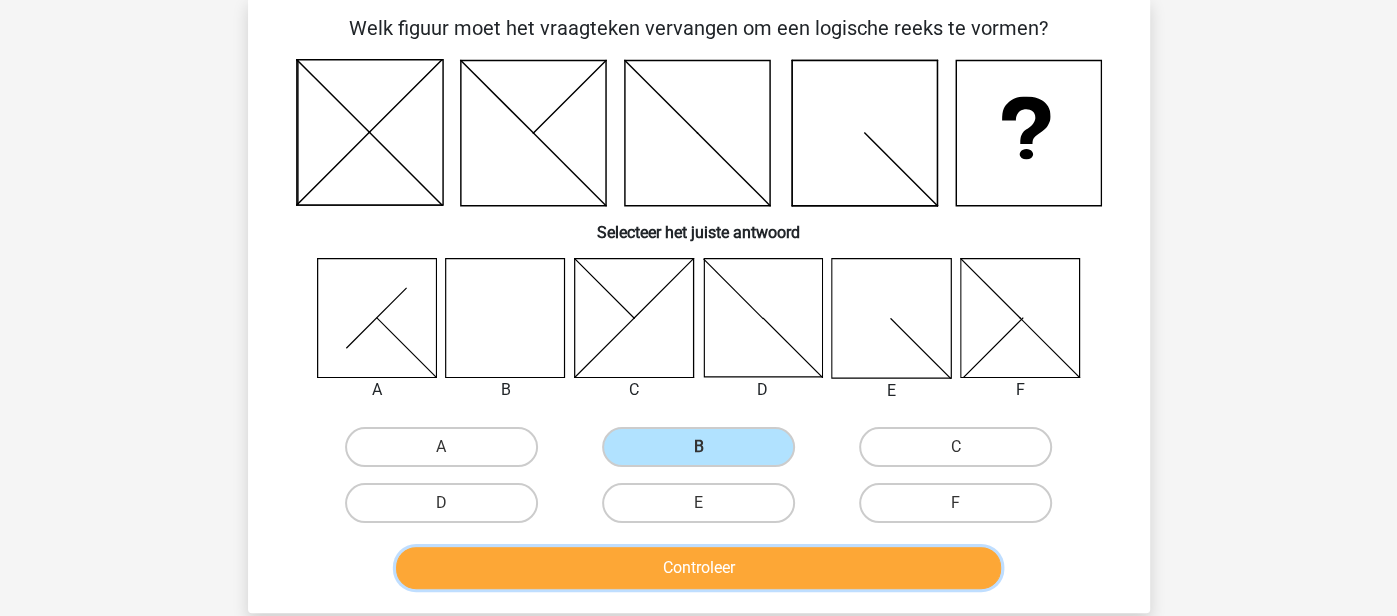 click on "Controleer" at bounding box center [698, 568] 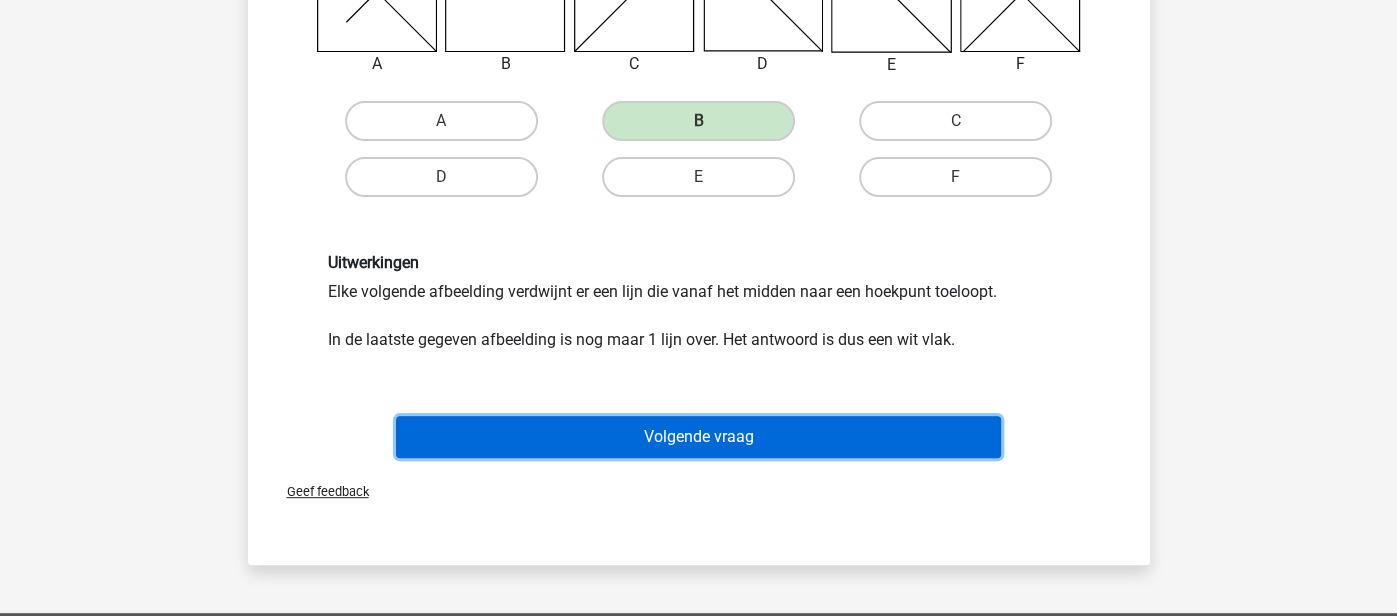 click on "Volgende vraag" at bounding box center [698, 437] 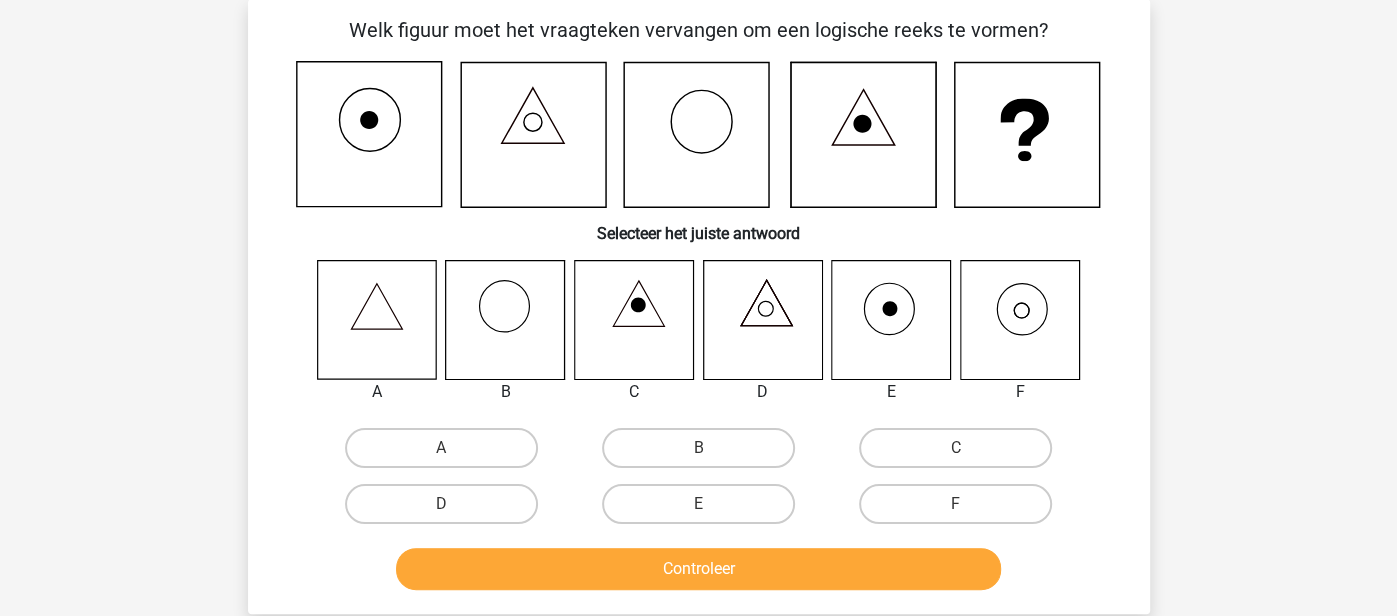 scroll, scrollTop: 92, scrollLeft: 0, axis: vertical 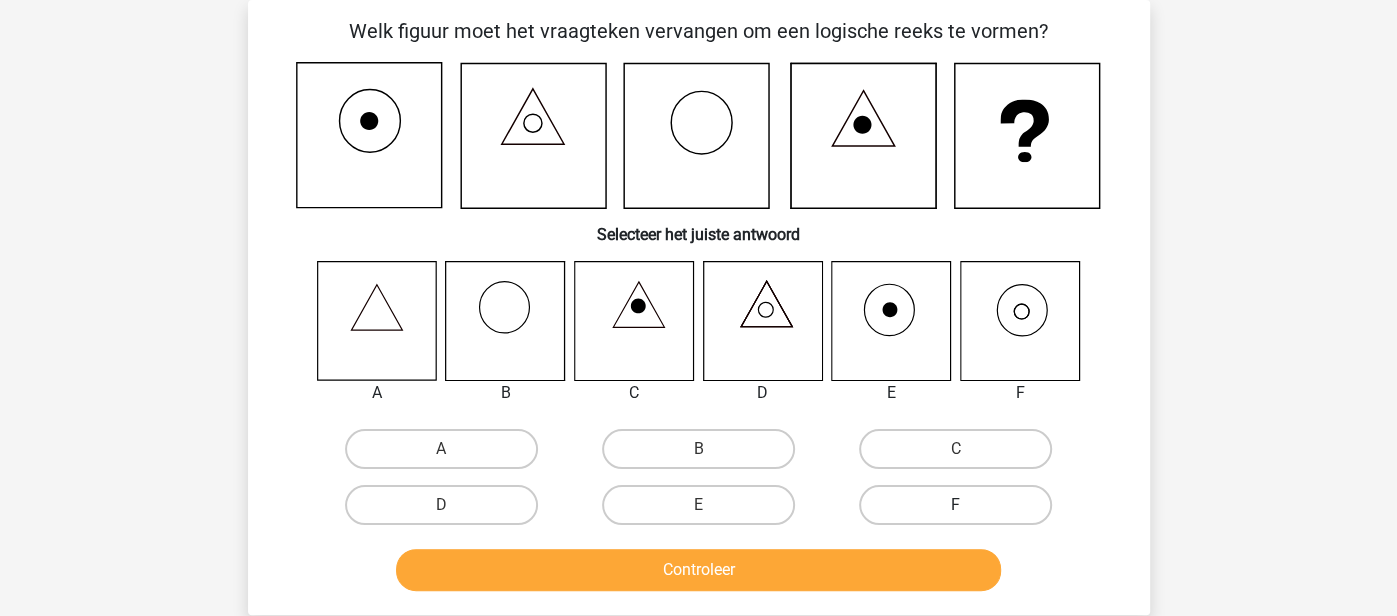 click on "F" at bounding box center [955, 505] 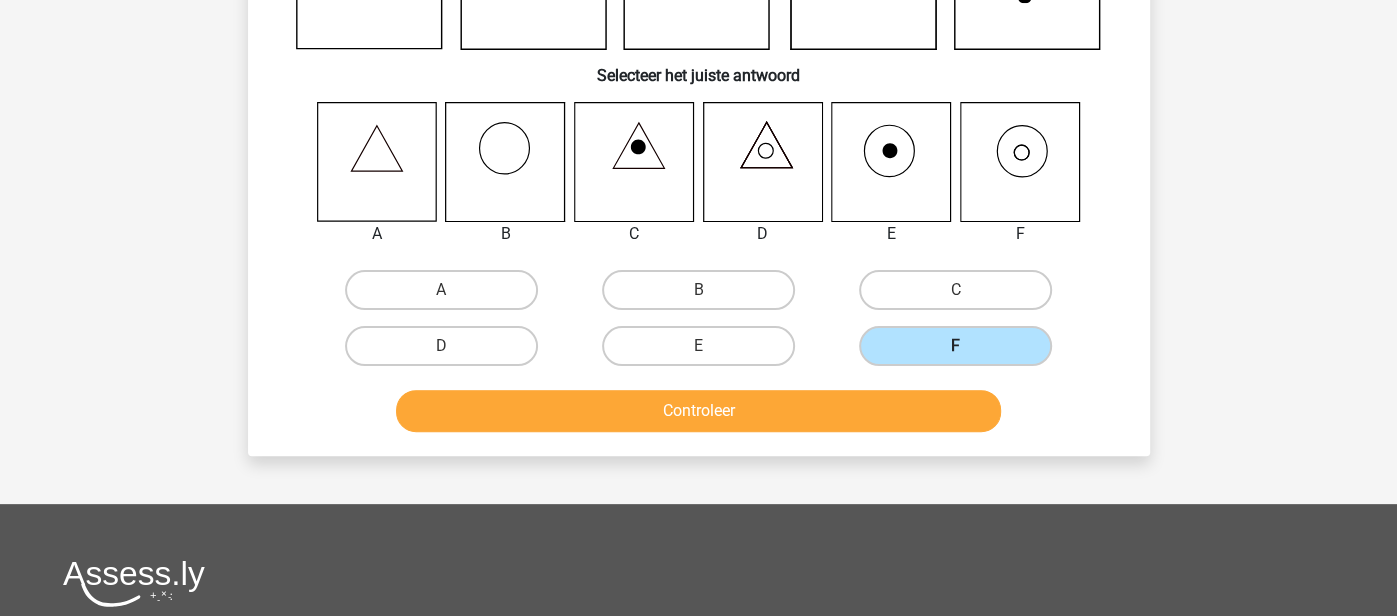 scroll, scrollTop: 264, scrollLeft: 0, axis: vertical 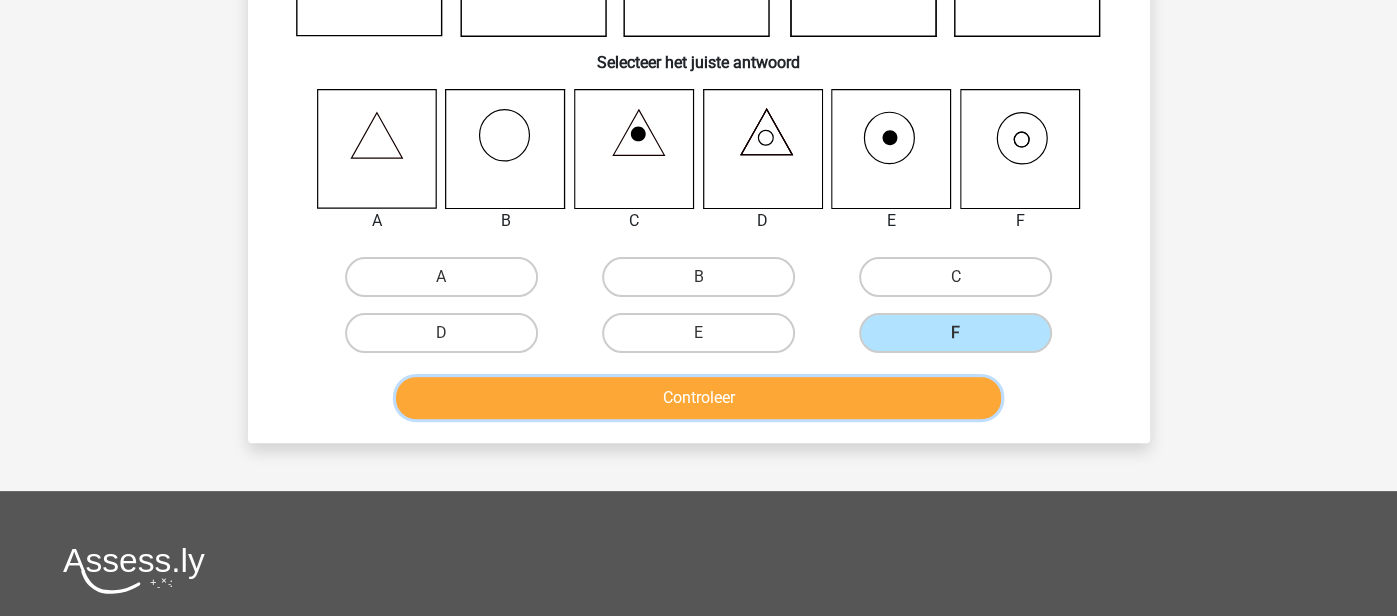 click on "Controleer" at bounding box center (698, 398) 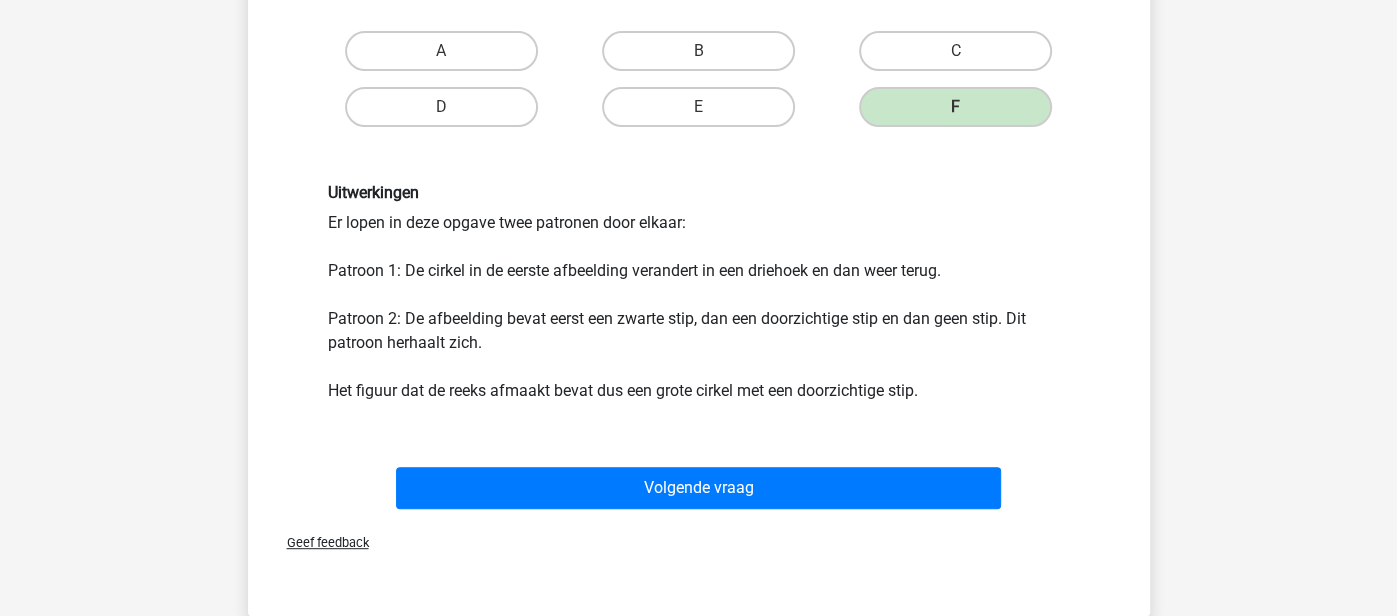 scroll, scrollTop: 519, scrollLeft: 0, axis: vertical 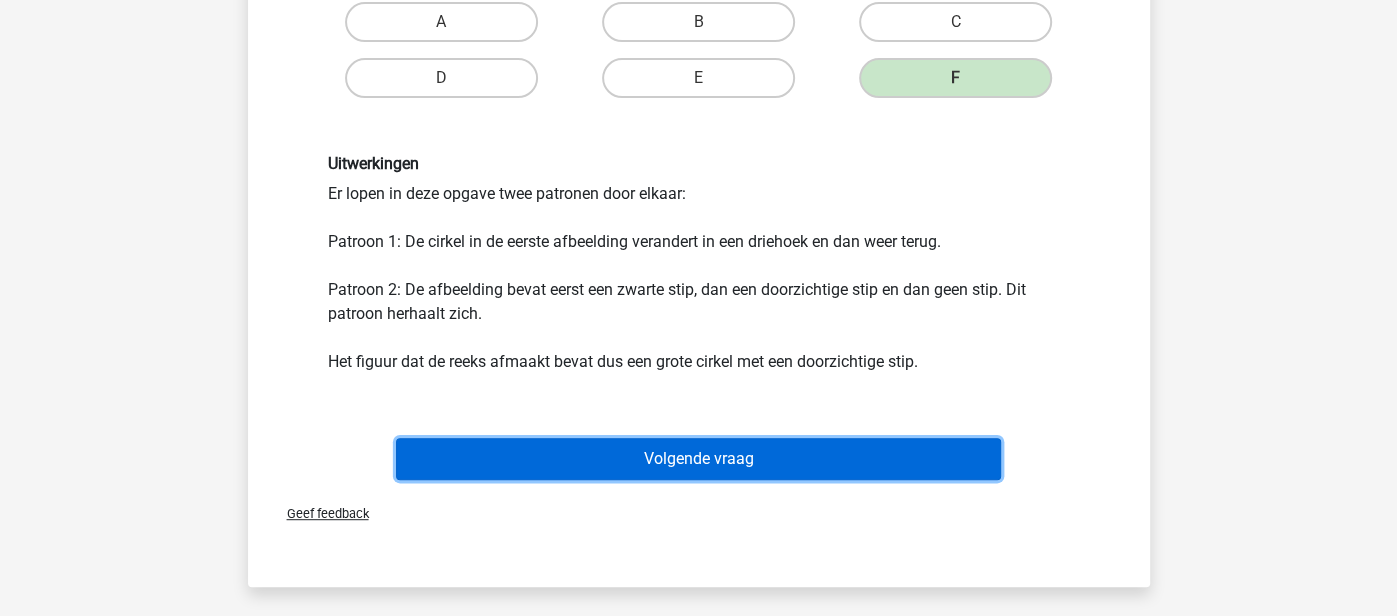 click on "Volgende vraag" at bounding box center (698, 459) 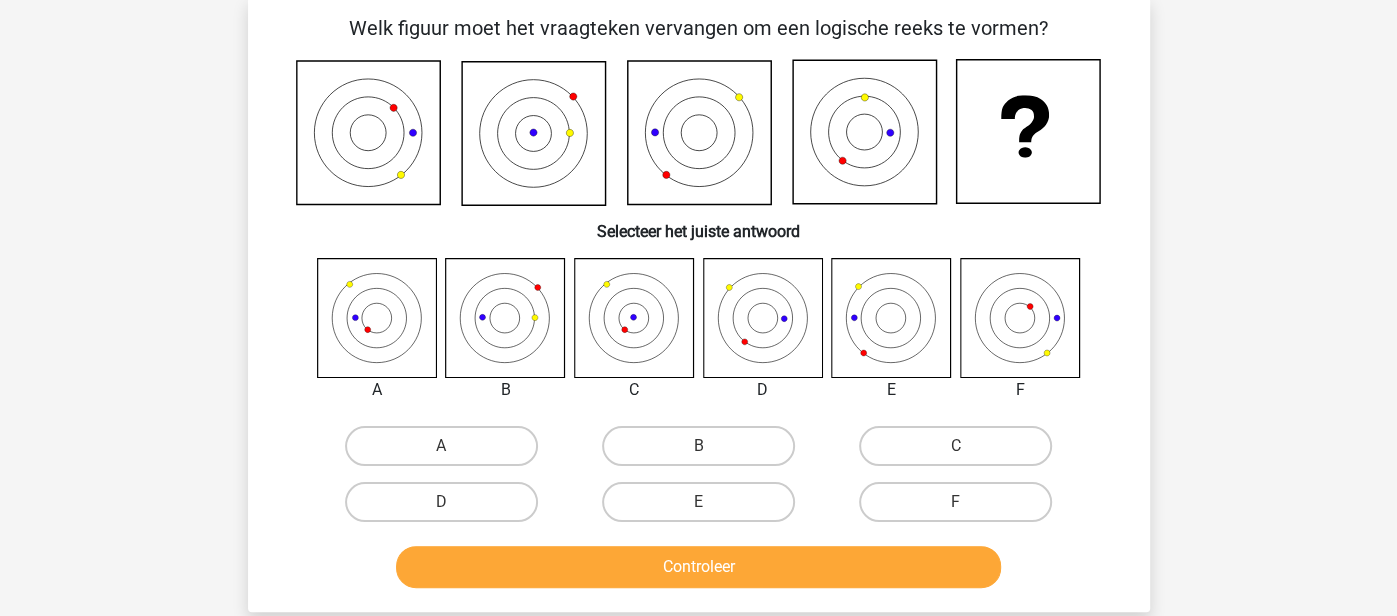 scroll, scrollTop: 92, scrollLeft: 0, axis: vertical 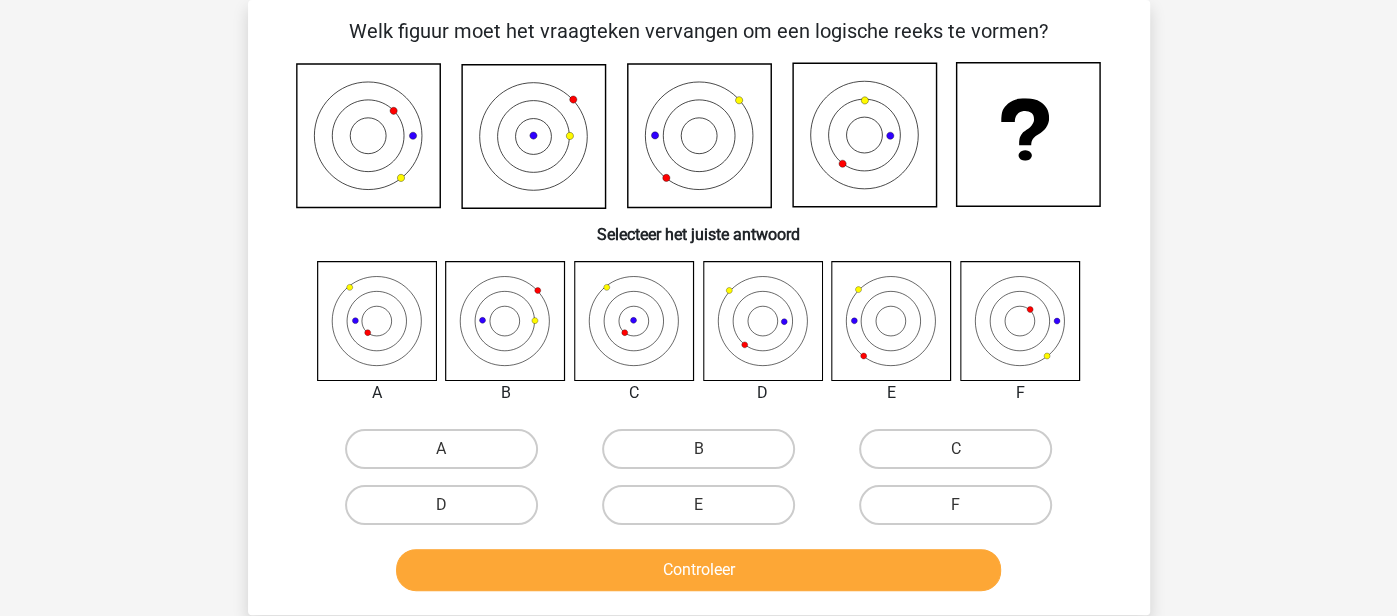 click 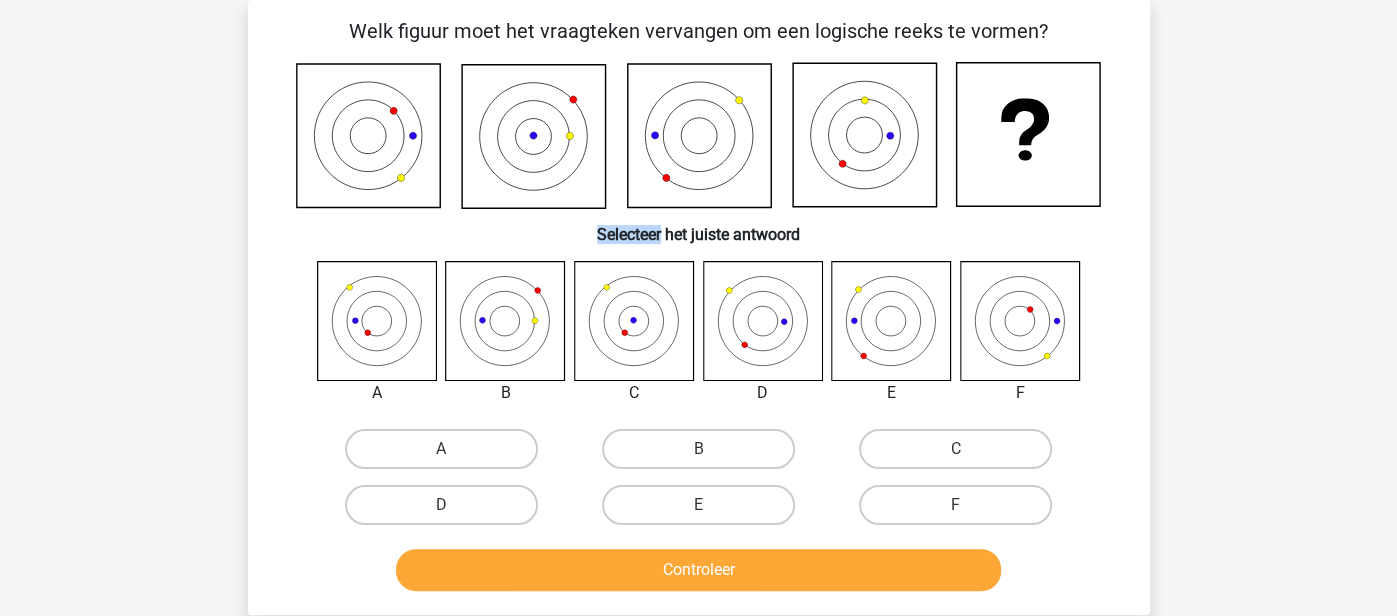 click on "Welk figuur moet het vraagteken vervangen om een logische reeks te vormen?
Selecteer het juiste antwoord
A
B
C" at bounding box center (699, 307) 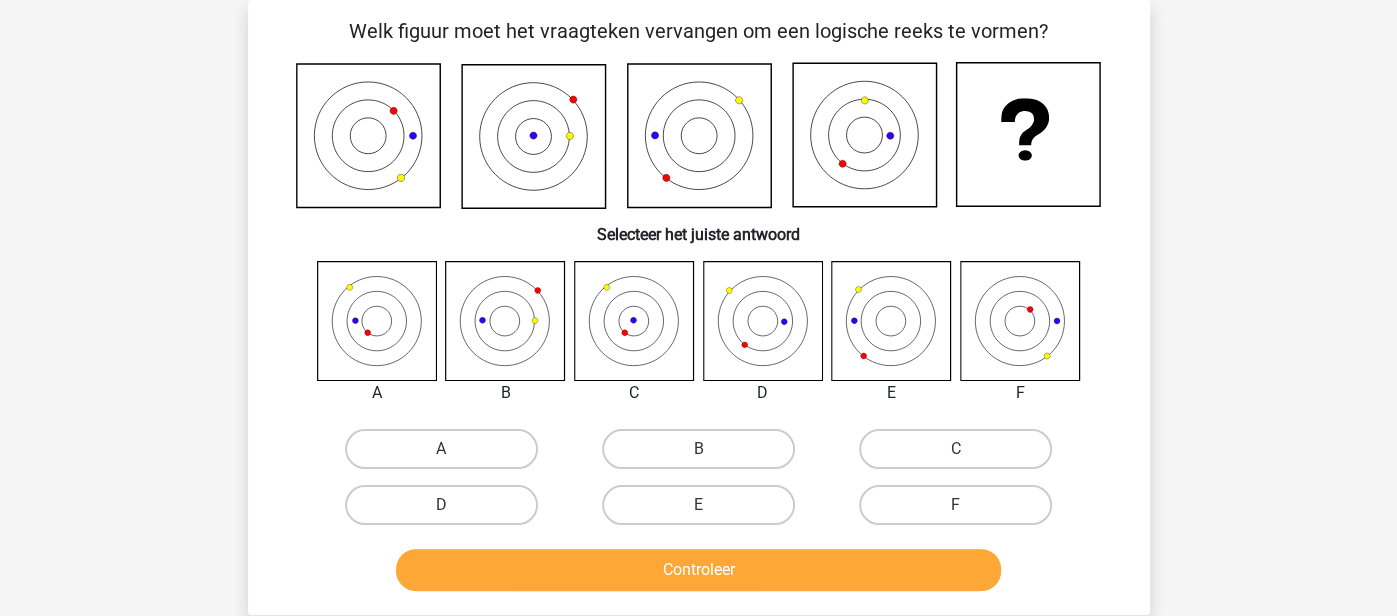 click 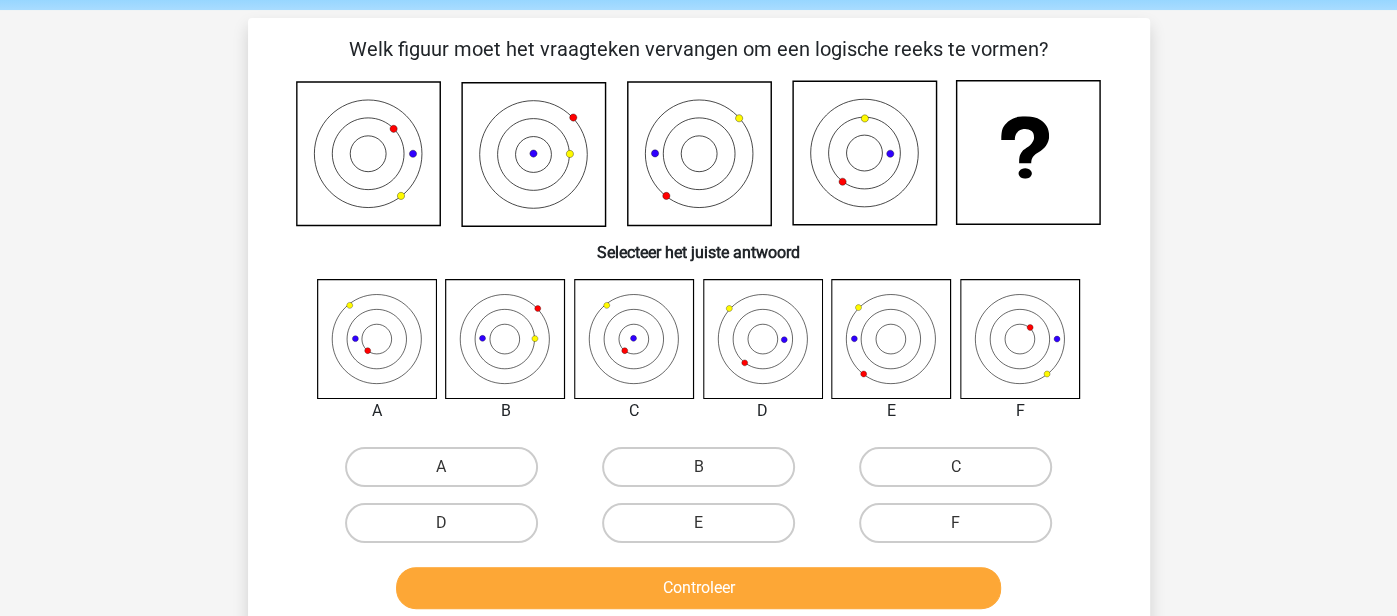 scroll, scrollTop: 75, scrollLeft: 0, axis: vertical 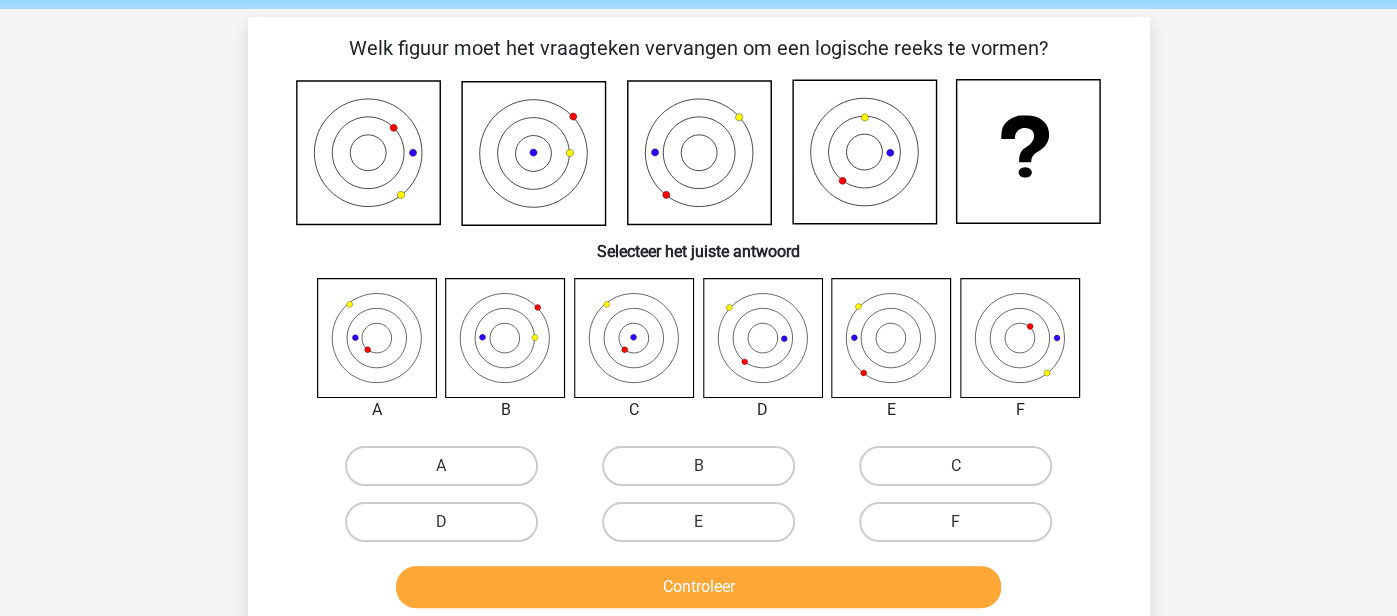 click on "A" at bounding box center (441, 466) 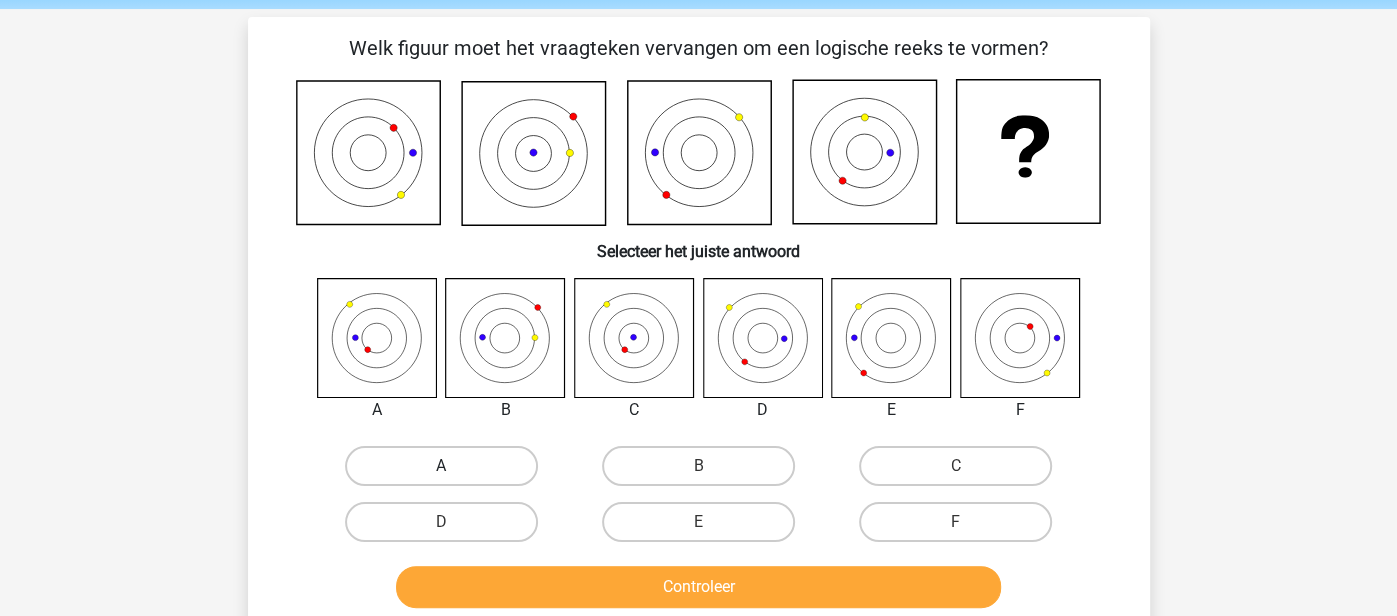 click on "A" at bounding box center (447, 472) 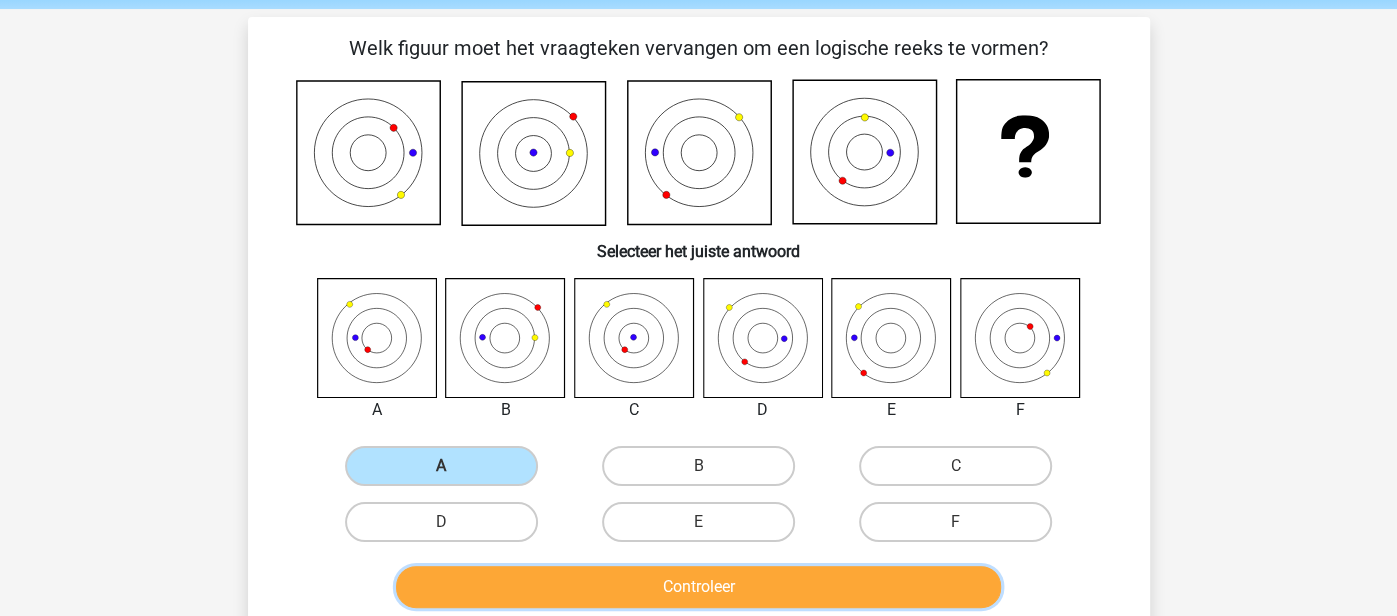 click on "Controleer" at bounding box center (698, 587) 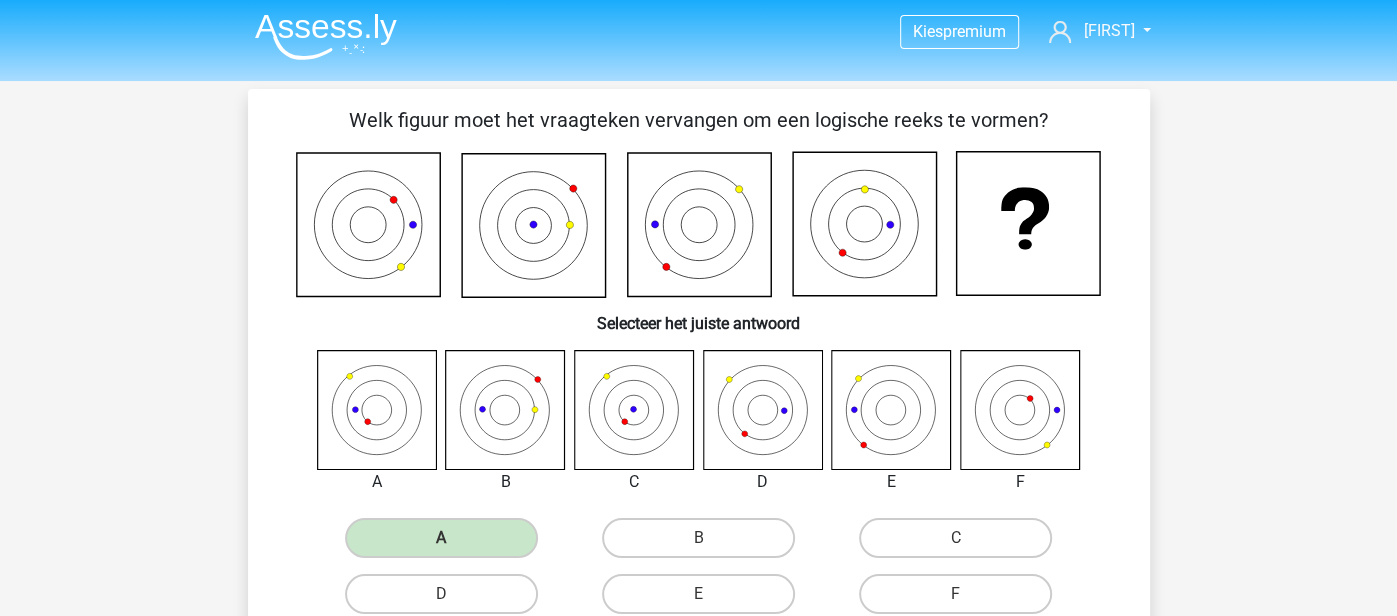 scroll, scrollTop: 2, scrollLeft: 0, axis: vertical 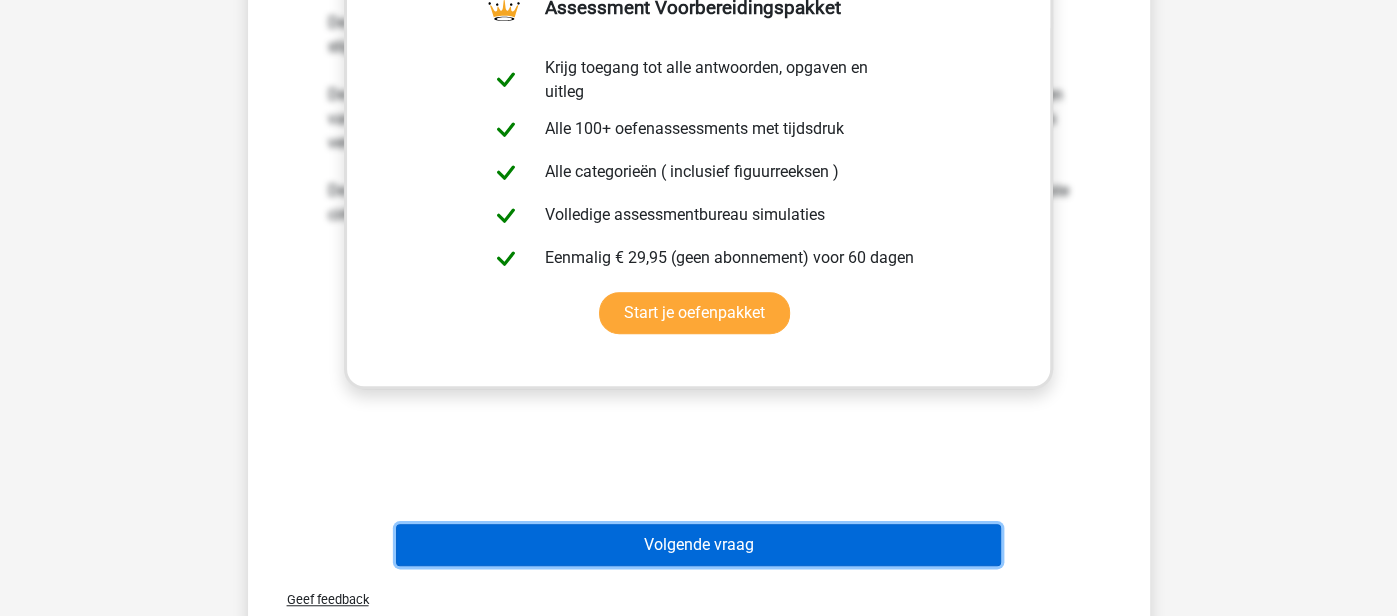 click on "Volgende vraag" at bounding box center [698, 545] 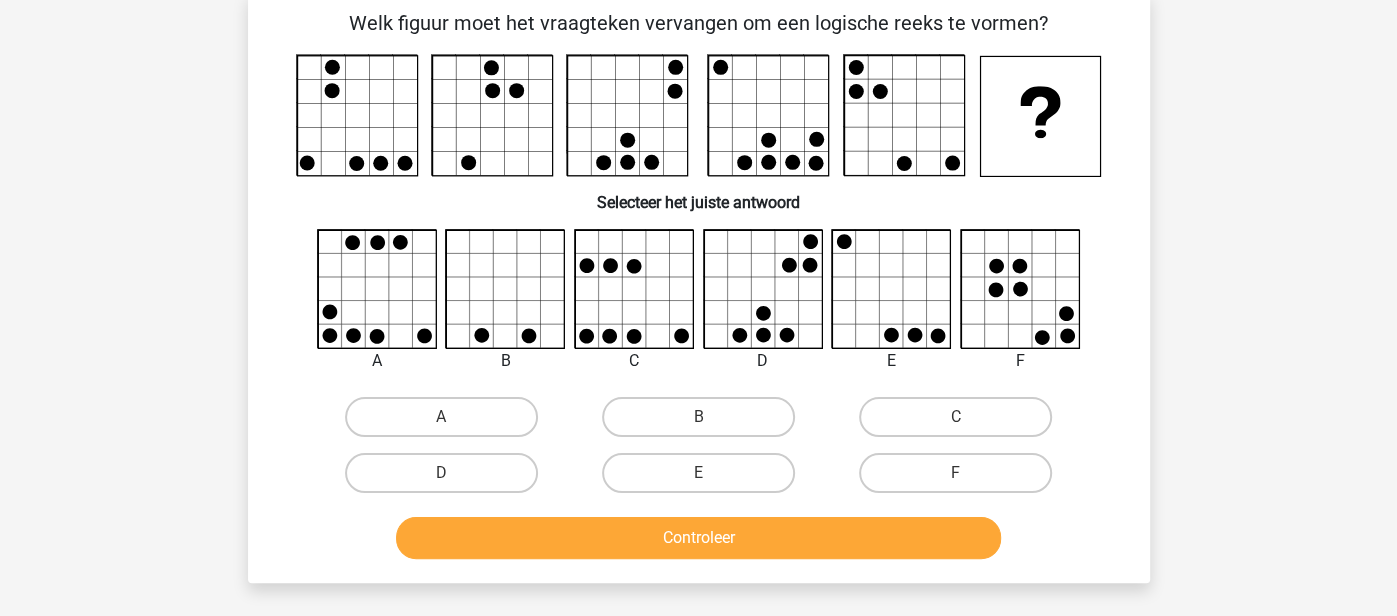 scroll, scrollTop: 92, scrollLeft: 0, axis: vertical 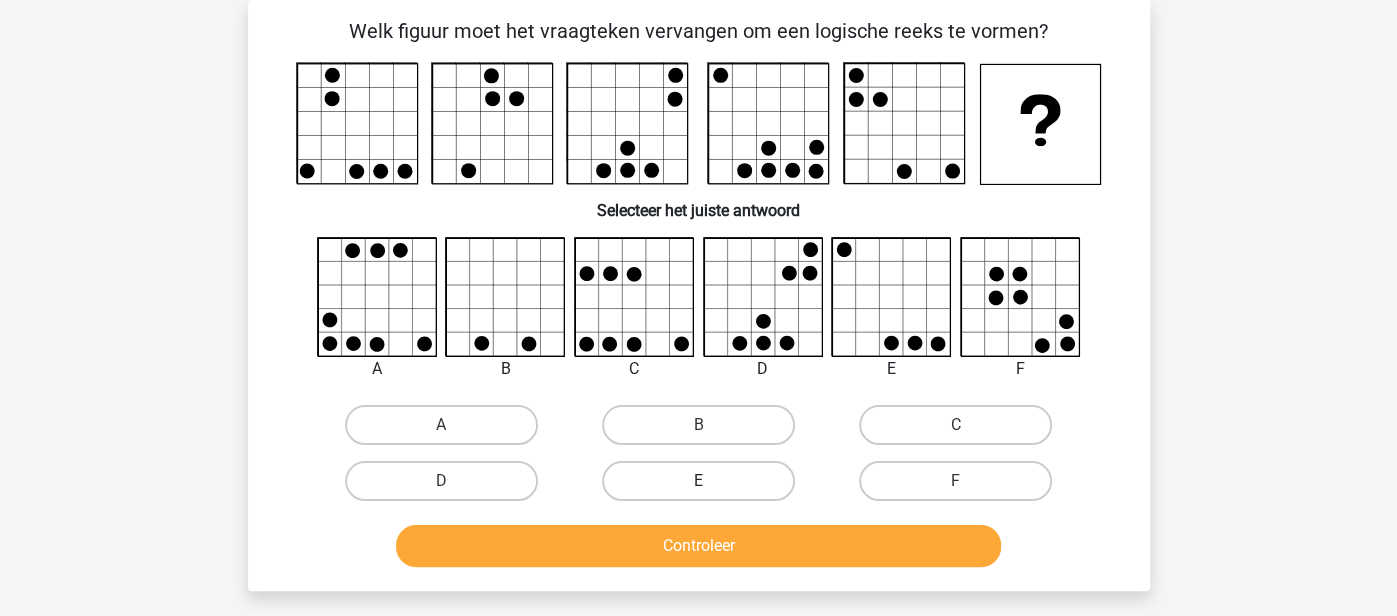 click on "E" at bounding box center (698, 481) 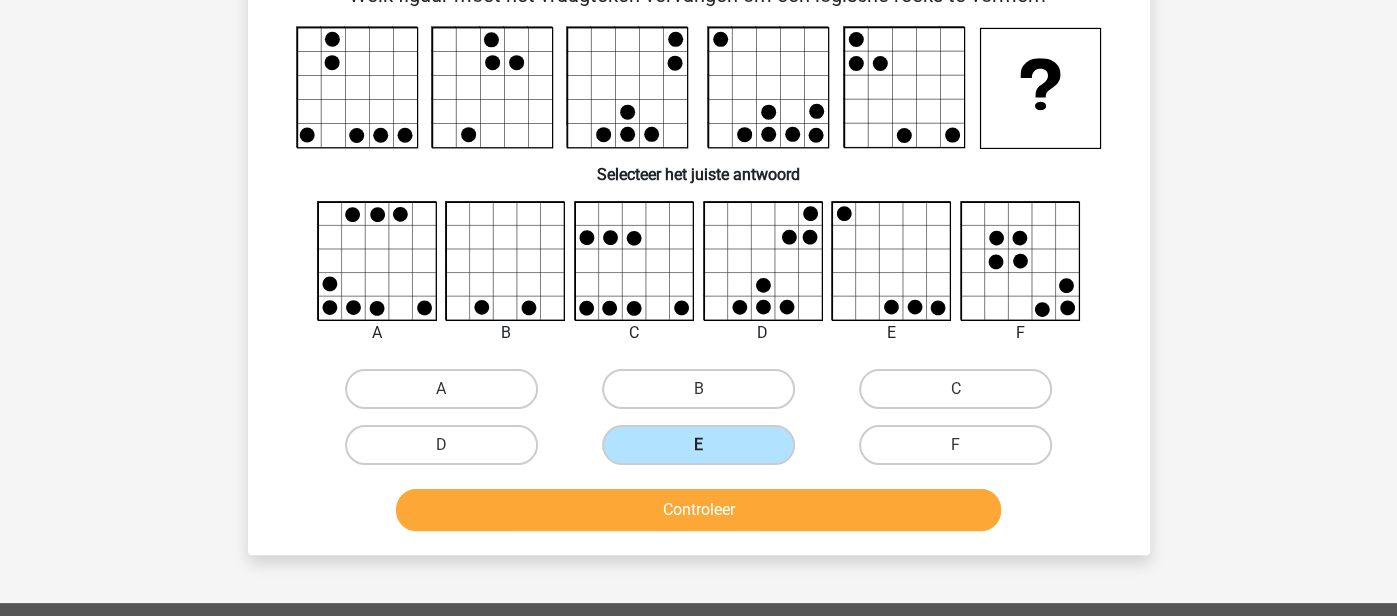 scroll, scrollTop: 132, scrollLeft: 0, axis: vertical 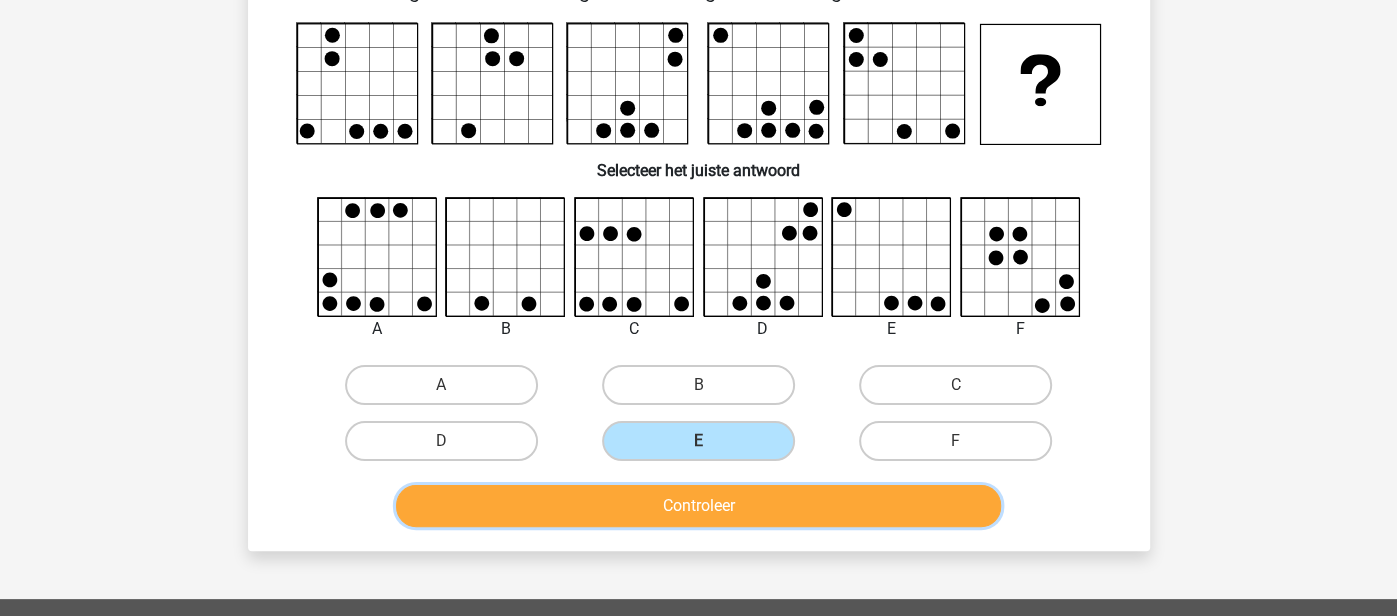 click on "Controleer" at bounding box center (698, 506) 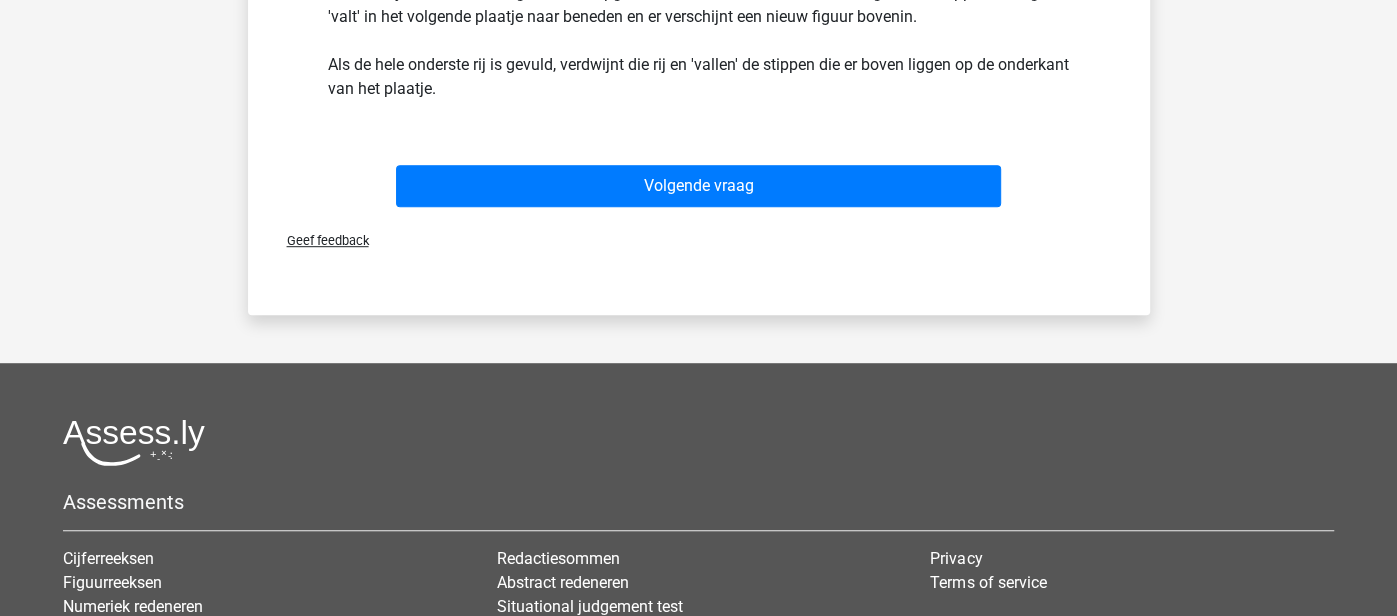 scroll, scrollTop: 735, scrollLeft: 0, axis: vertical 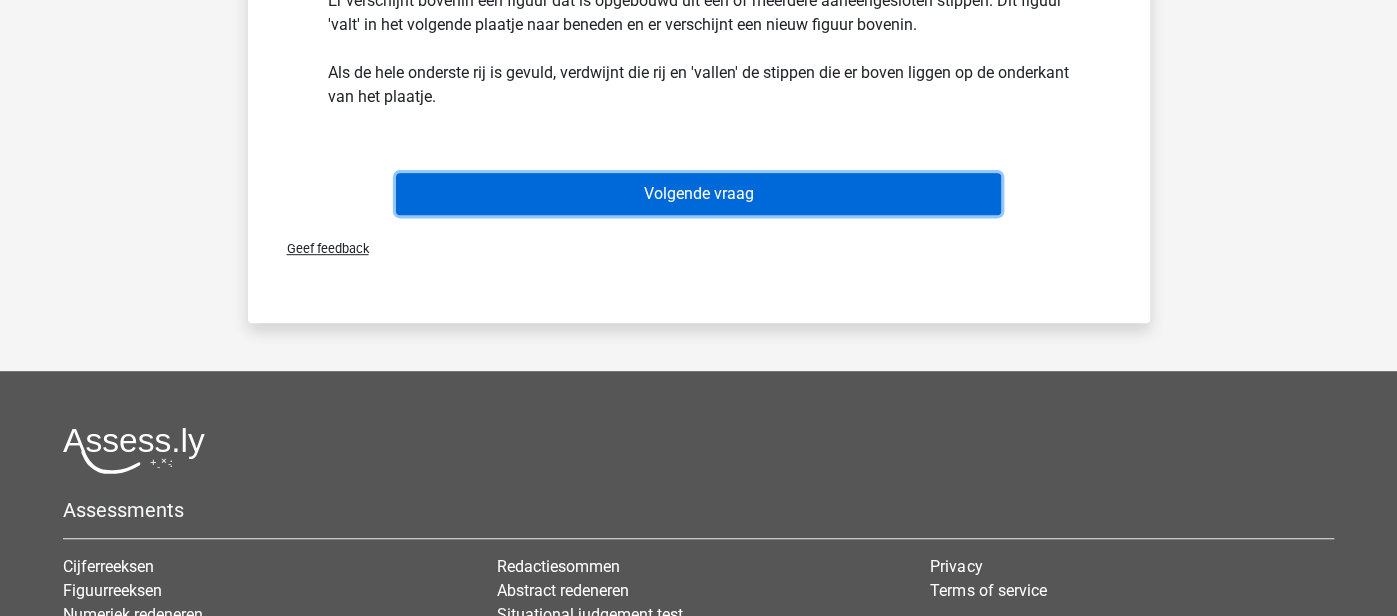 click on "Volgende vraag" at bounding box center (698, 194) 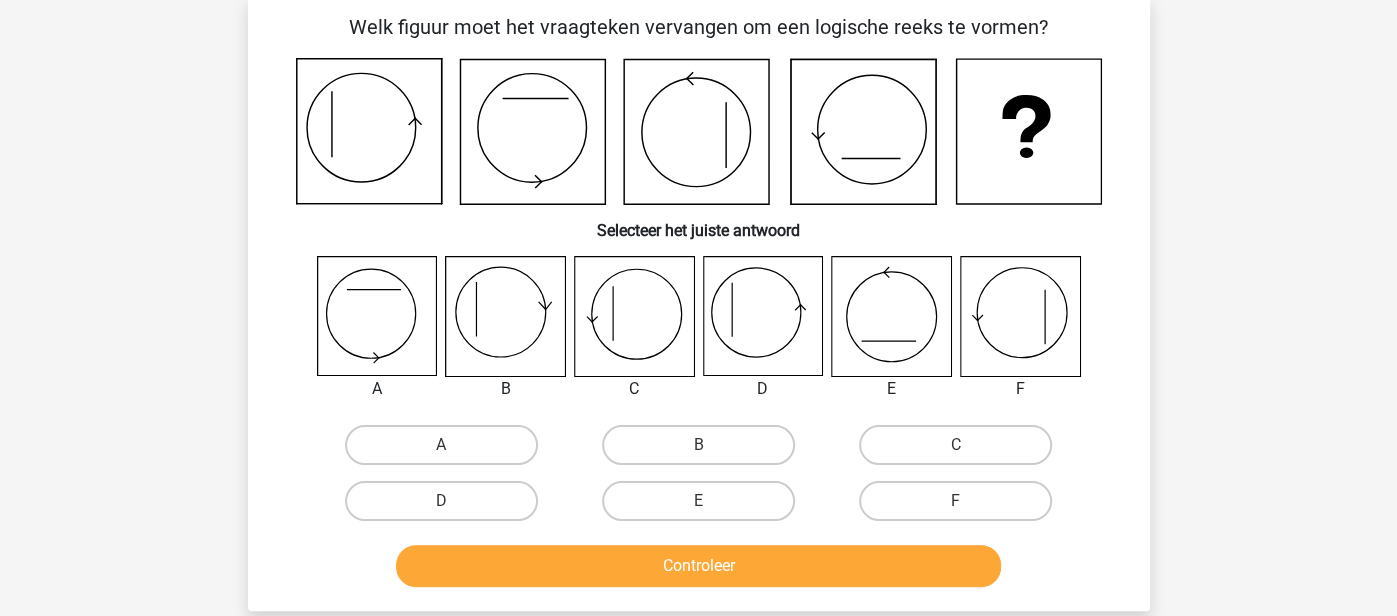 scroll, scrollTop: 92, scrollLeft: 0, axis: vertical 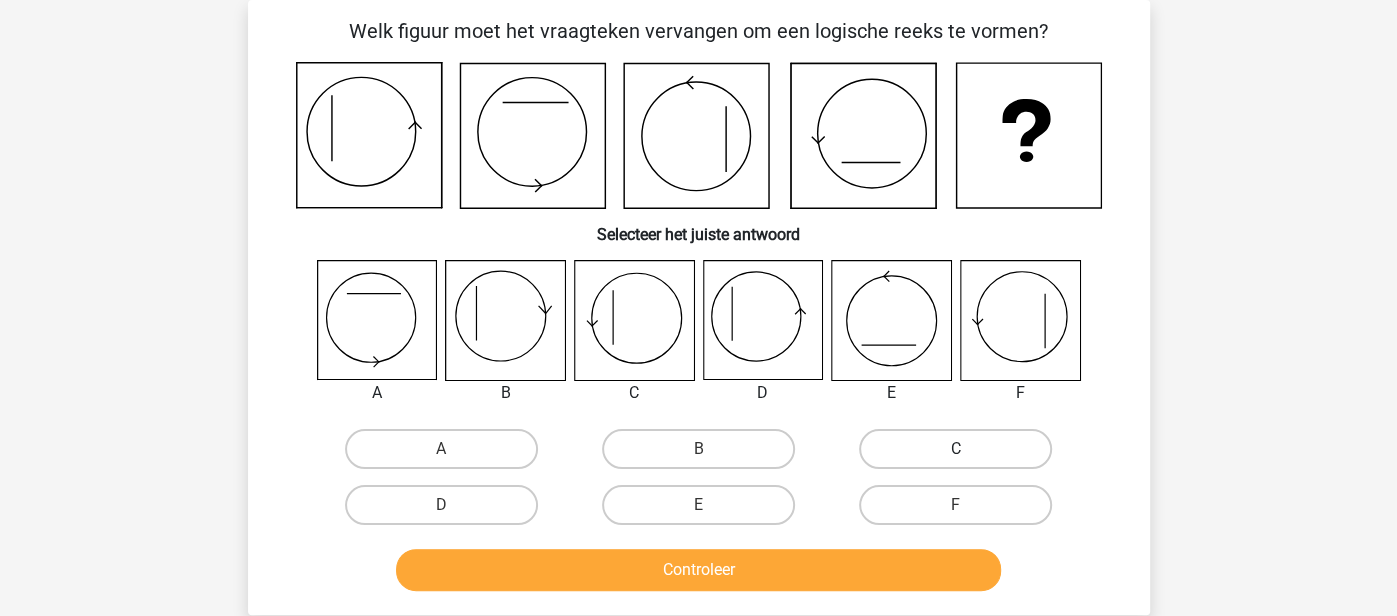 click on "C" at bounding box center [955, 449] 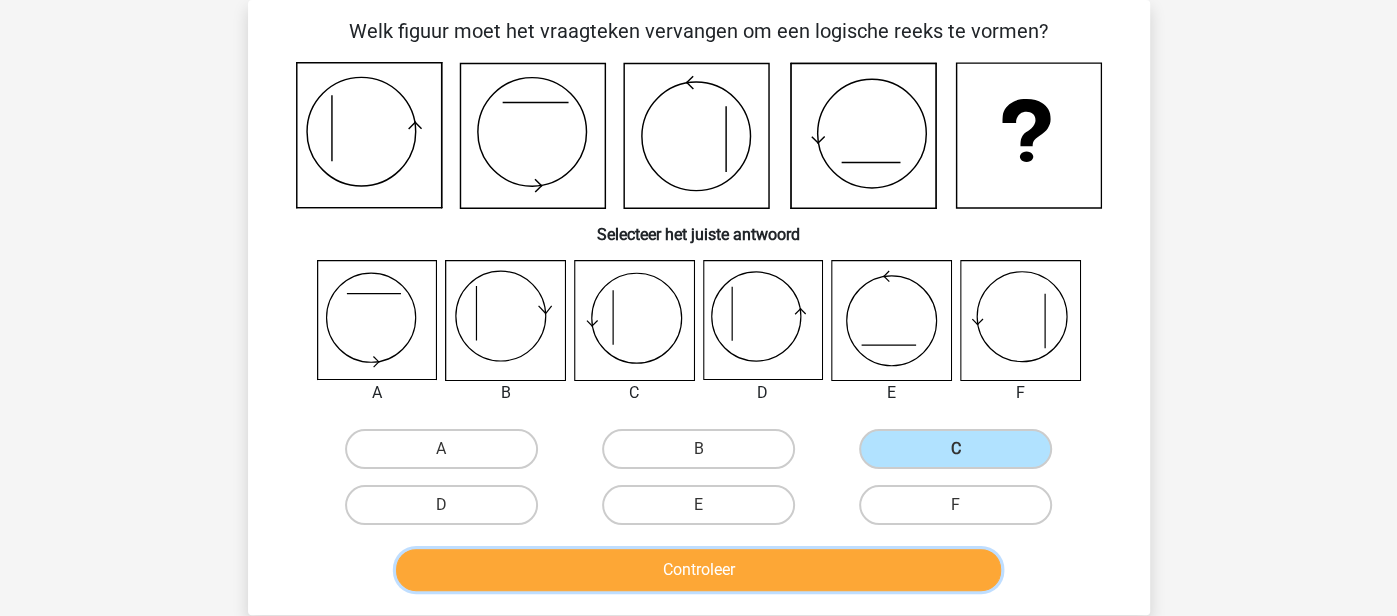 click on "Controleer" at bounding box center [698, 570] 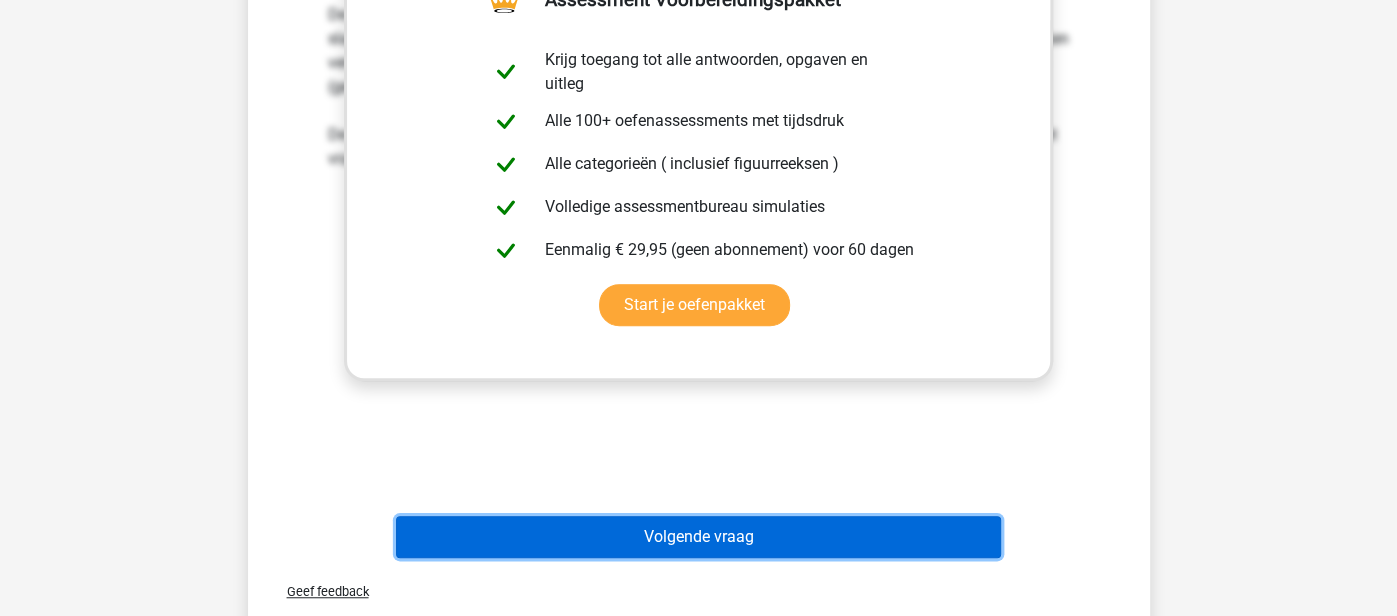 click on "Volgende vraag" at bounding box center [698, 537] 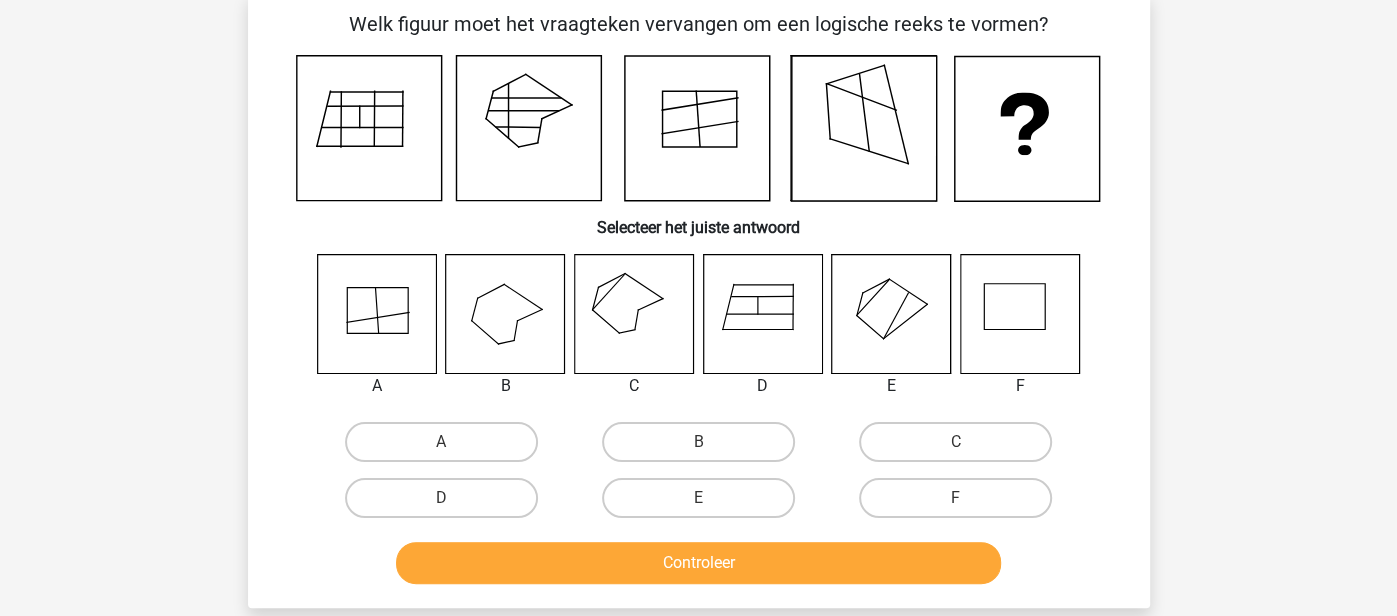 scroll, scrollTop: 92, scrollLeft: 0, axis: vertical 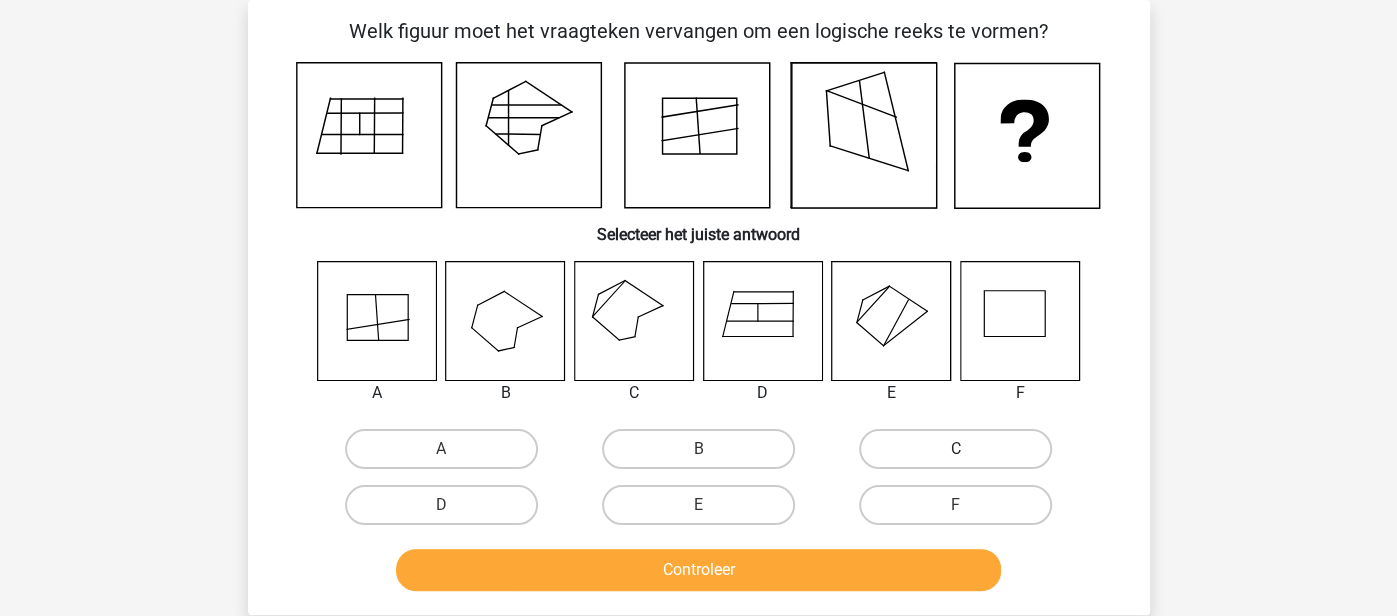 click on "C" at bounding box center [955, 449] 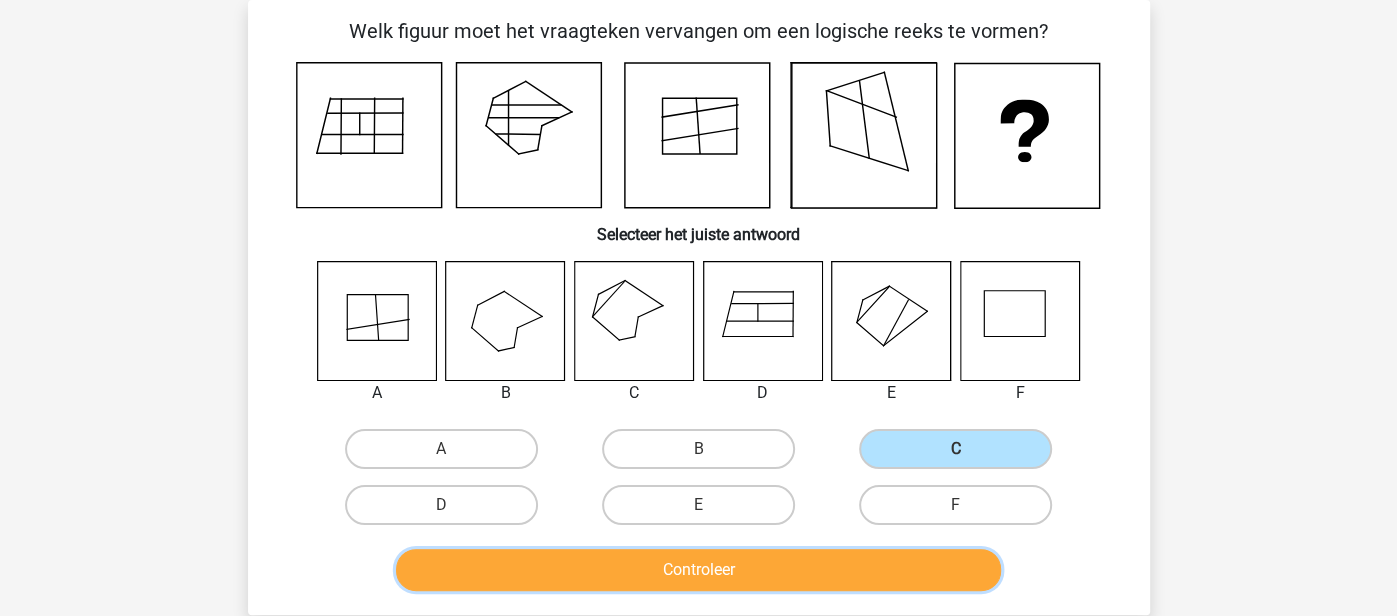 click on "Controleer" at bounding box center (698, 570) 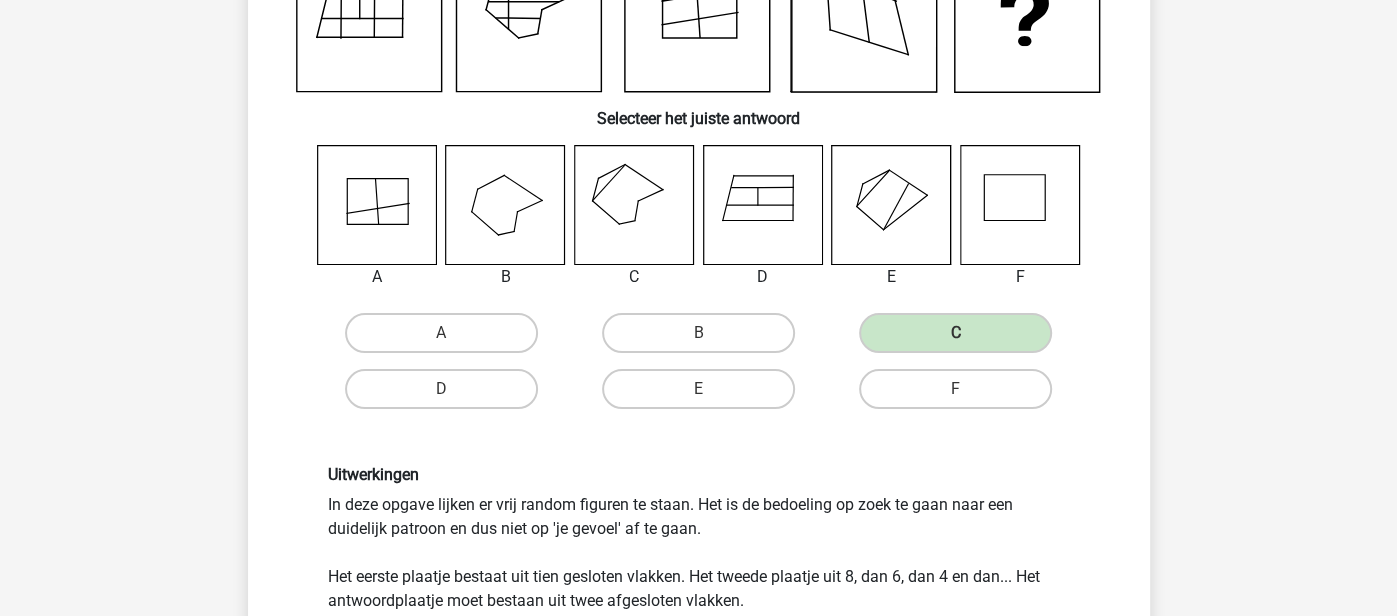 scroll, scrollTop: 247, scrollLeft: 0, axis: vertical 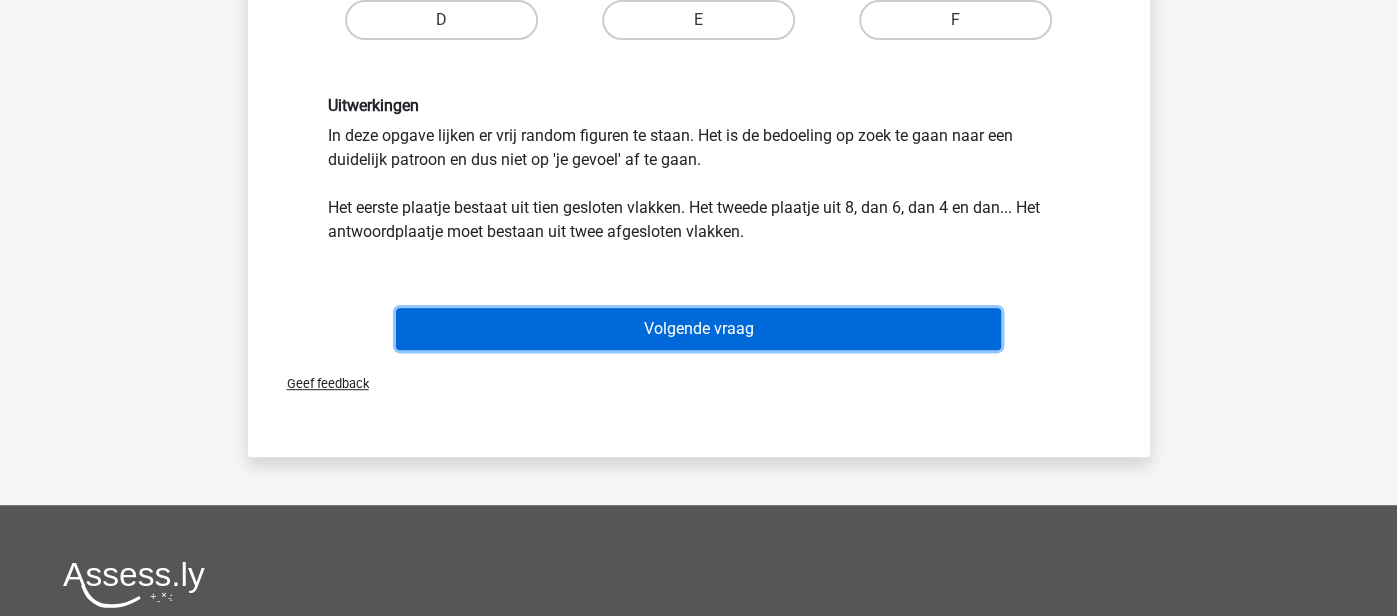 click on "Volgende vraag" at bounding box center [698, 329] 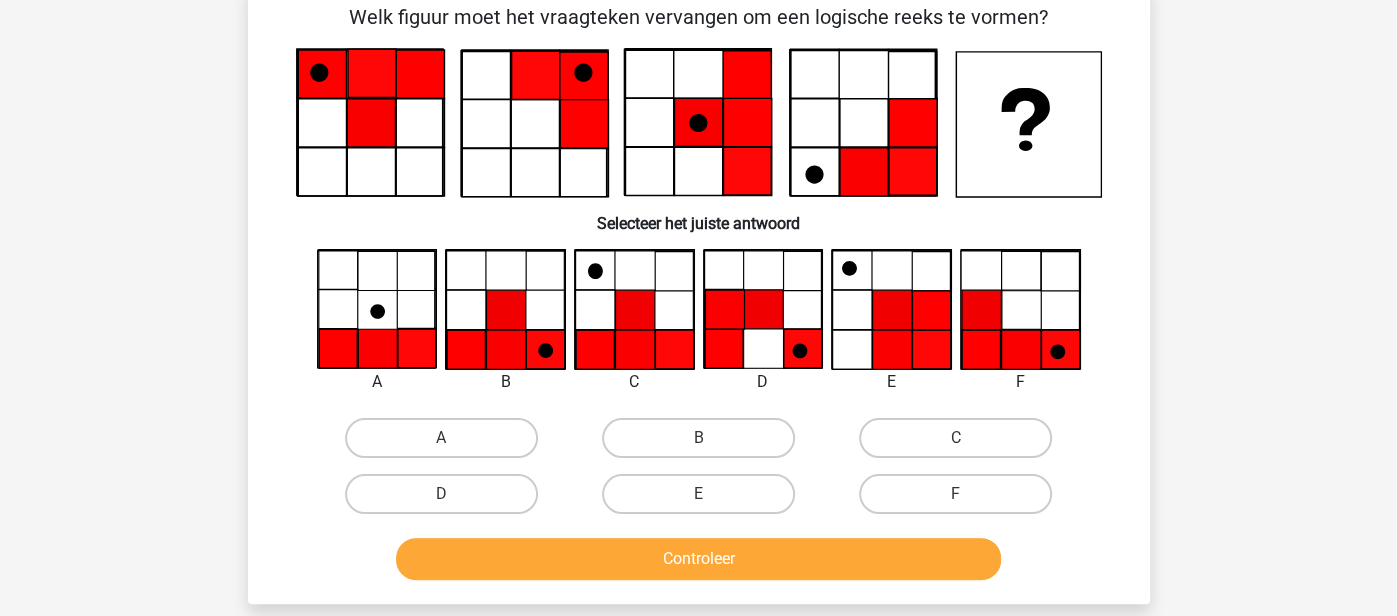 scroll, scrollTop: 92, scrollLeft: 0, axis: vertical 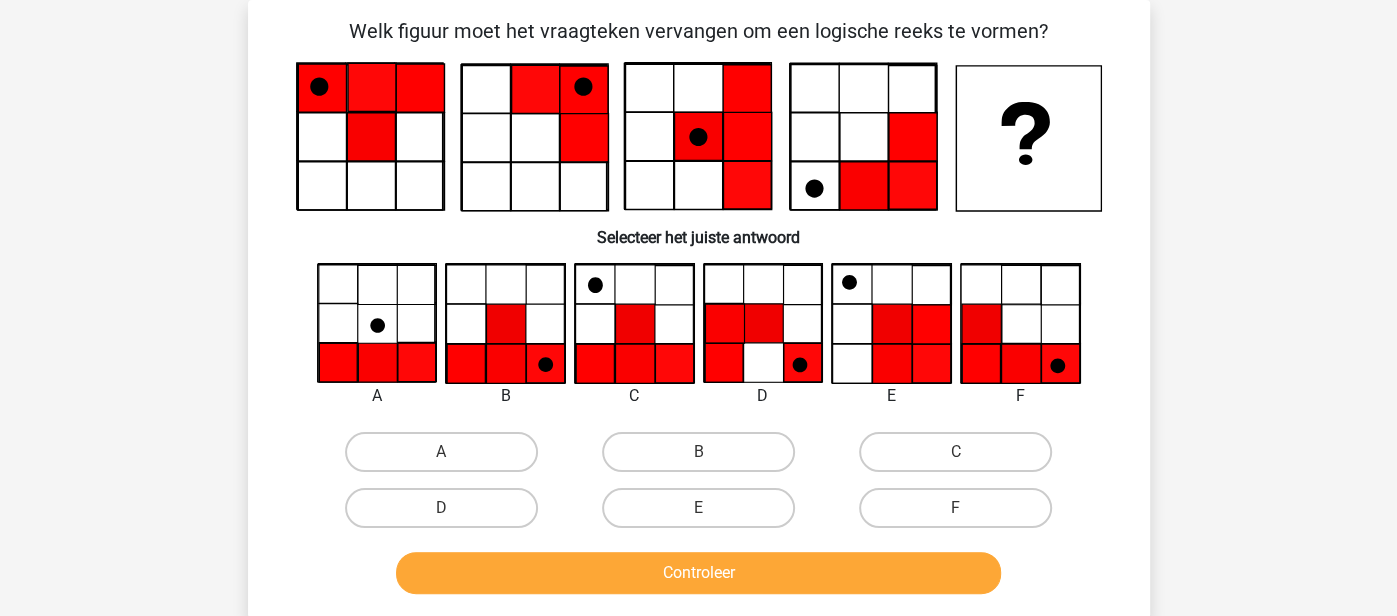 click 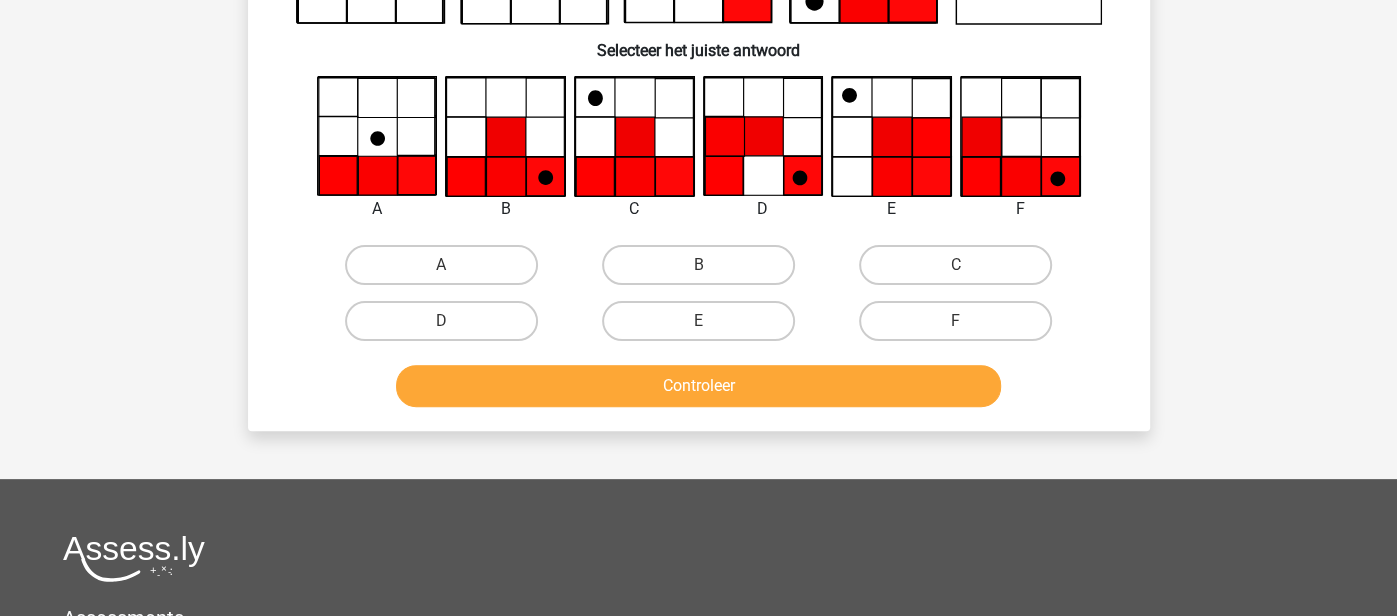 scroll, scrollTop: 282, scrollLeft: 0, axis: vertical 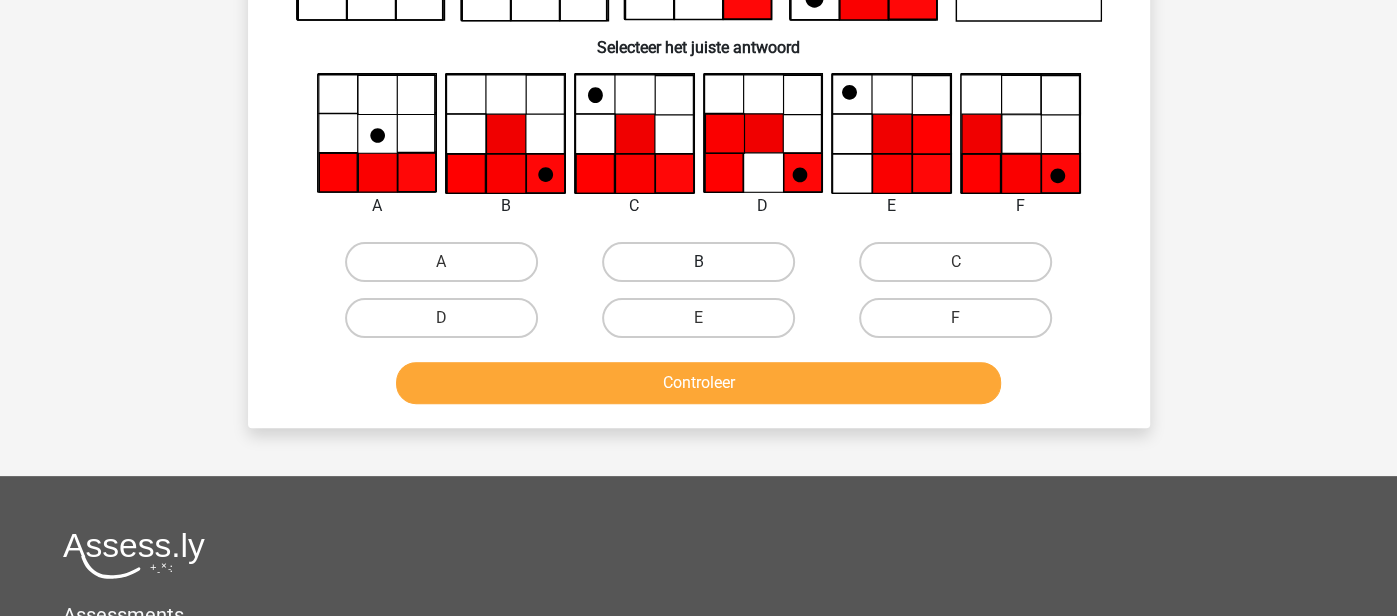 click on "B" at bounding box center [698, 262] 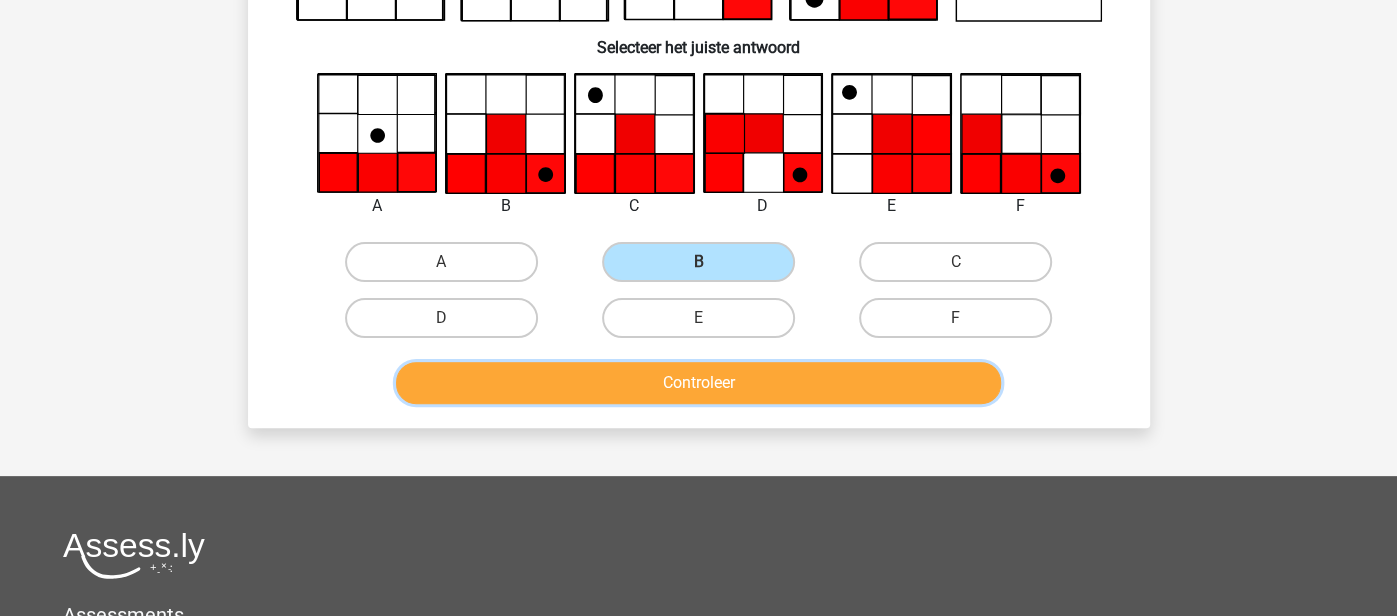 click on "Controleer" at bounding box center [698, 383] 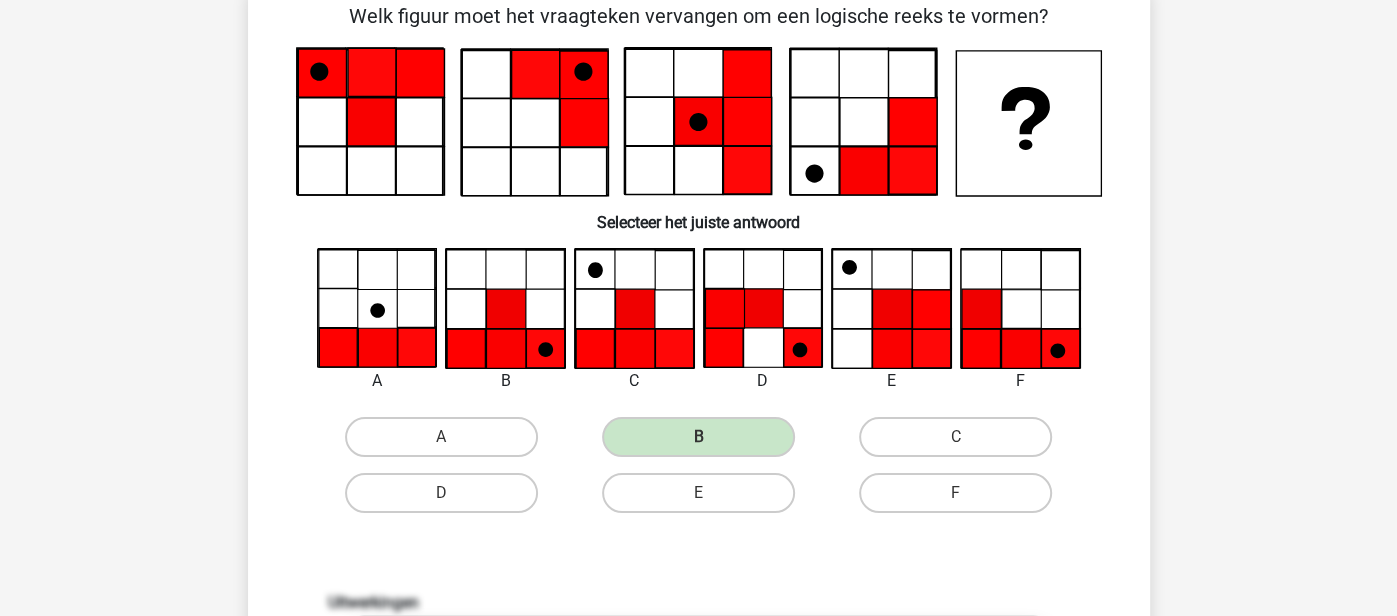 scroll, scrollTop: 87, scrollLeft: 0, axis: vertical 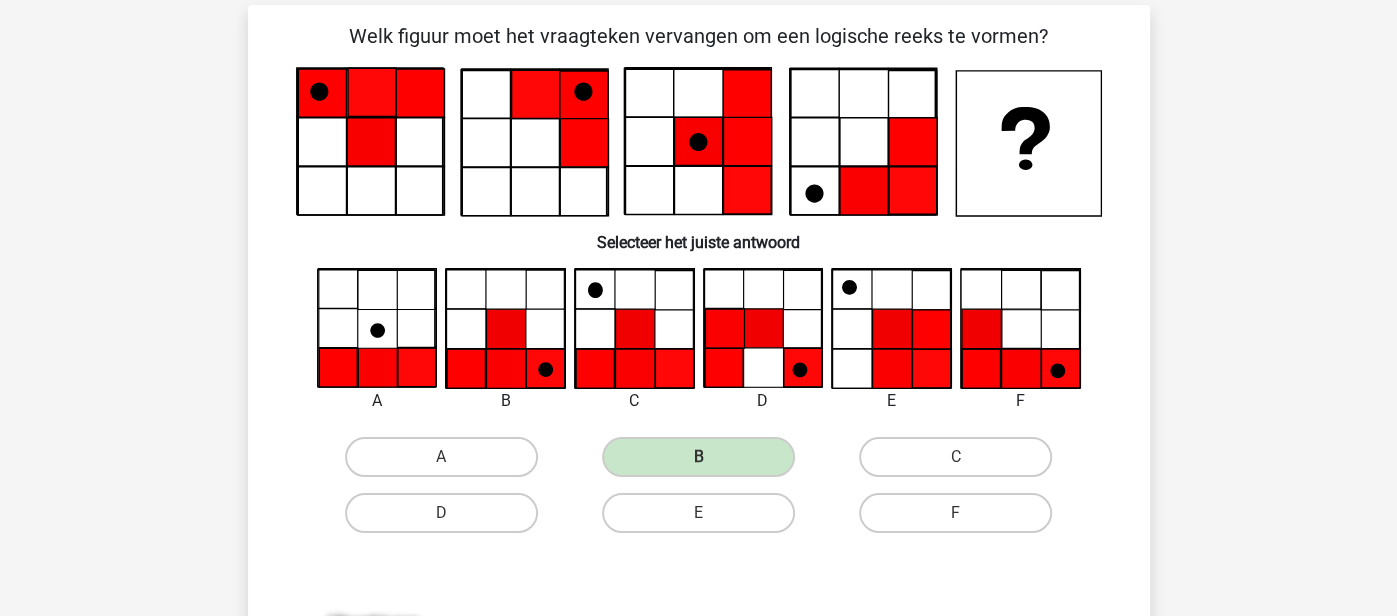 click at bounding box center (699, 142) 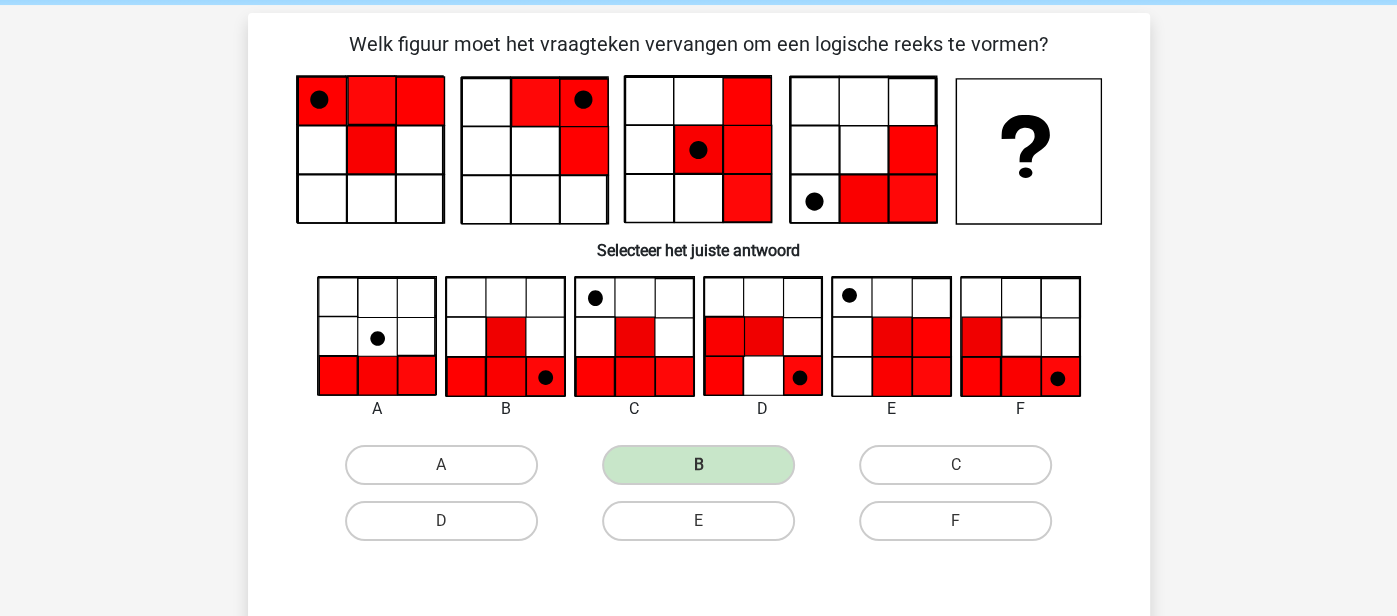 scroll, scrollTop: 76, scrollLeft: 0, axis: vertical 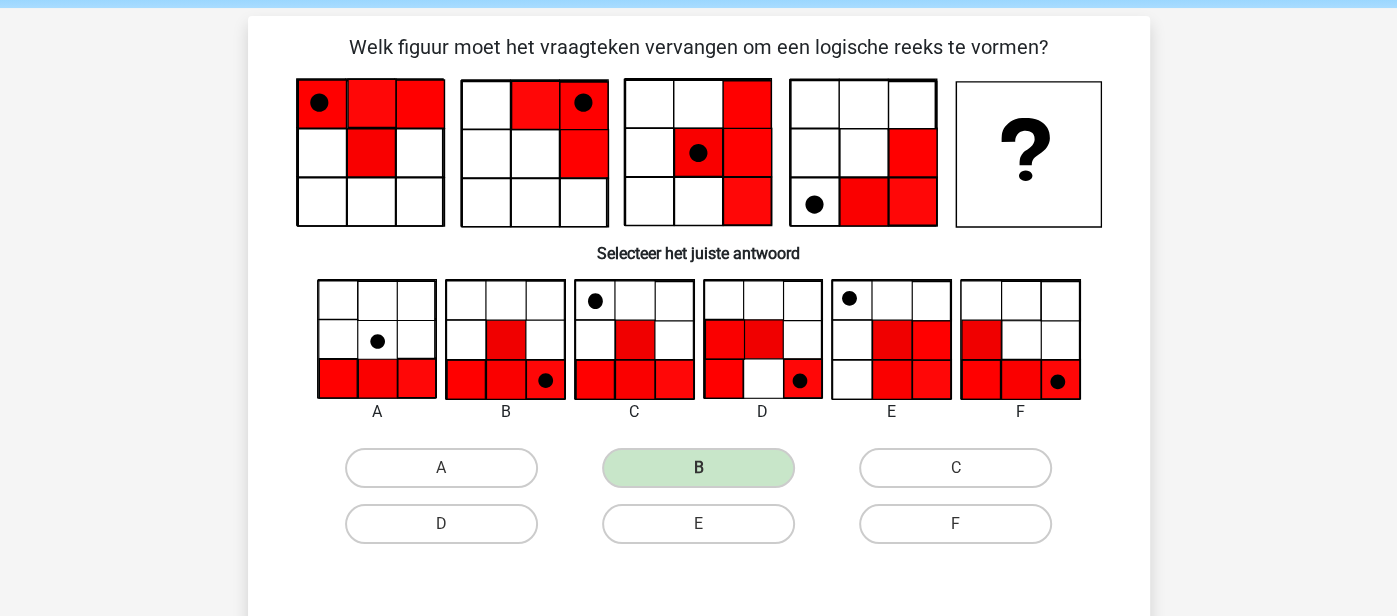 click 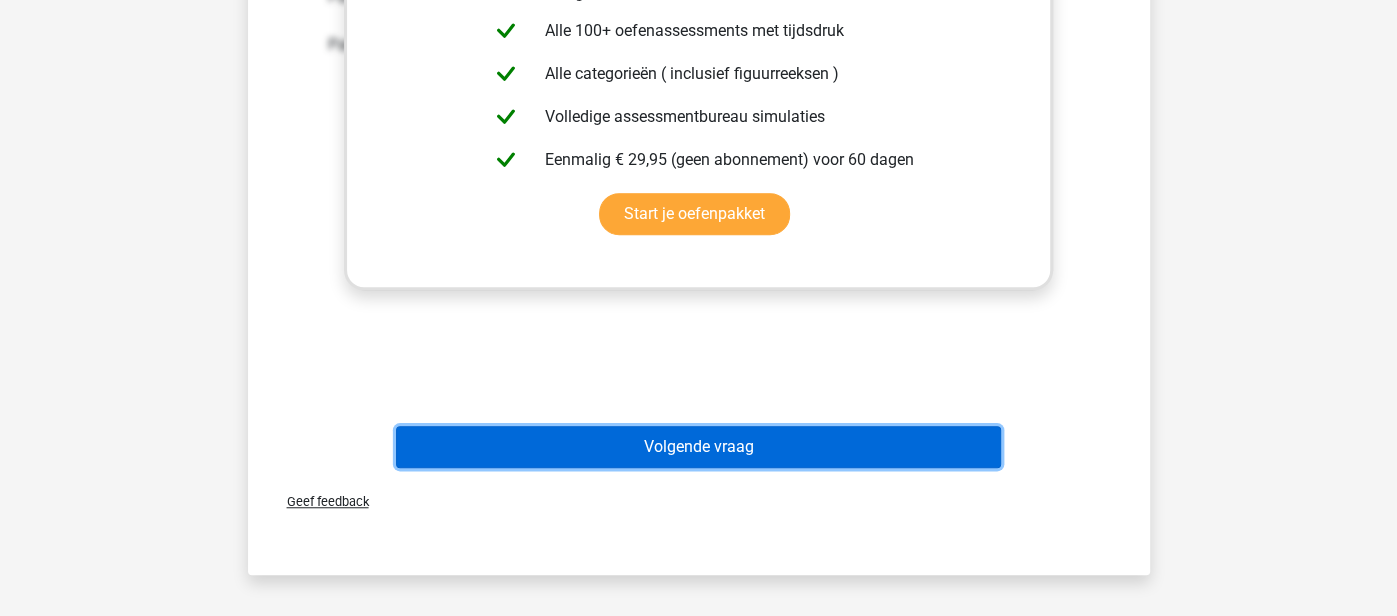 click on "Volgende vraag" at bounding box center (698, 447) 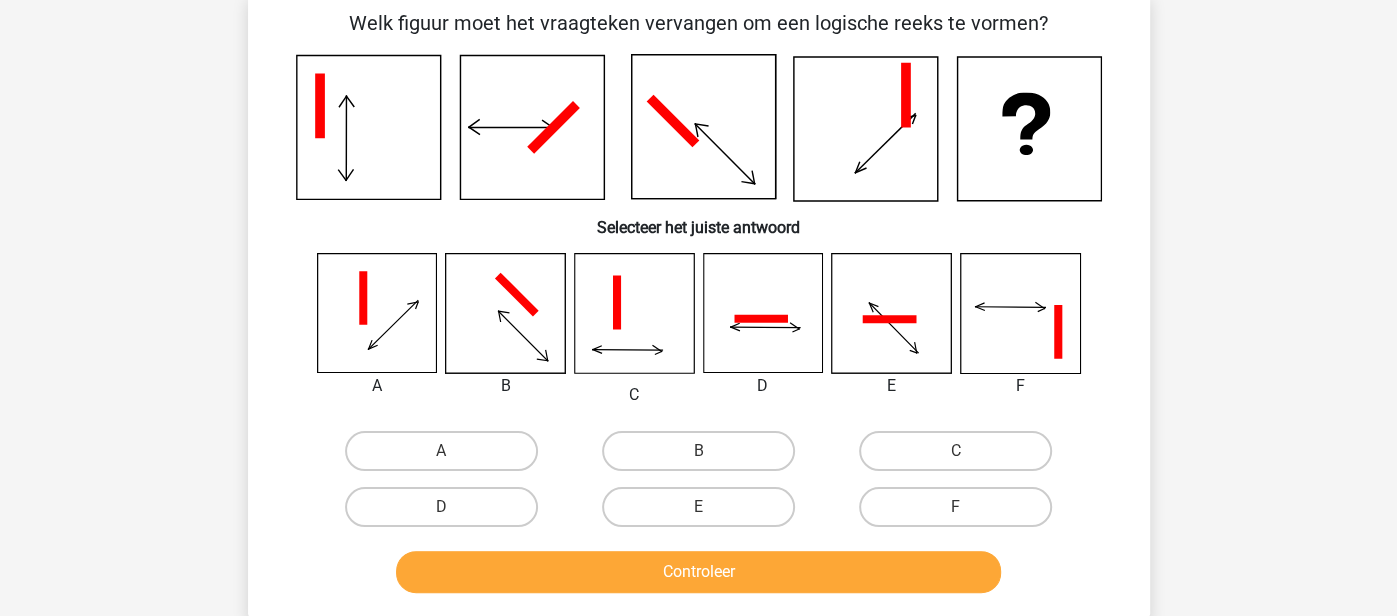 scroll, scrollTop: 92, scrollLeft: 0, axis: vertical 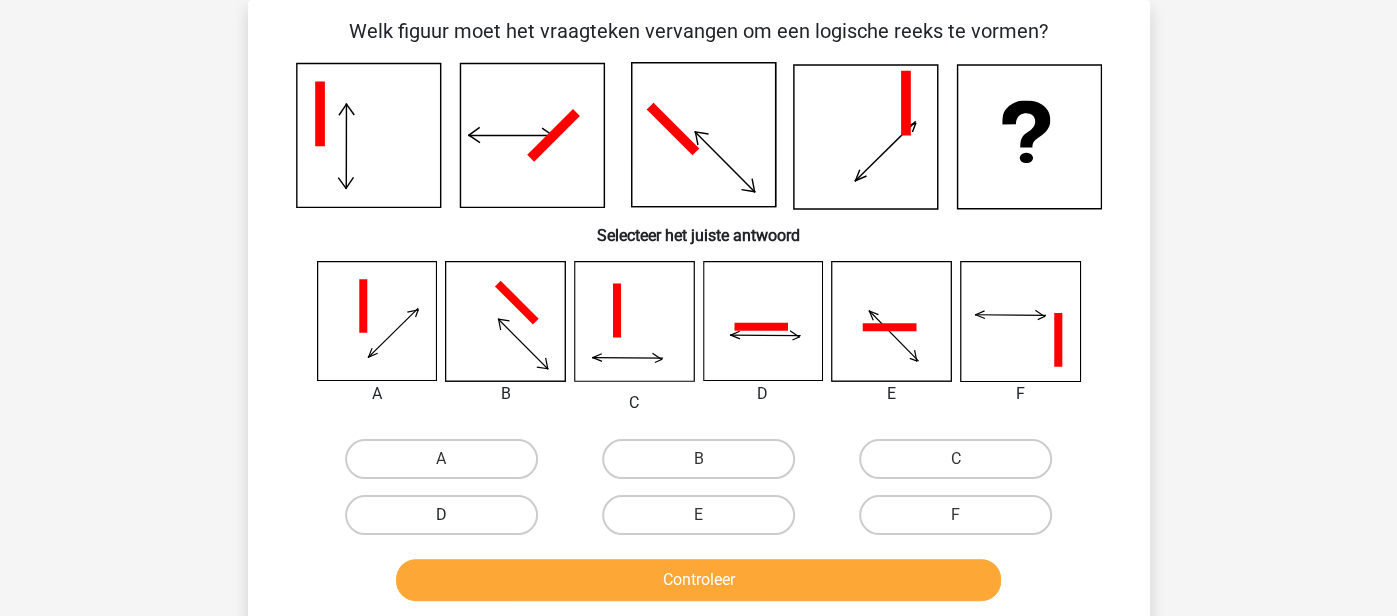 click on "D" at bounding box center (441, 515) 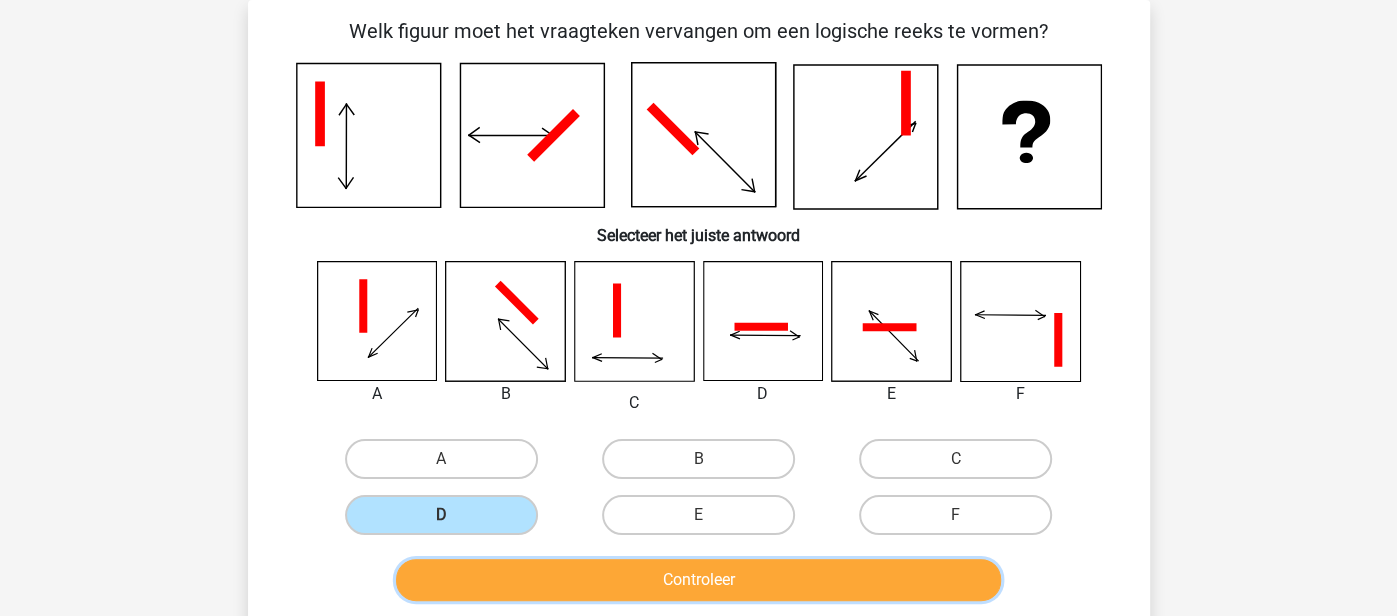 click on "Controleer" at bounding box center [698, 580] 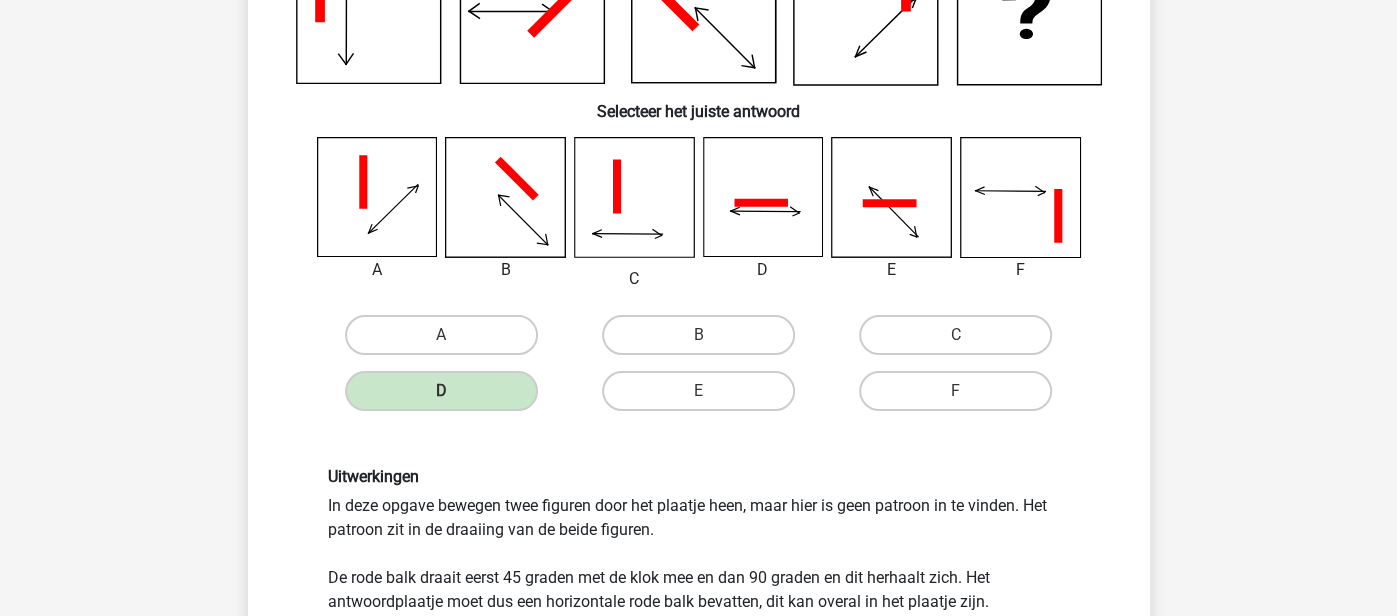 scroll, scrollTop: 218, scrollLeft: 0, axis: vertical 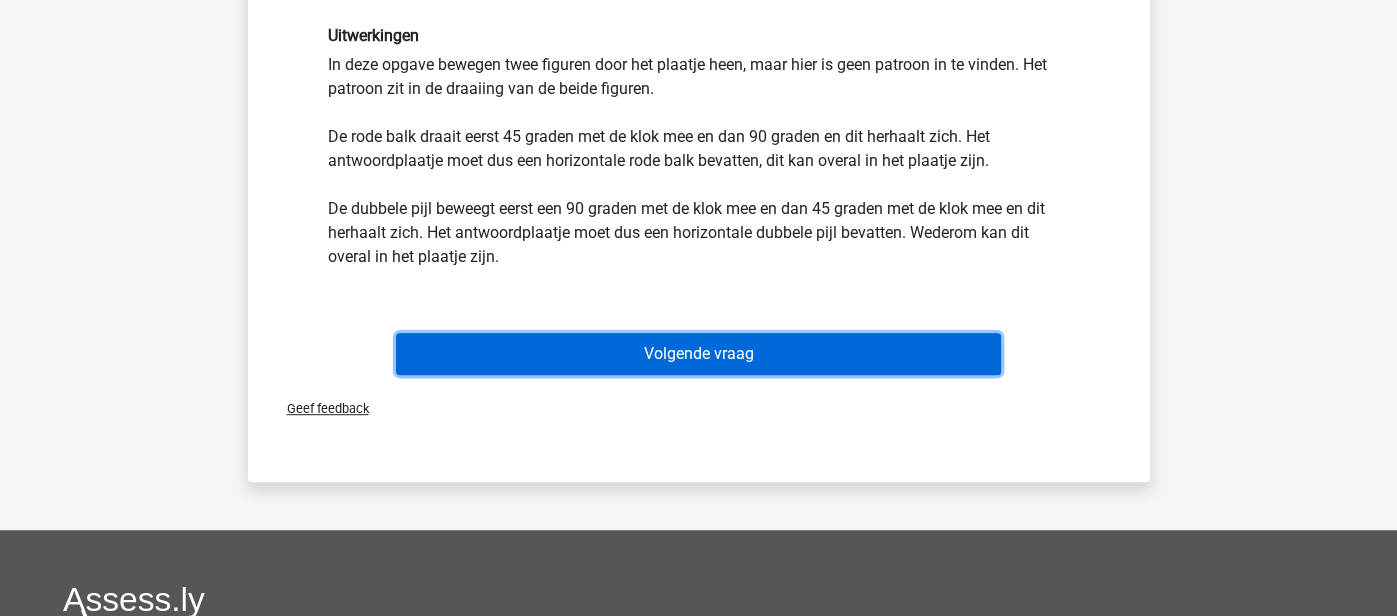 click on "Volgende vraag" at bounding box center [698, 354] 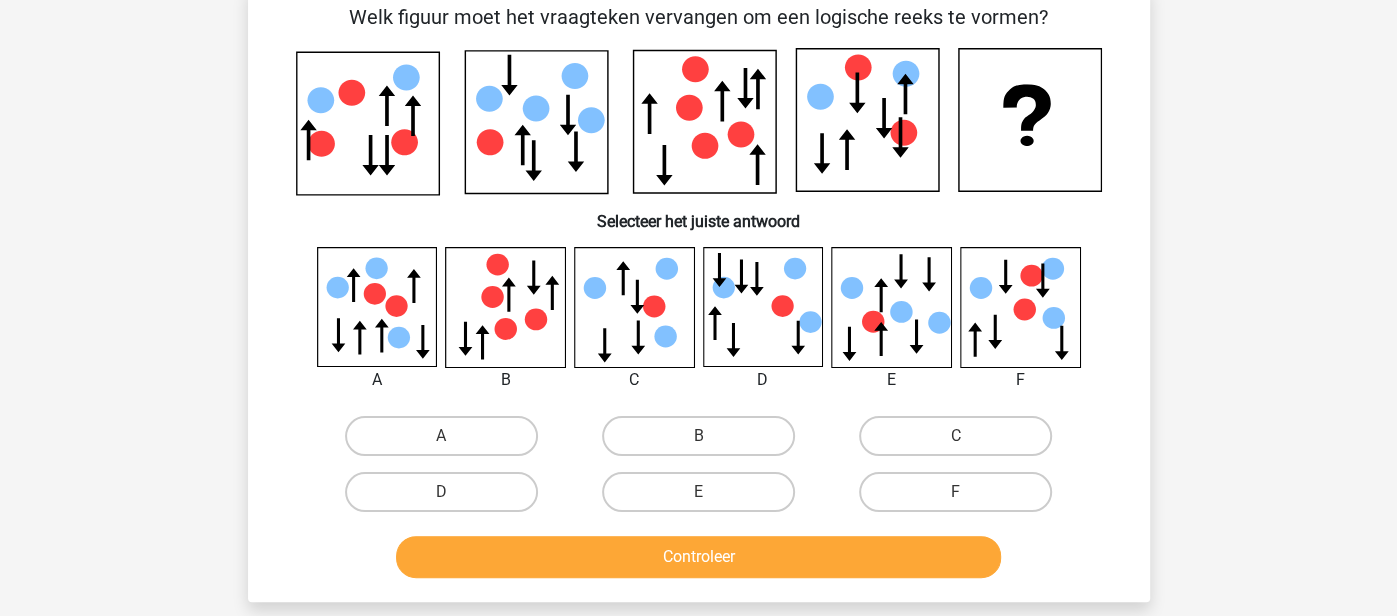 scroll, scrollTop: 92, scrollLeft: 0, axis: vertical 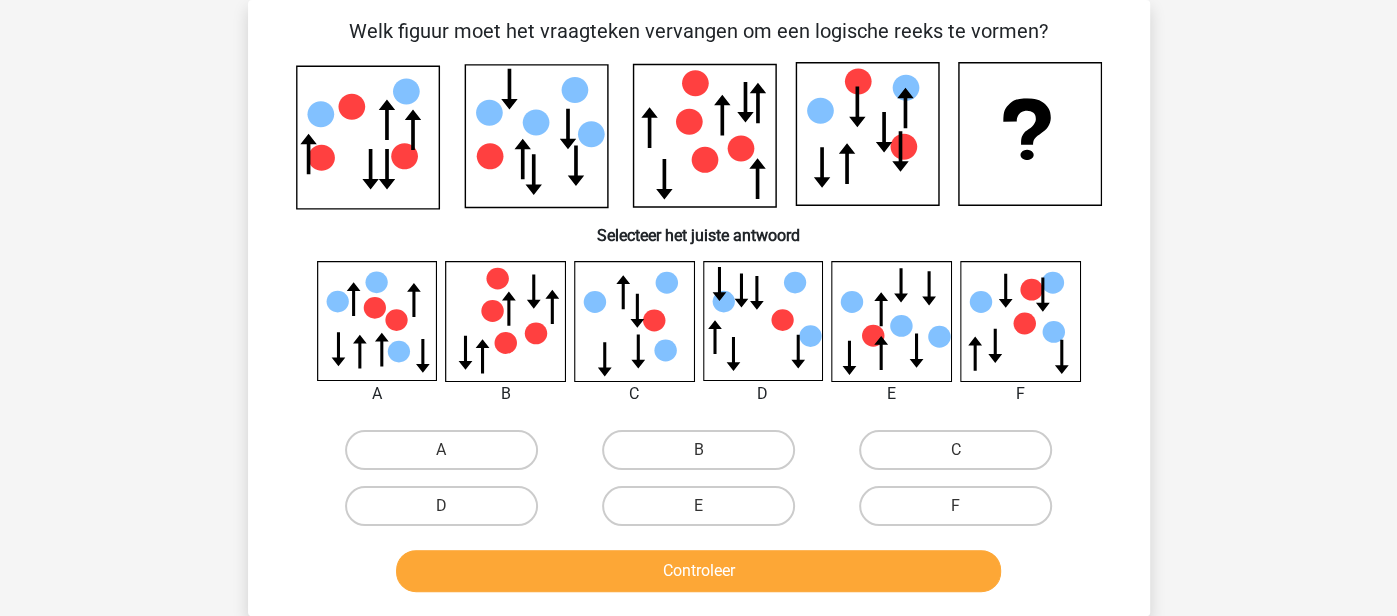 click on "Kies  premium
shirley
naazmoen1000@gmail.com" at bounding box center (698, 550) 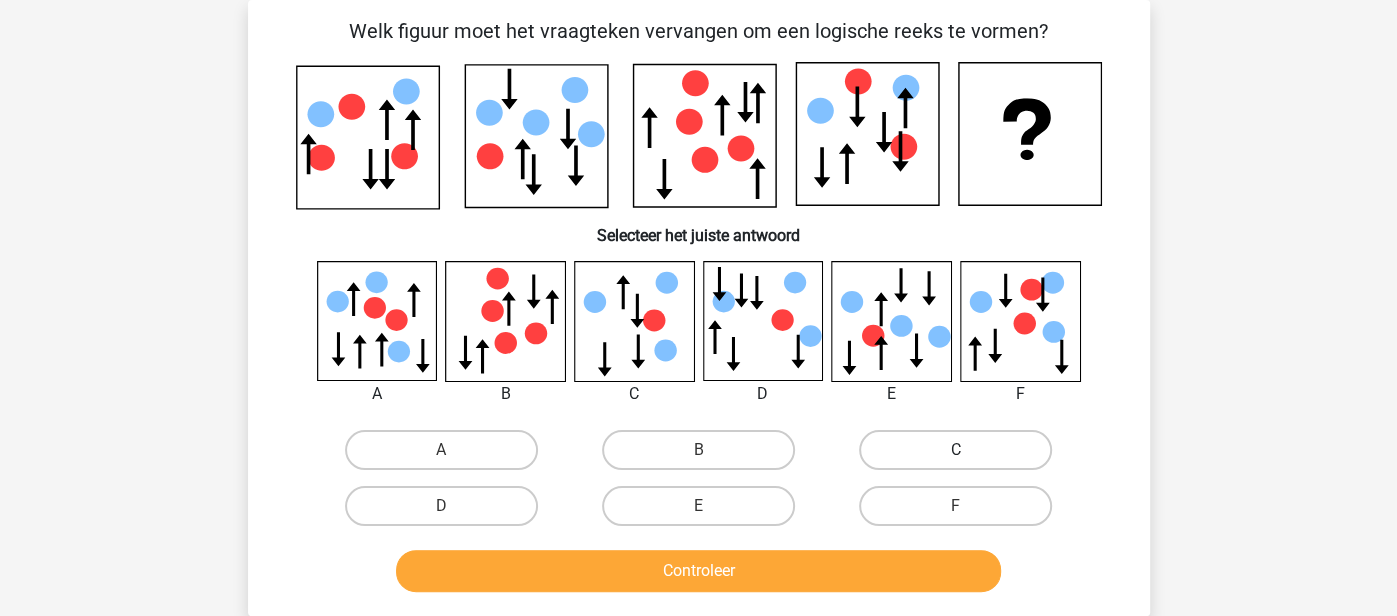 click on "C" at bounding box center (955, 450) 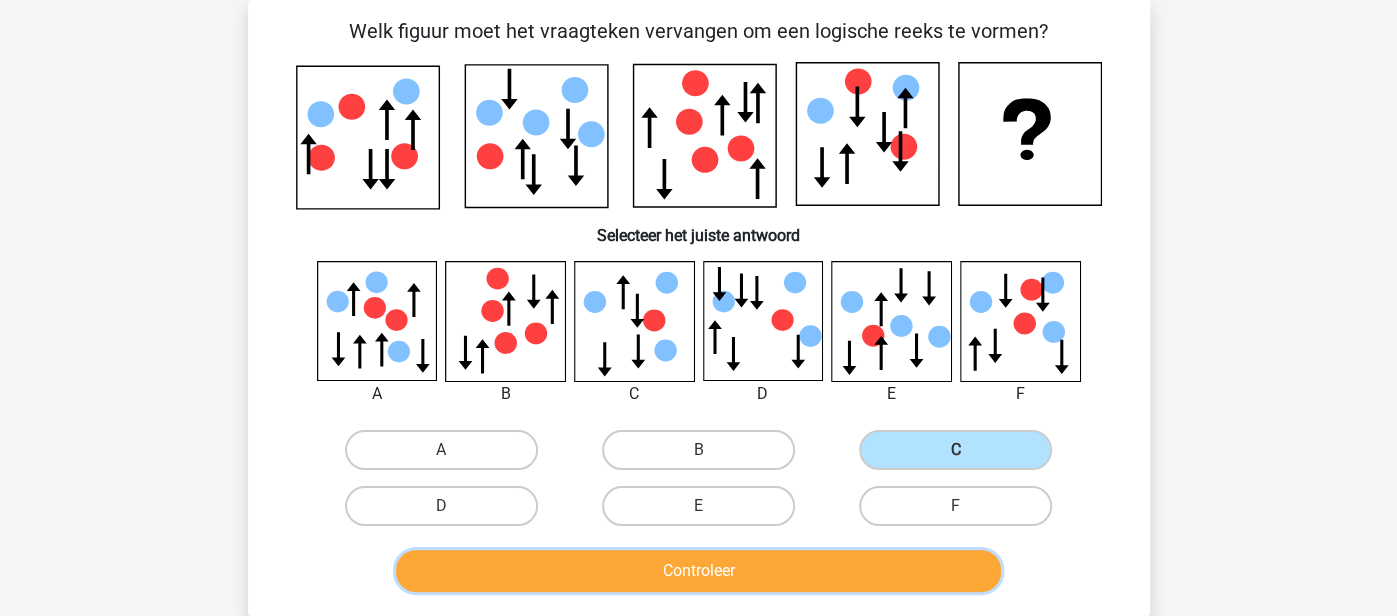 click on "Controleer" at bounding box center (698, 571) 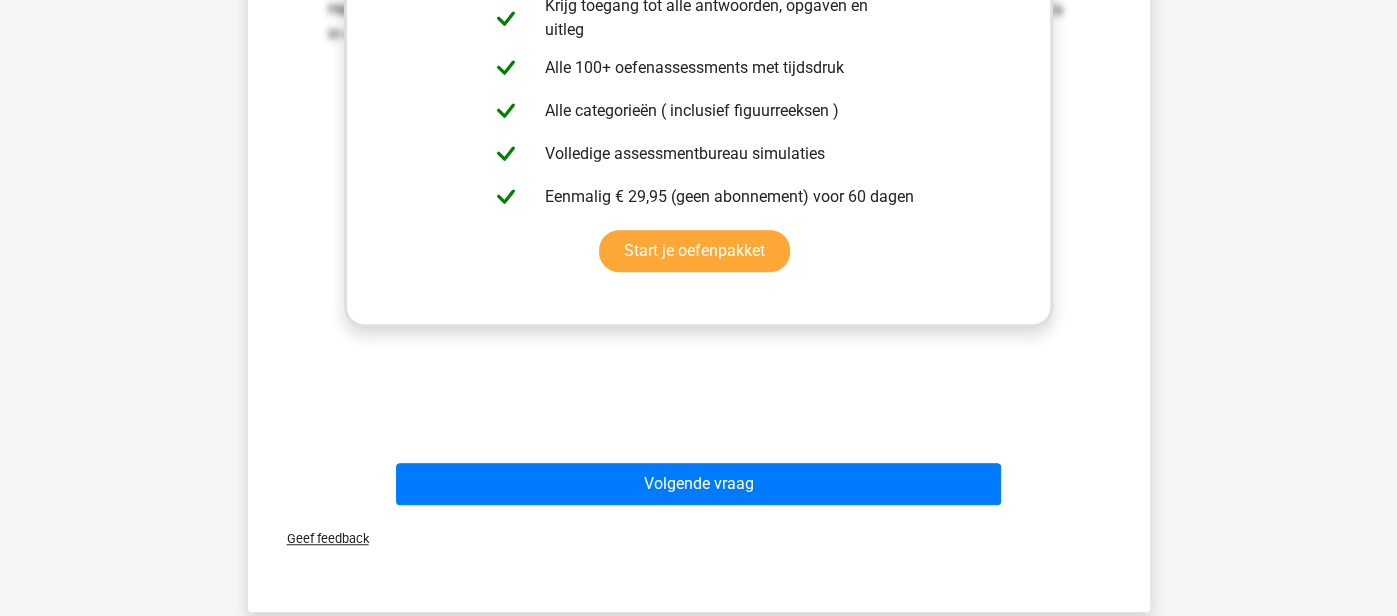 scroll, scrollTop: 937, scrollLeft: 0, axis: vertical 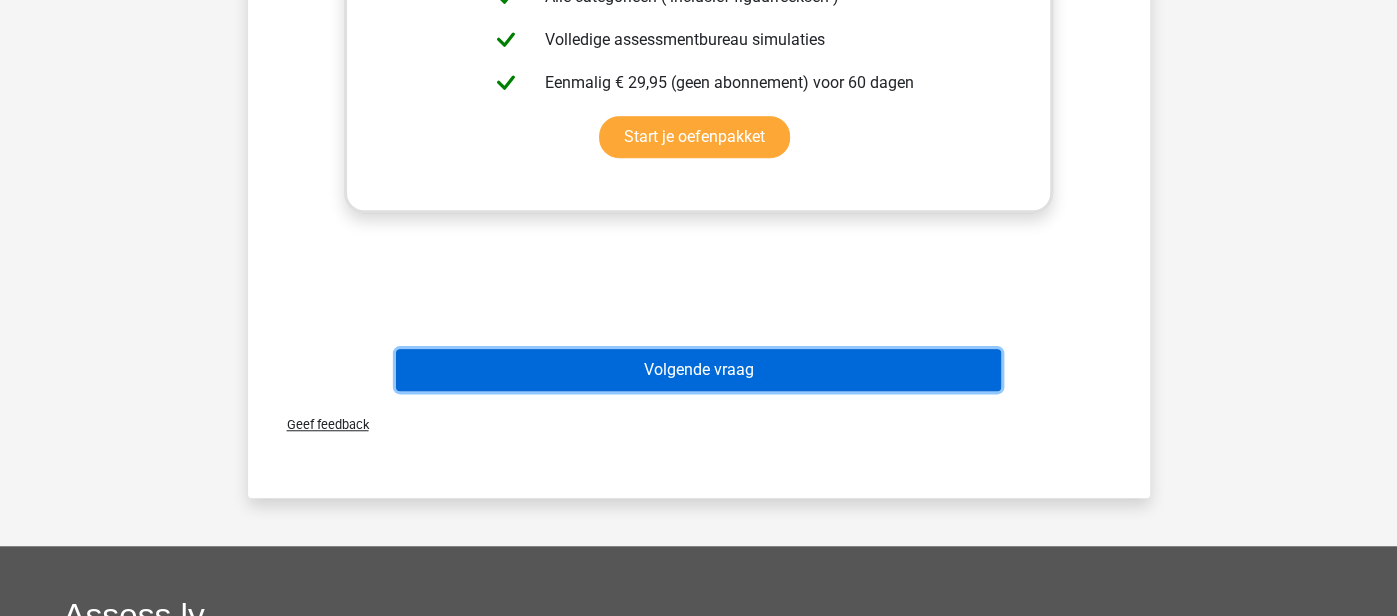 click on "Volgende vraag" at bounding box center (698, 370) 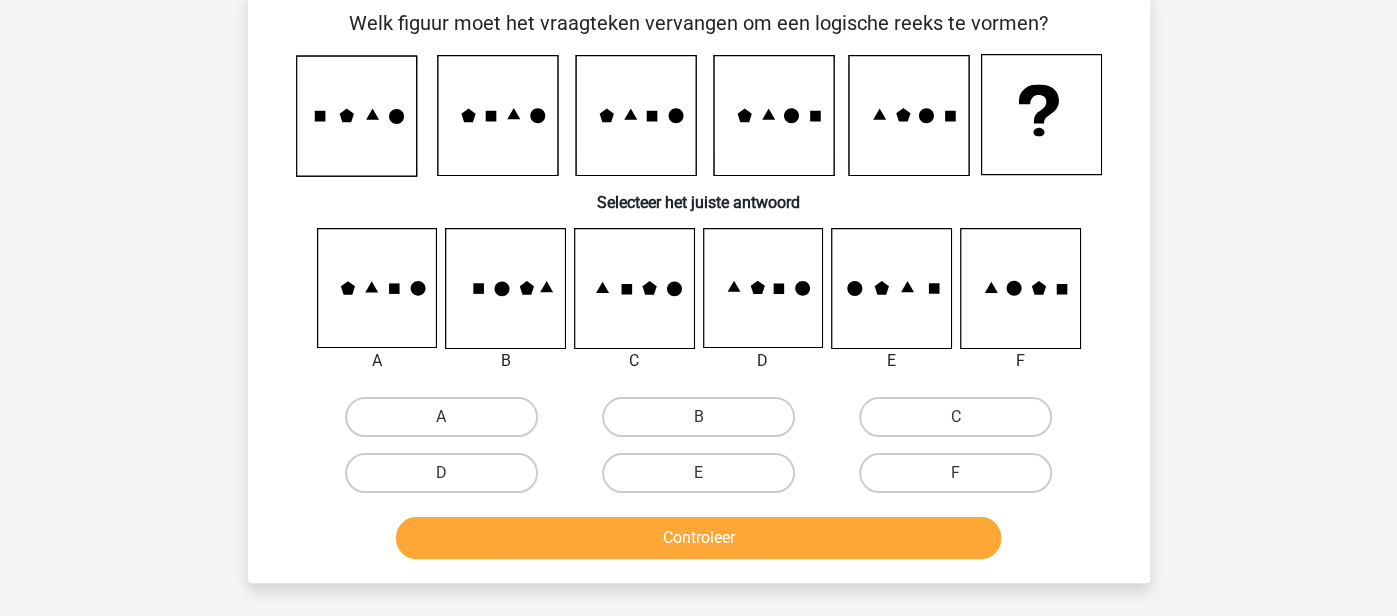 scroll, scrollTop: 92, scrollLeft: 0, axis: vertical 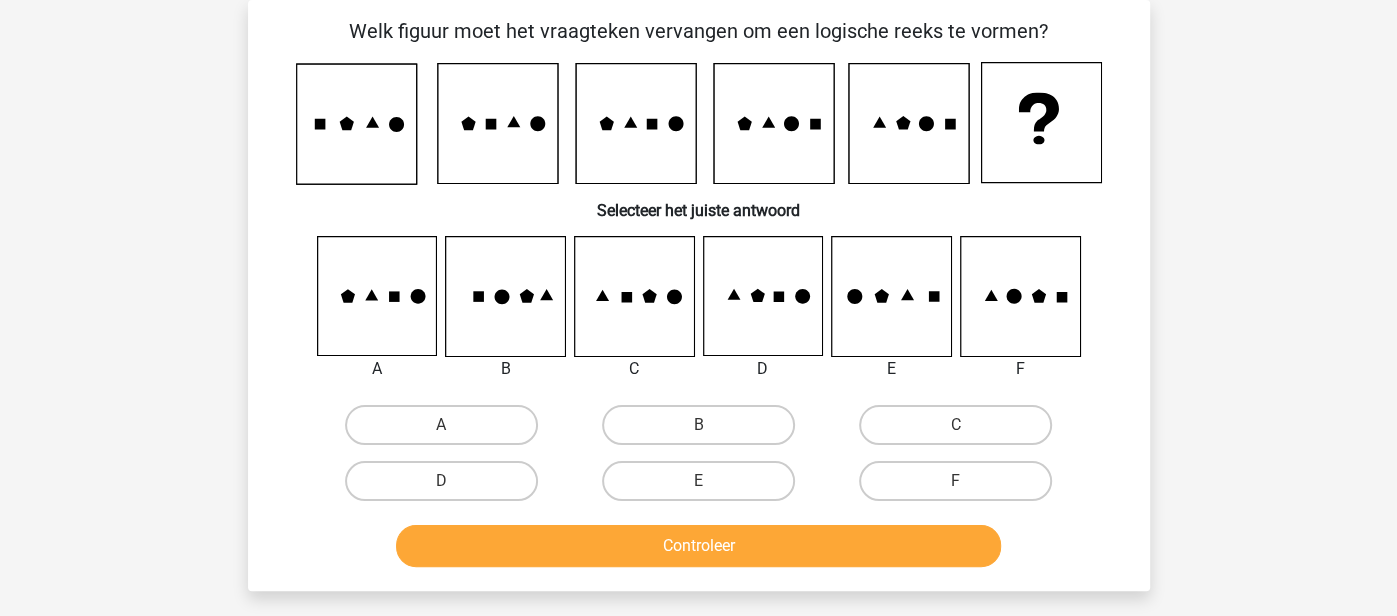 click 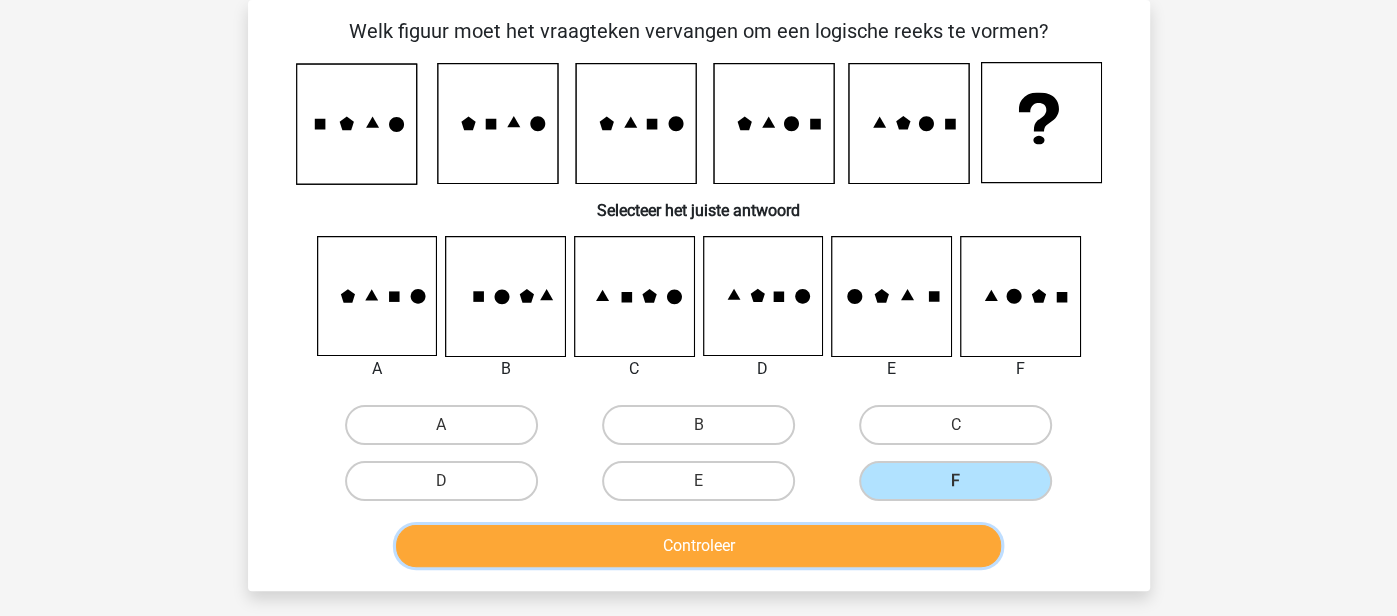 click on "Controleer" at bounding box center (698, 546) 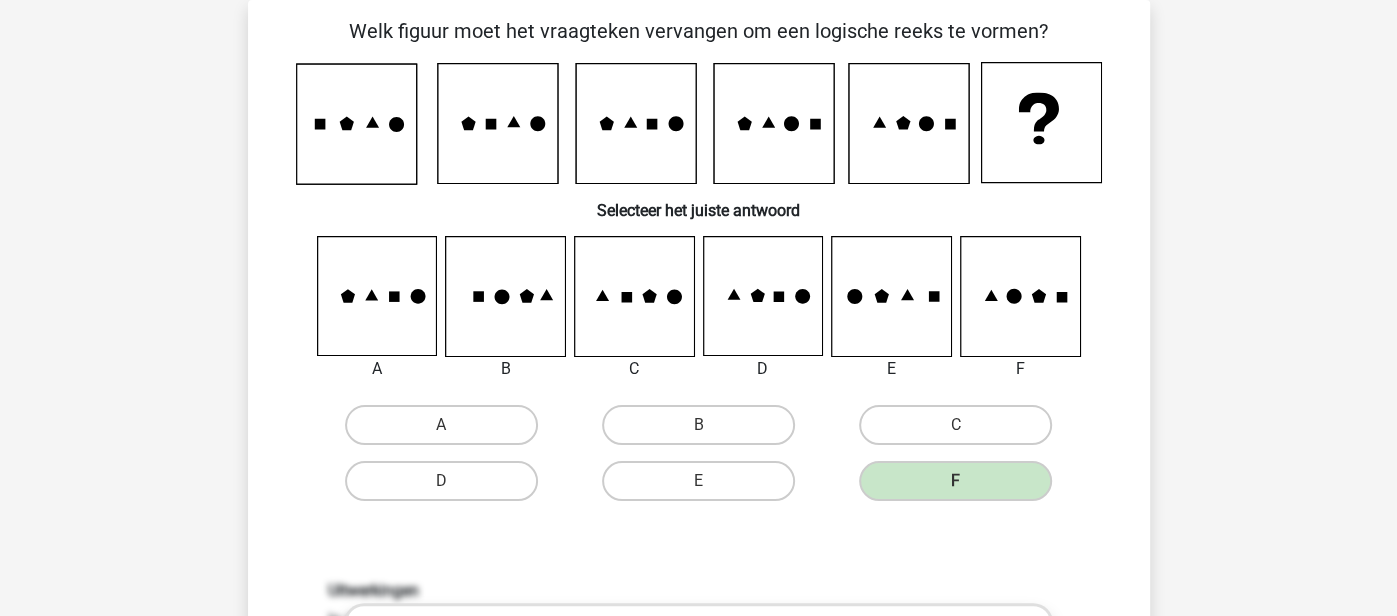 scroll, scrollTop: 94, scrollLeft: 0, axis: vertical 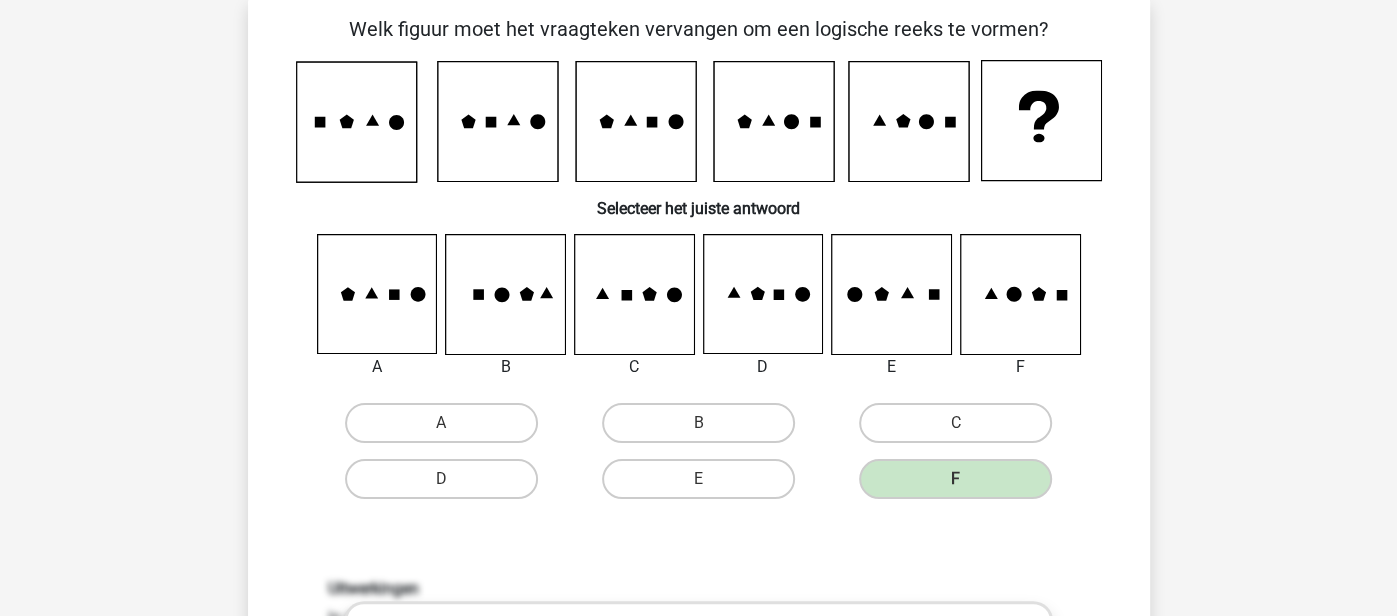 click 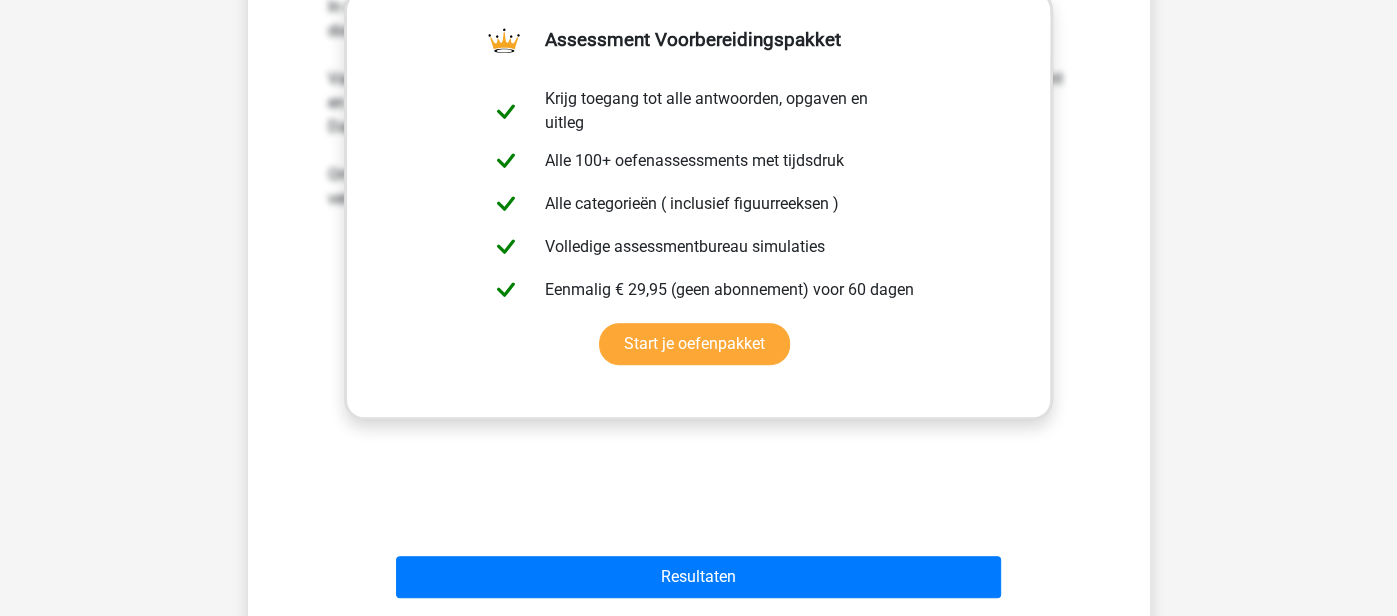 scroll, scrollTop: 815, scrollLeft: 0, axis: vertical 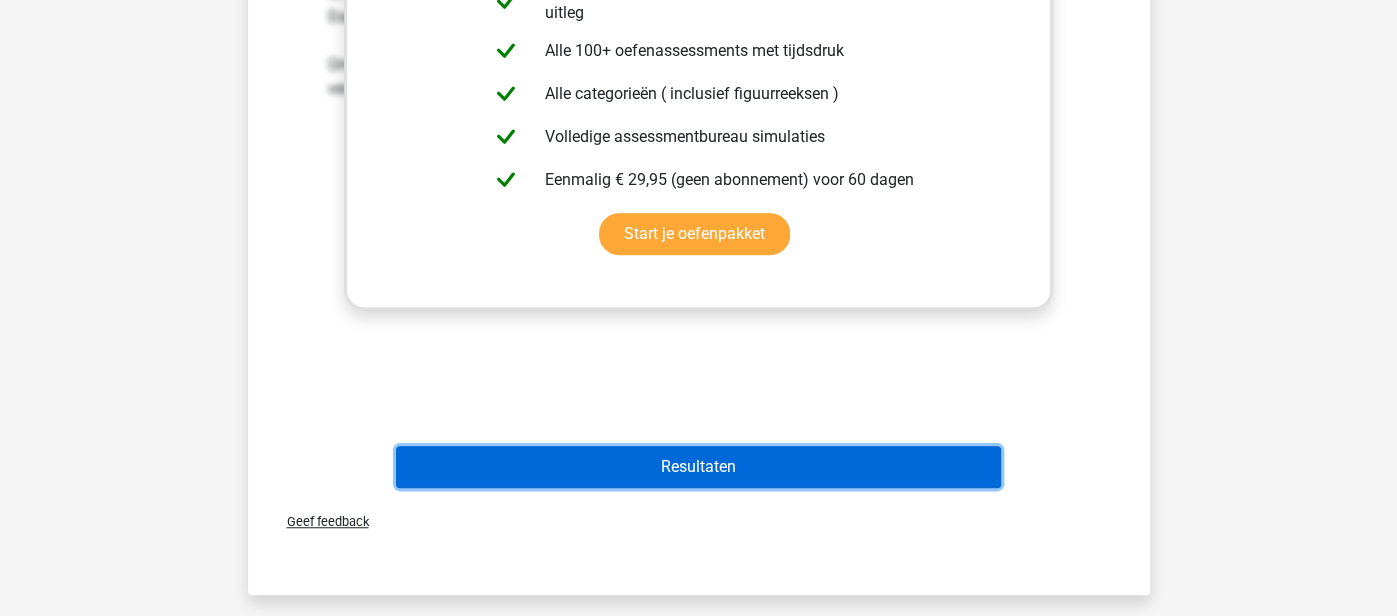 click on "Resultaten" at bounding box center (698, 467) 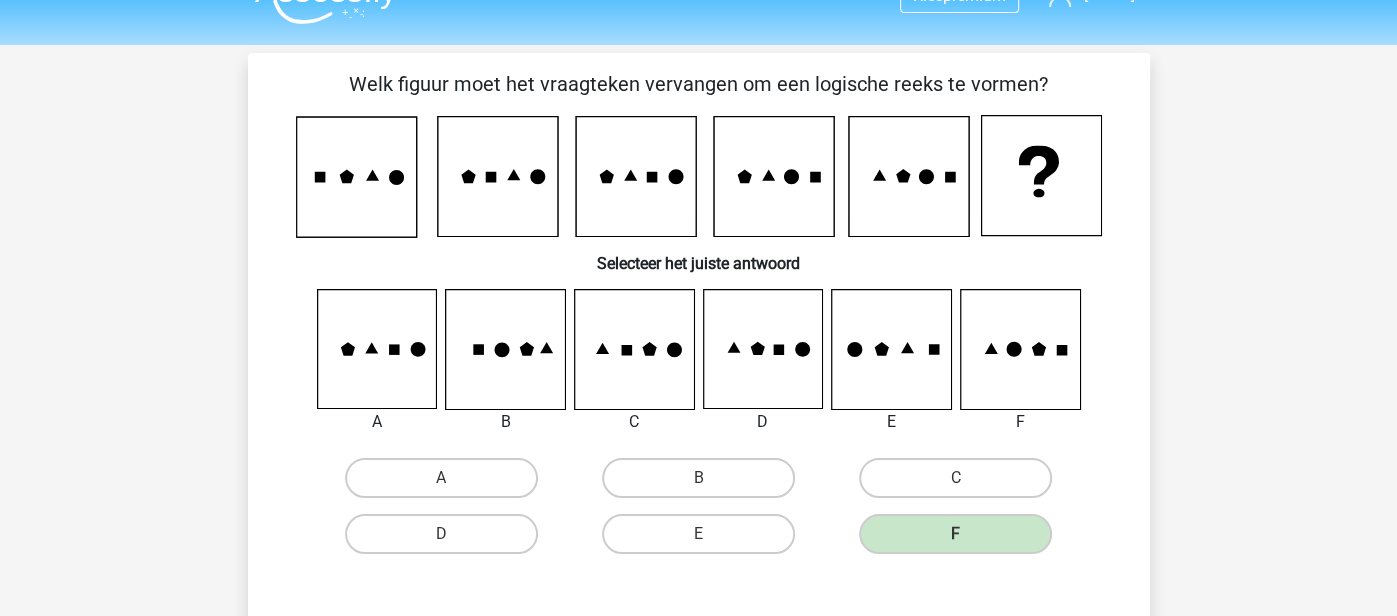 scroll, scrollTop: 0, scrollLeft: 0, axis: both 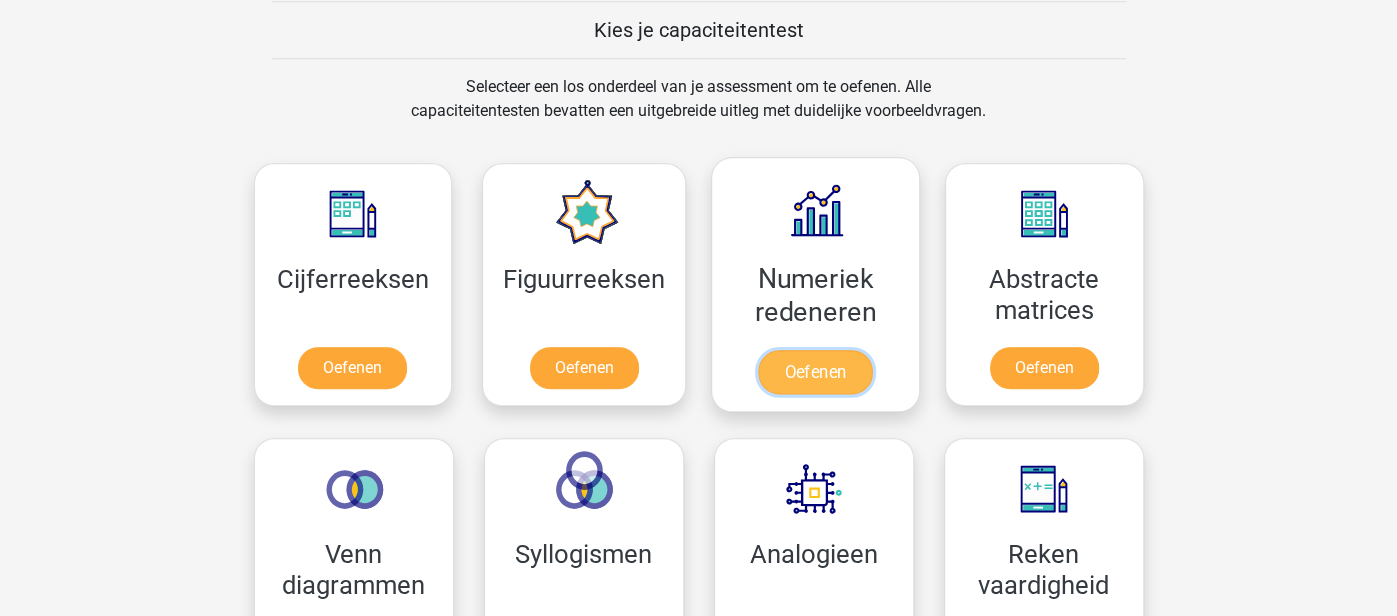 click on "Oefenen" at bounding box center (815, 372) 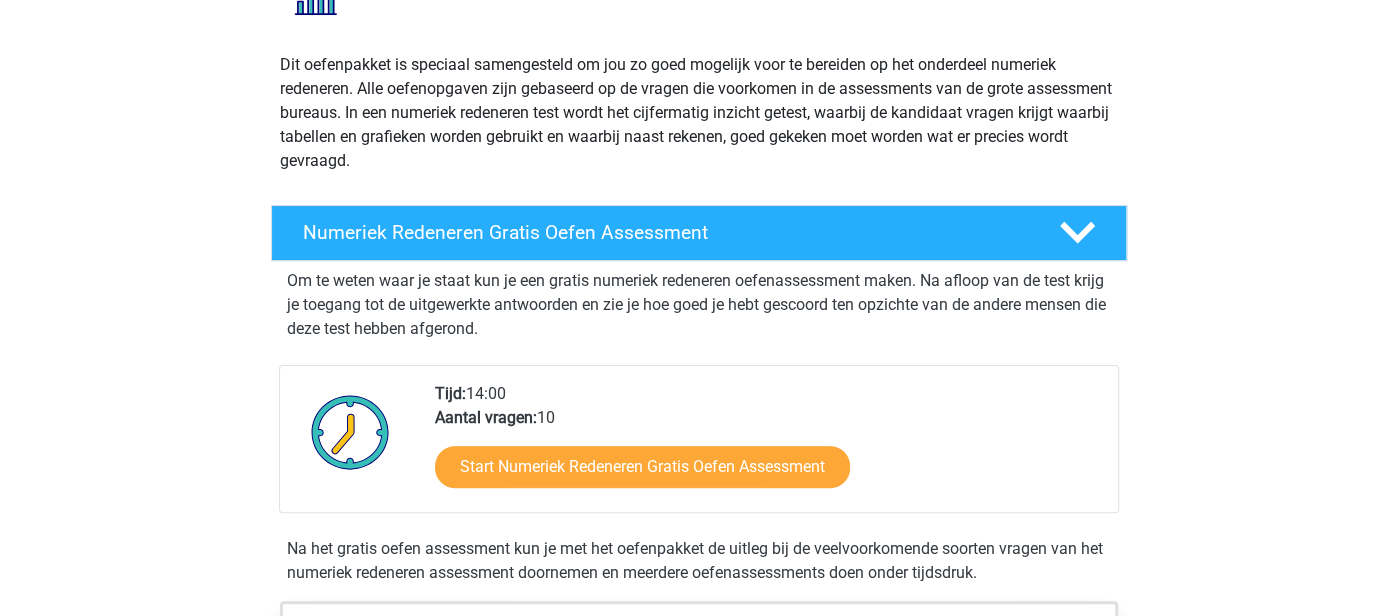scroll, scrollTop: 220, scrollLeft: 0, axis: vertical 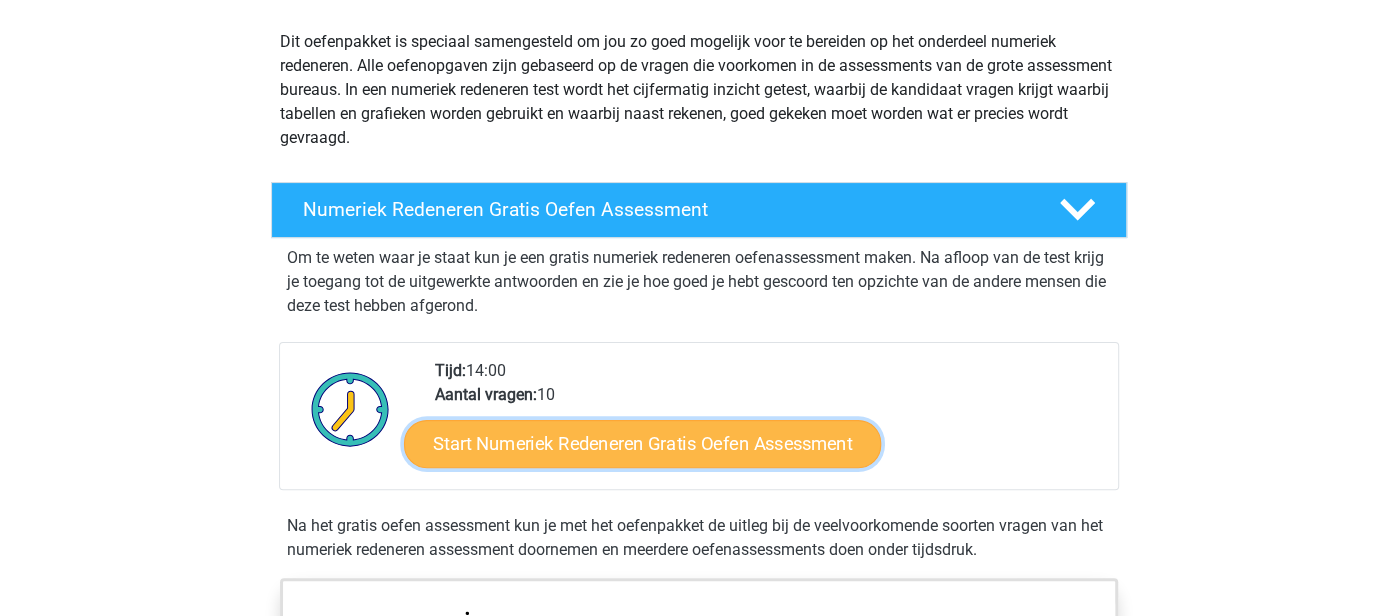 click on "Start Numeriek Redeneren
Gratis Oefen Assessment" at bounding box center (642, 443) 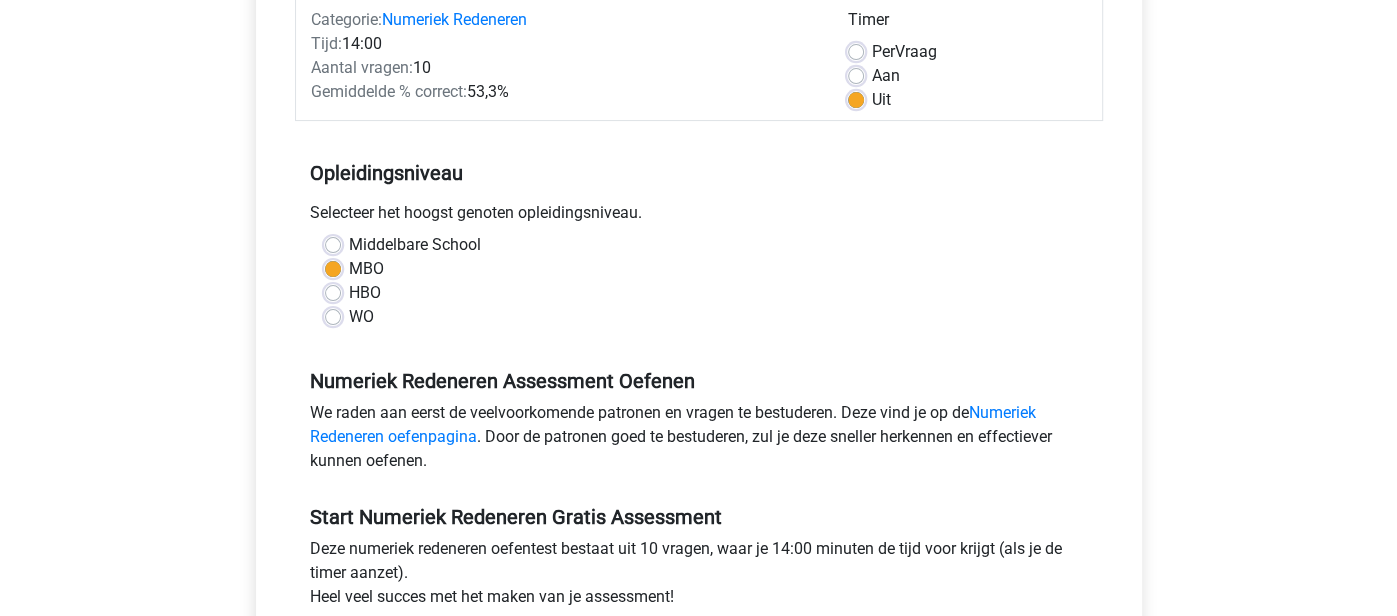 scroll, scrollTop: 269, scrollLeft: 0, axis: vertical 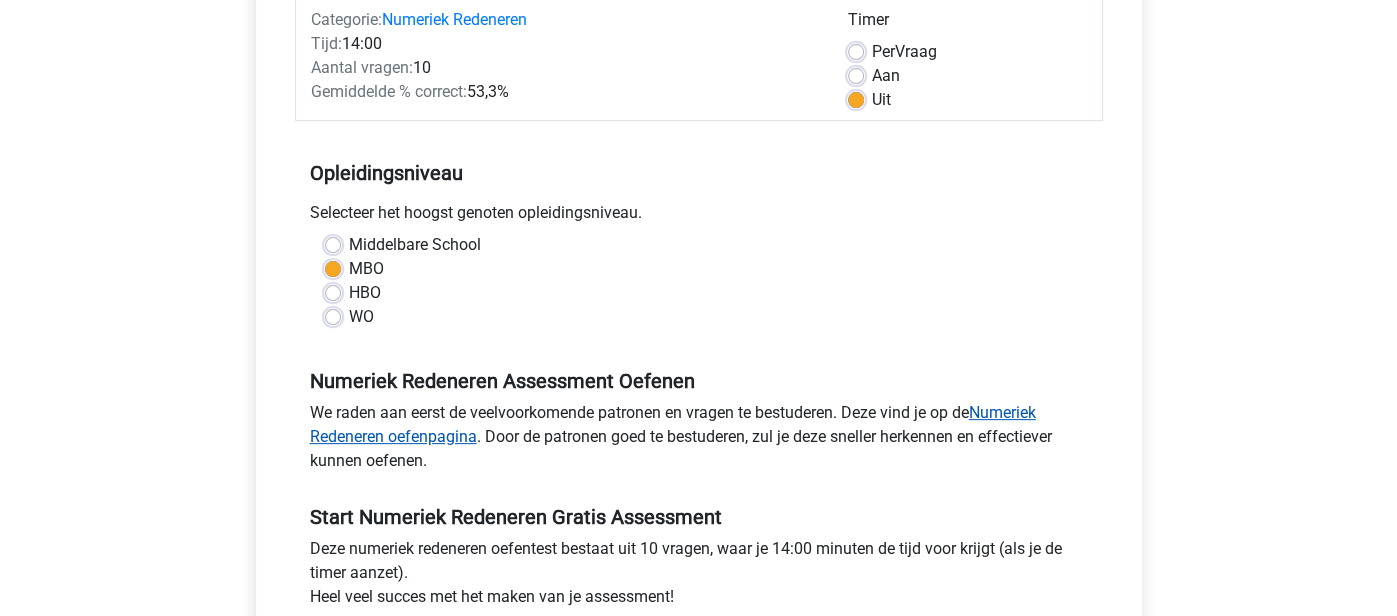 click on "Numeriek Redeneren
oefenpagina" at bounding box center (673, 424) 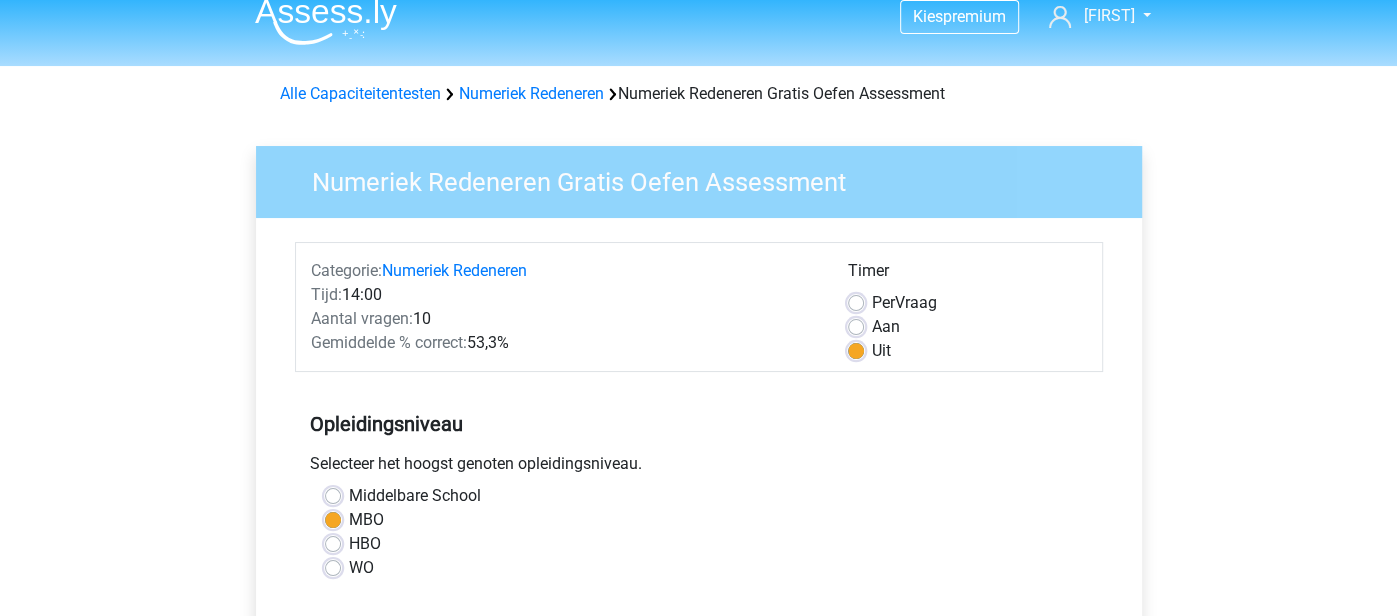scroll, scrollTop: 0, scrollLeft: 0, axis: both 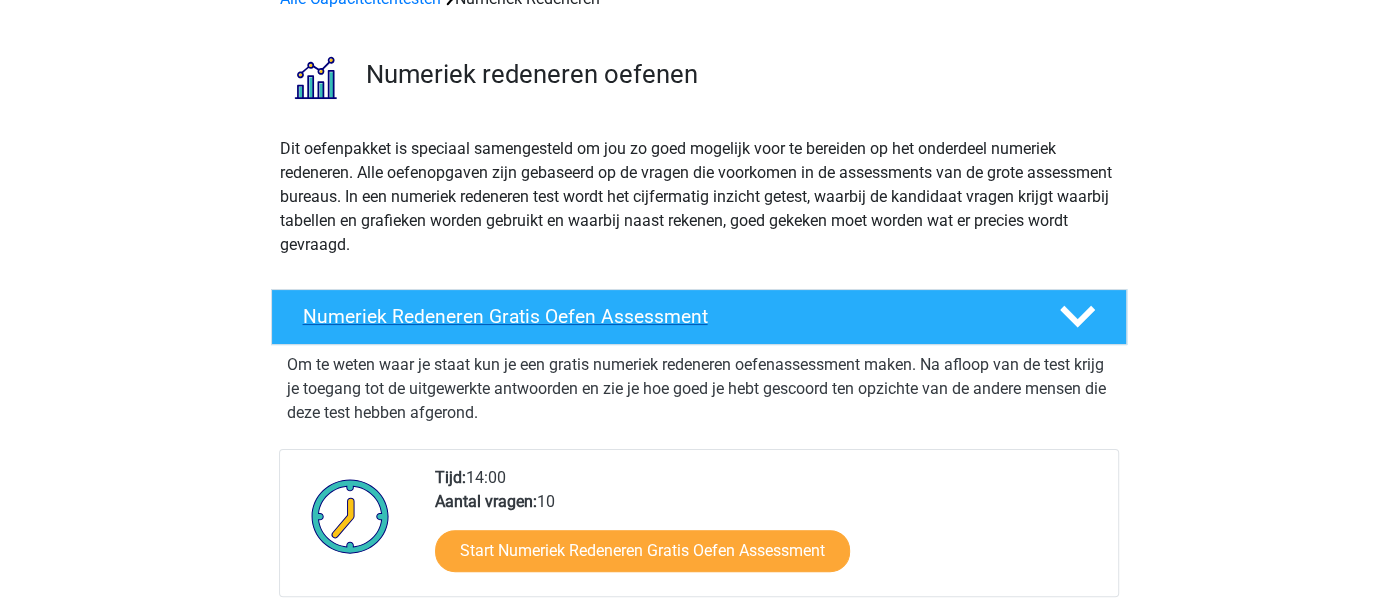 click on "Numeriek Redeneren
Gratis Oefen Assessment" at bounding box center (699, 317) 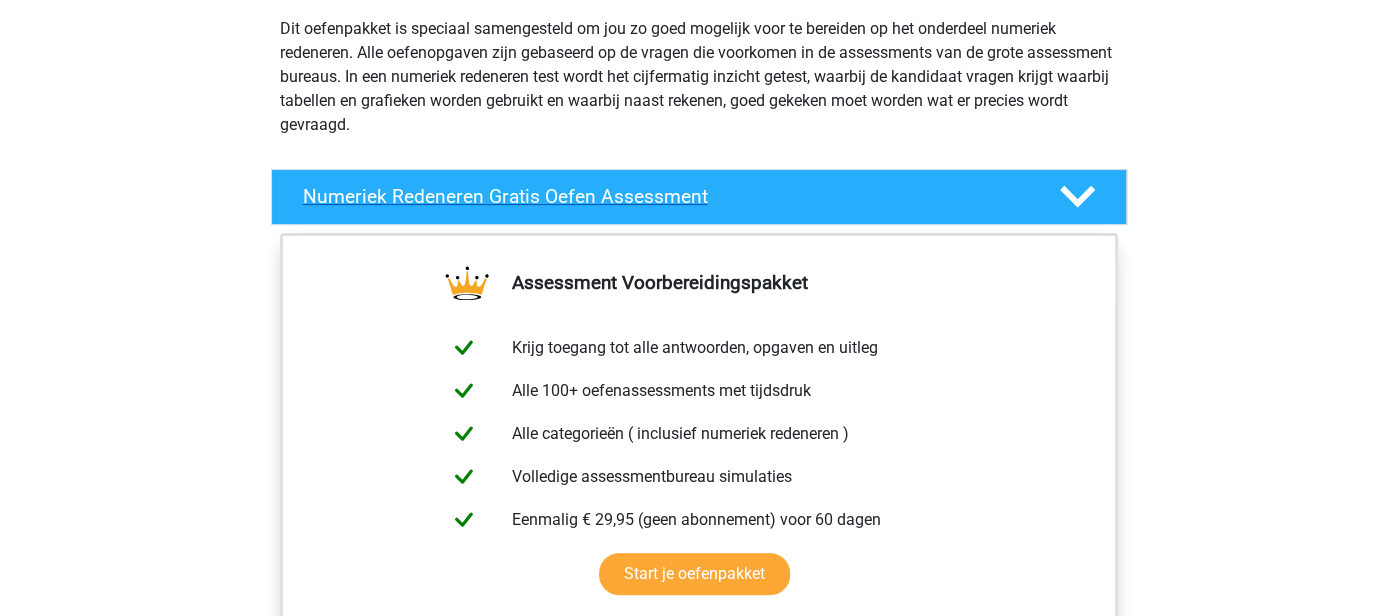 scroll, scrollTop: 254, scrollLeft: 0, axis: vertical 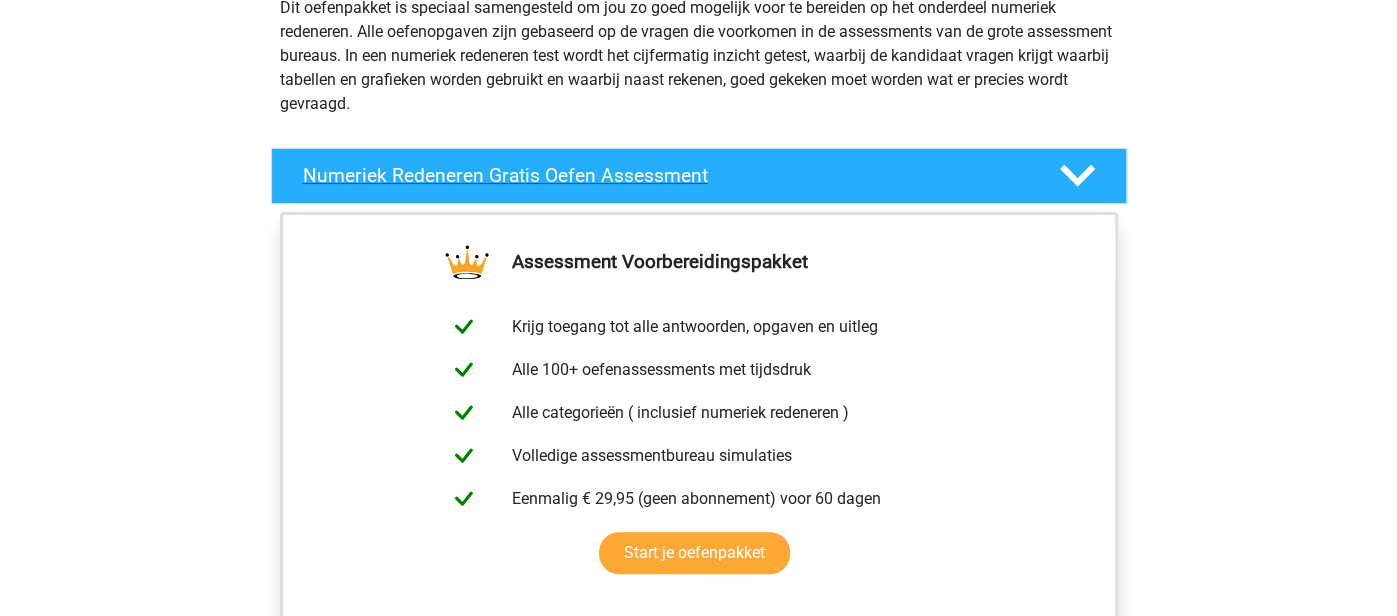 click on "Numeriek Redeneren
Gratis Oefen Assessment" at bounding box center (699, 176) 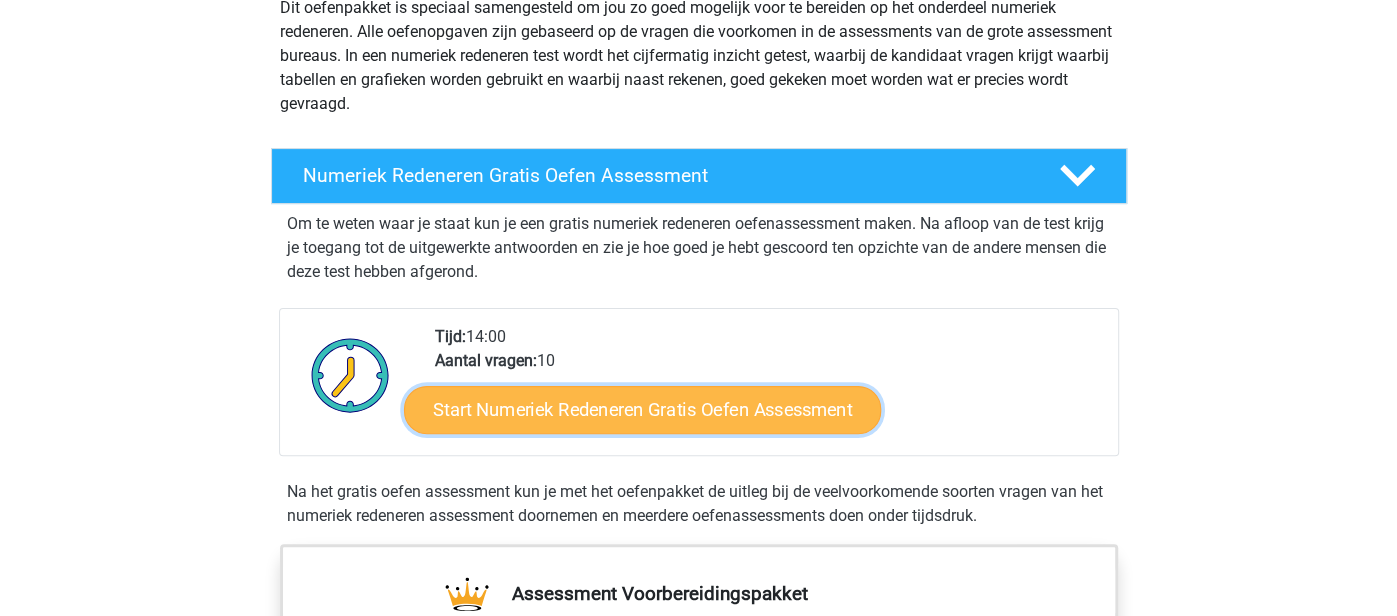 click on "Start Numeriek Redeneren
Gratis Oefen Assessment" at bounding box center [642, 409] 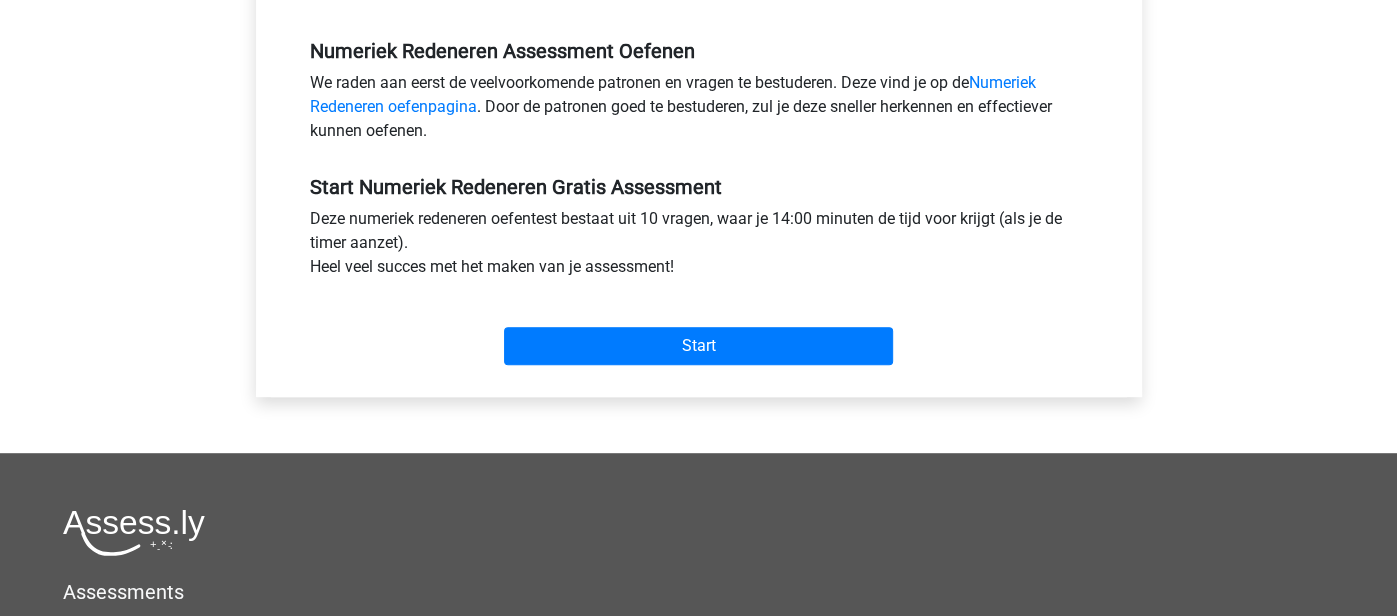 scroll, scrollTop: 606, scrollLeft: 0, axis: vertical 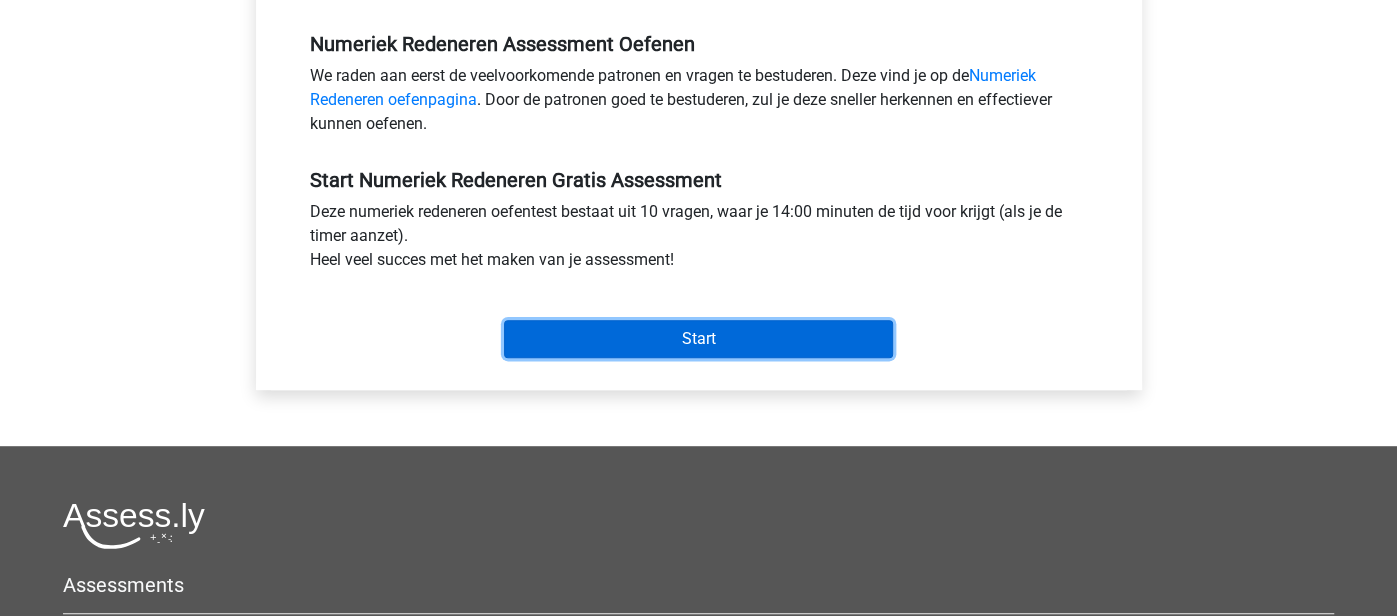 click on "Start" at bounding box center (698, 339) 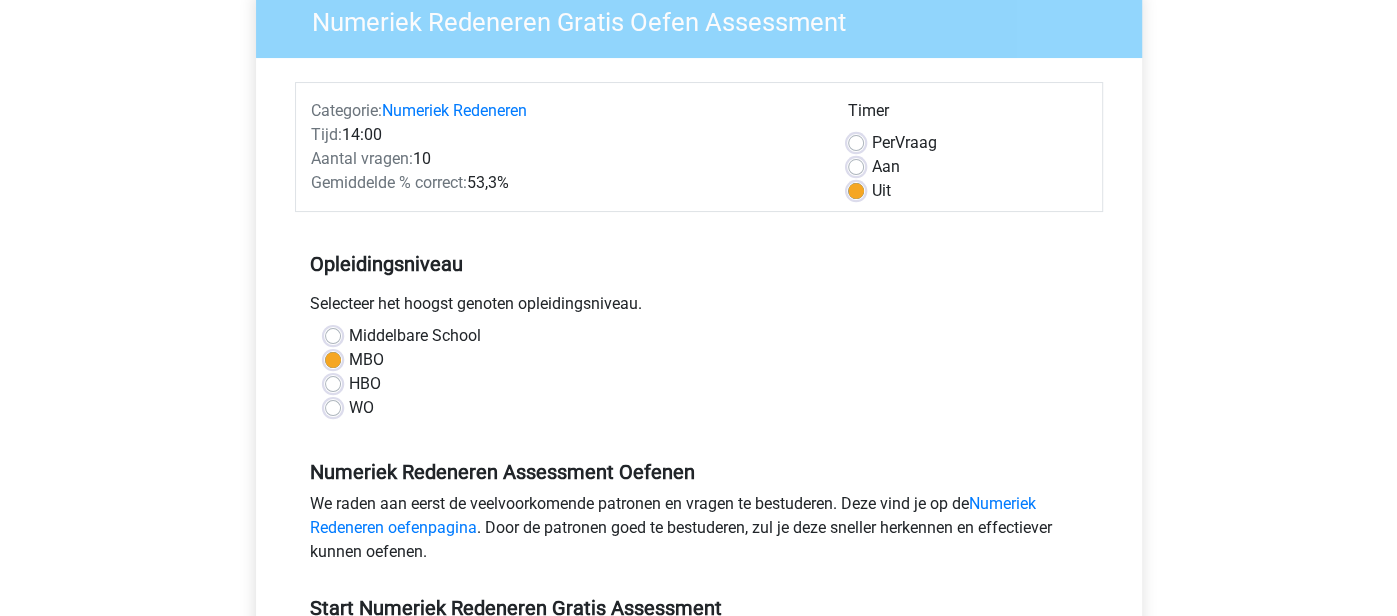 scroll, scrollTop: 162, scrollLeft: 0, axis: vertical 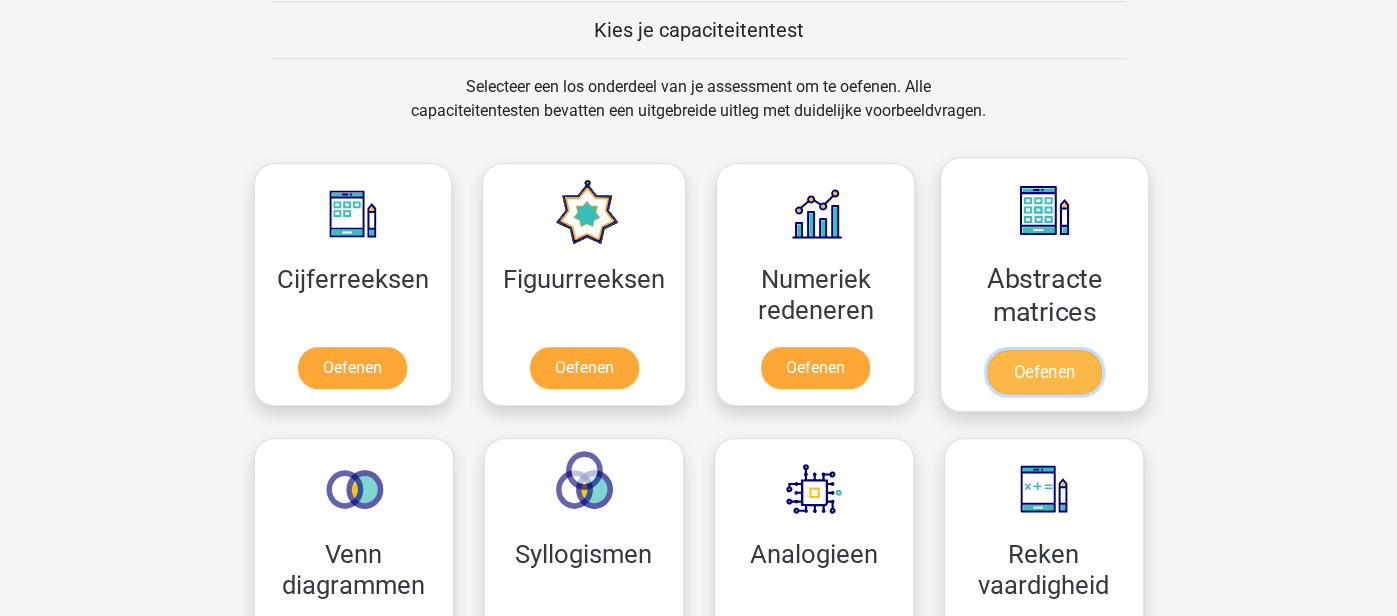 click on "Oefenen" at bounding box center [1044, 372] 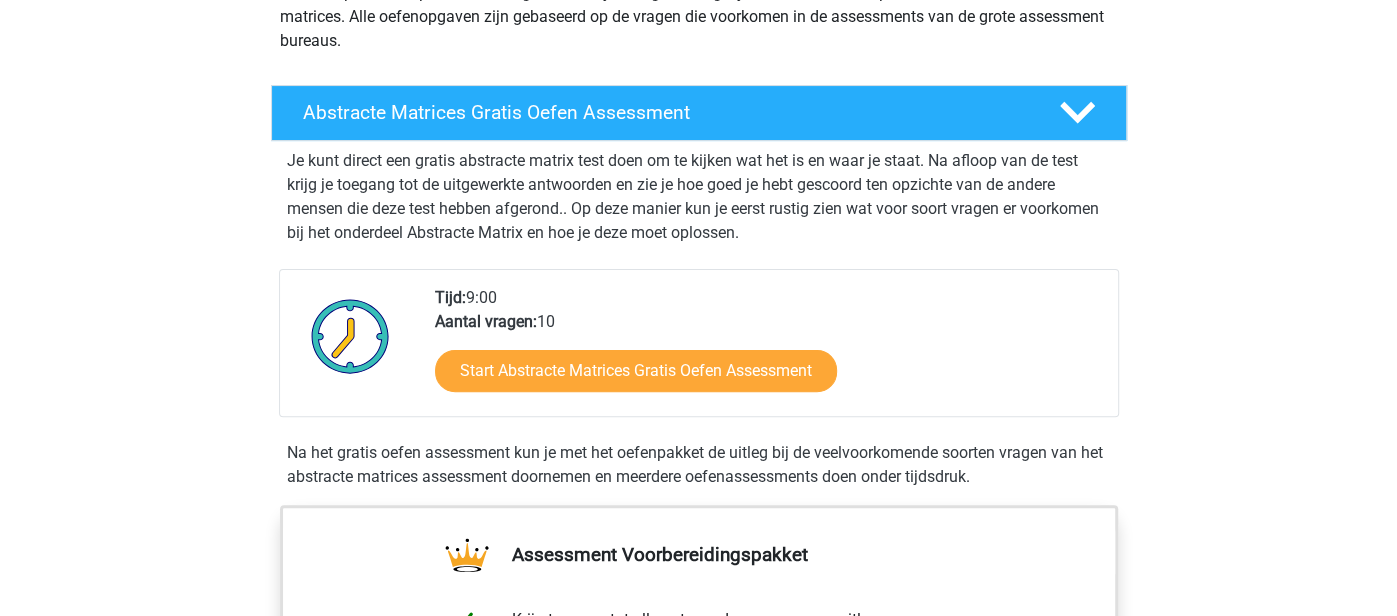 scroll, scrollTop: 271, scrollLeft: 0, axis: vertical 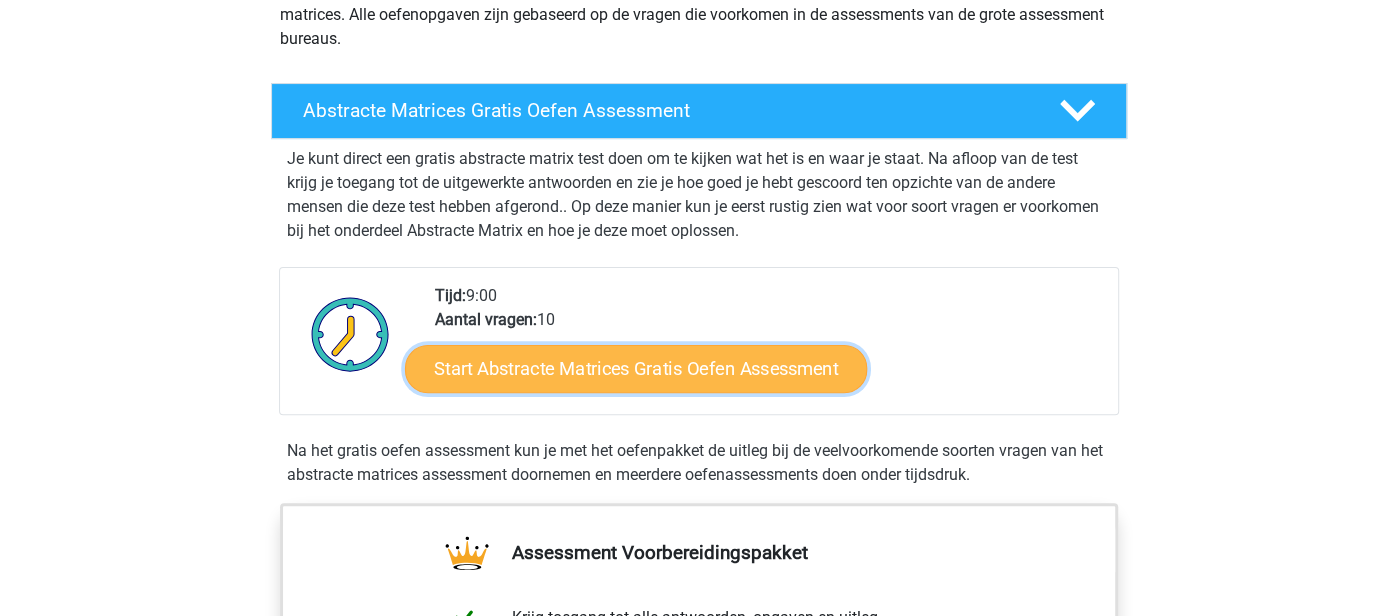 click on "Start Abstracte Matrices
Gratis Oefen Assessment" at bounding box center (636, 368) 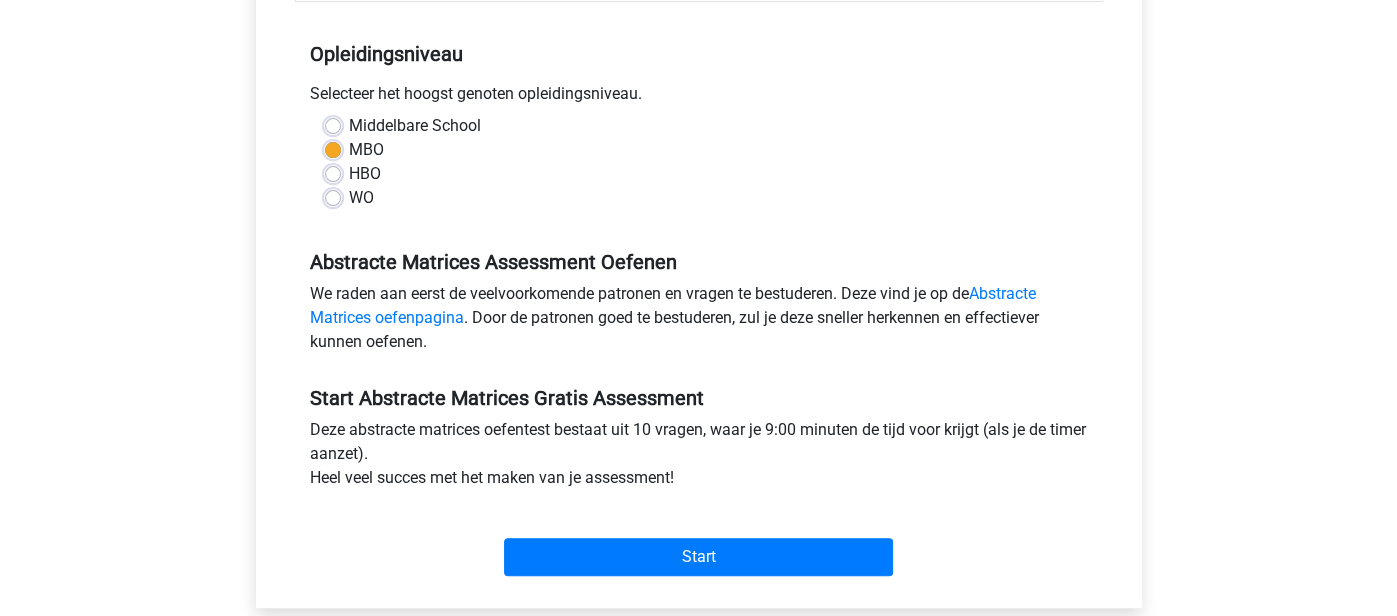scroll, scrollTop: 389, scrollLeft: 0, axis: vertical 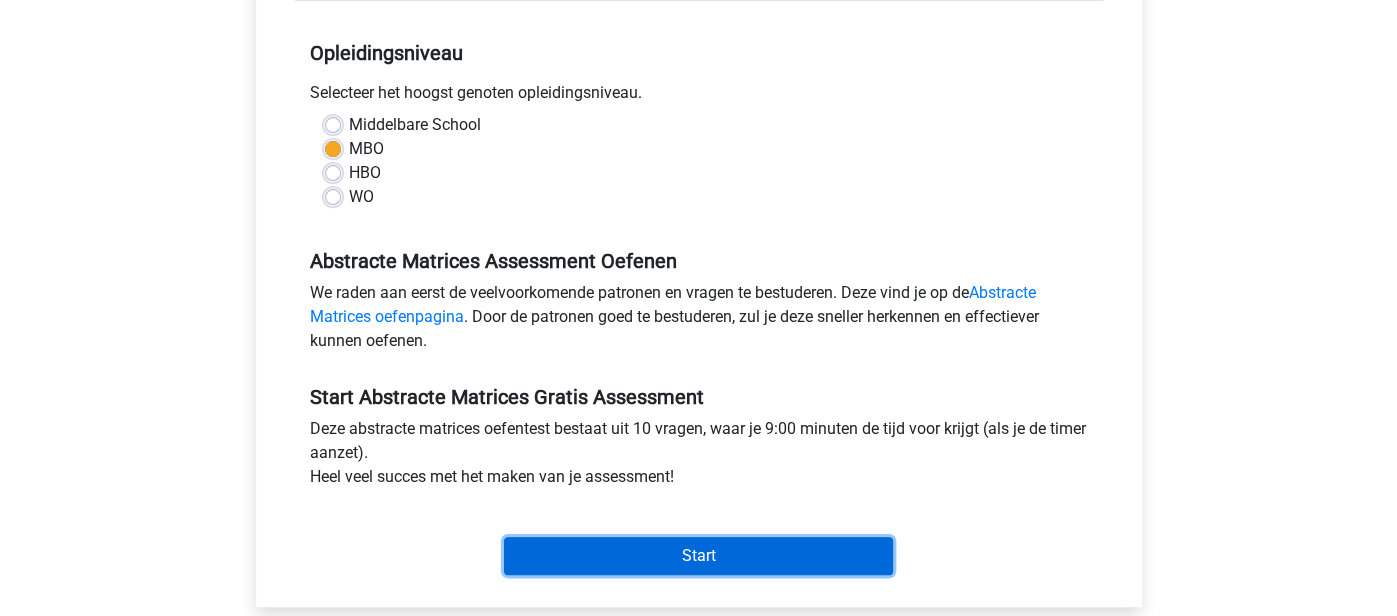 click on "Start" at bounding box center [698, 556] 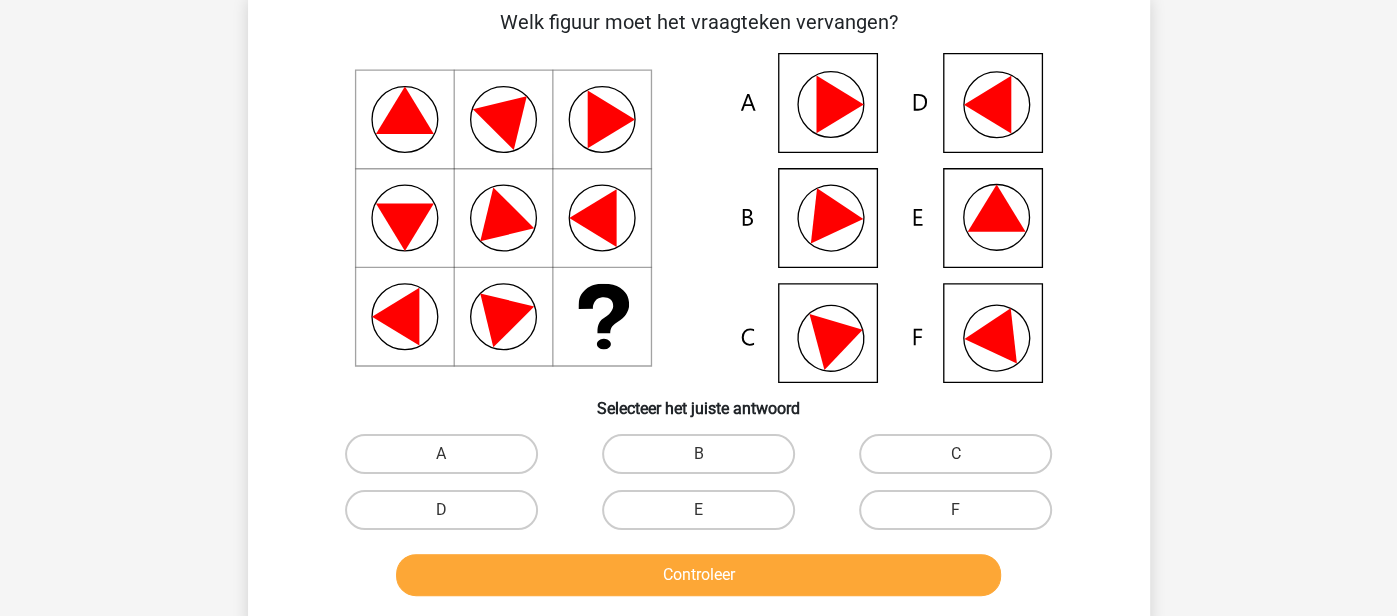 scroll, scrollTop: 107, scrollLeft: 0, axis: vertical 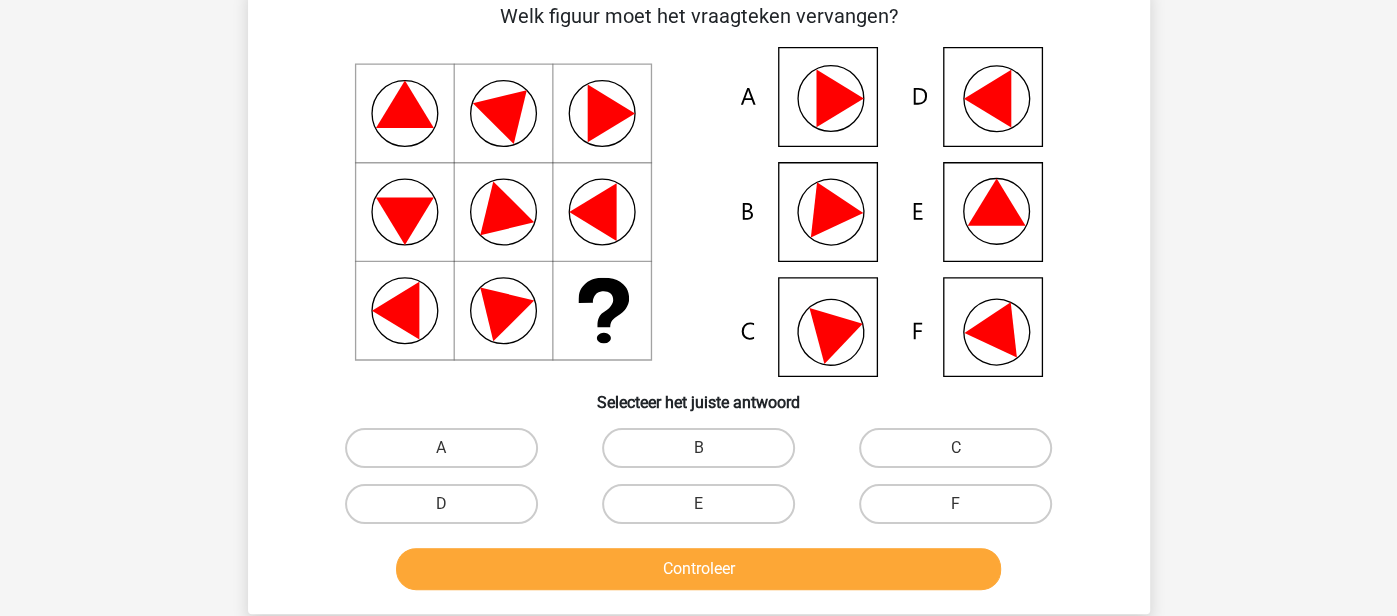 click on "F" at bounding box center [955, 504] 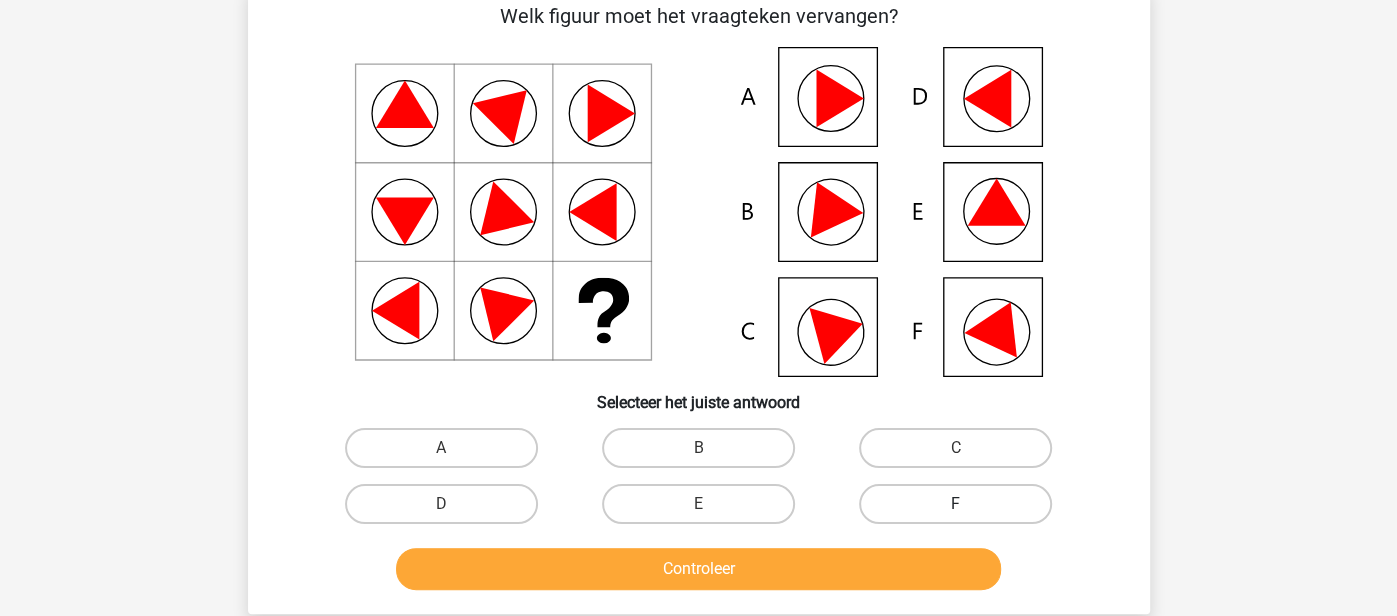 click on "F" at bounding box center (962, 510) 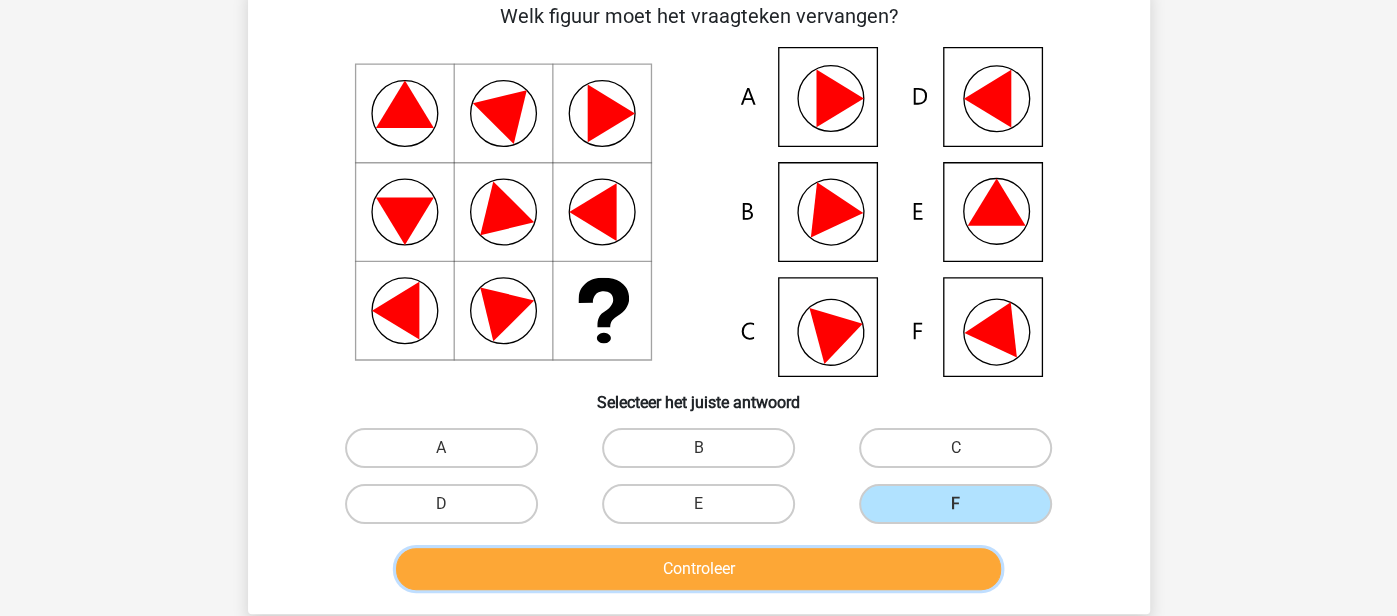 click on "Controleer" at bounding box center (698, 569) 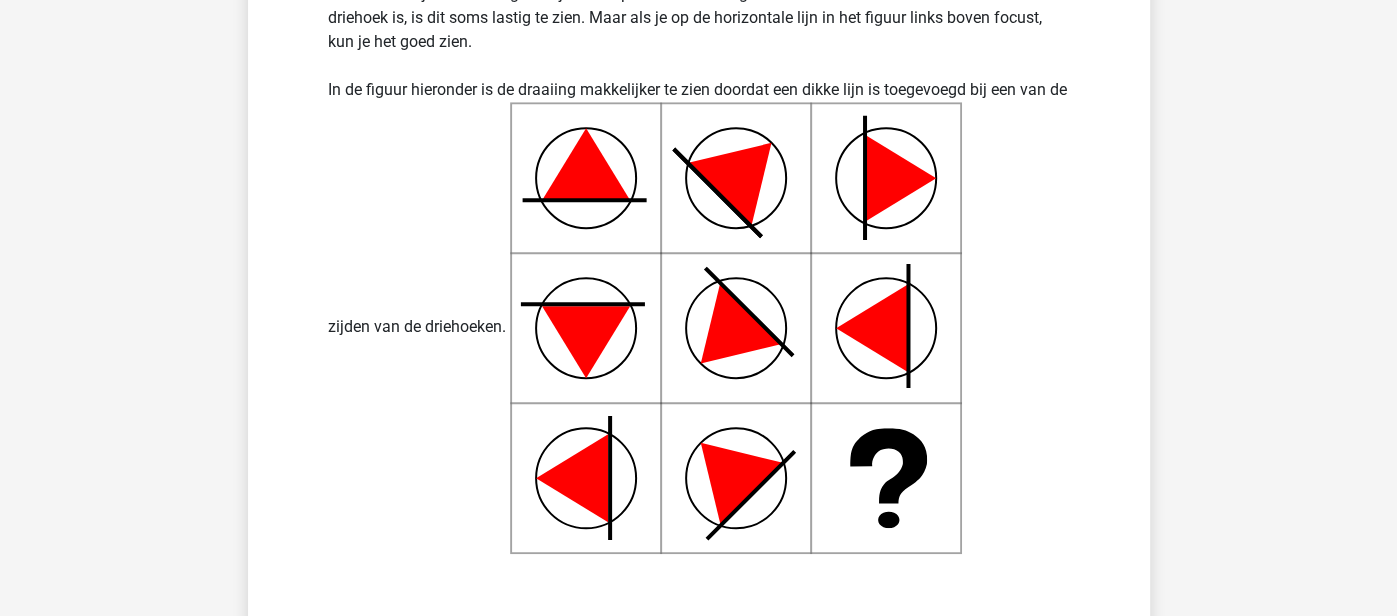 scroll, scrollTop: 735, scrollLeft: 0, axis: vertical 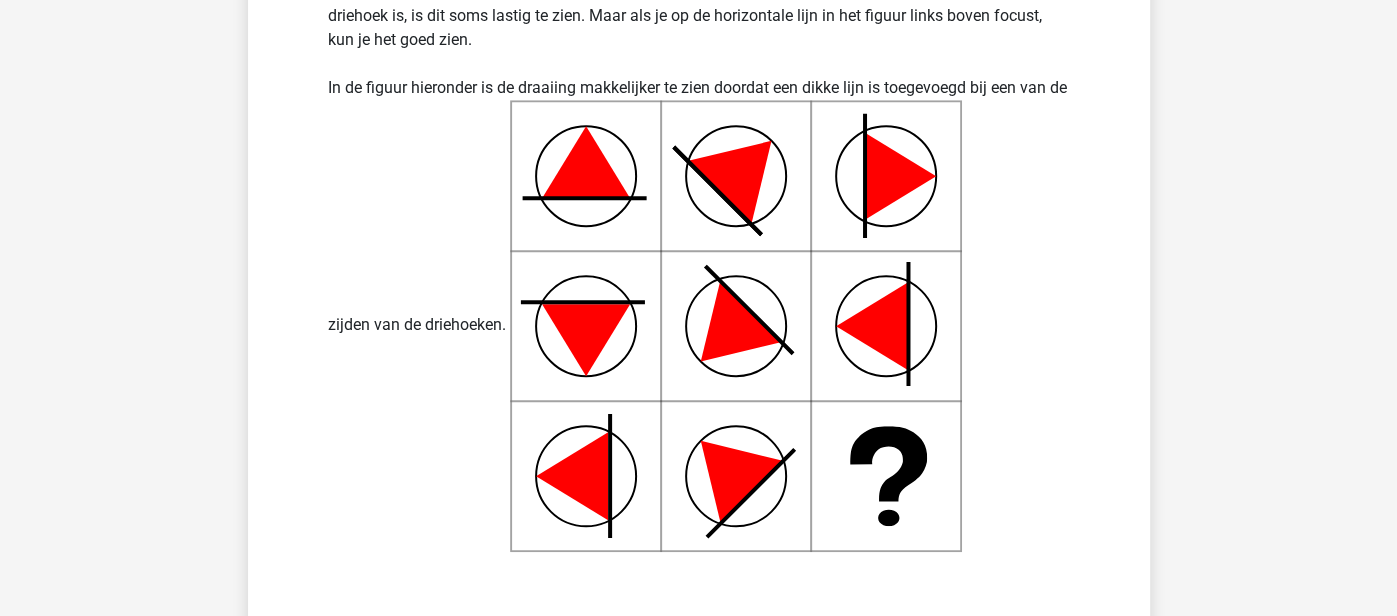click on "Uitwerkingen
Binnen elke rij draait het figuur bij elke stap naar rechts 45 graden met de klok mee. Doordat het een driehoek is, is dit soms lastig te zien. Maar als je op de horizontale lijn in het figuur links boven focust, kun je het goed zien.  In de figuur hieronder is de draaiing makkelijker te zien doordat een dikke lijn is toegevoegd bij een van de zijden van de driehoeken." at bounding box center [699, 251] 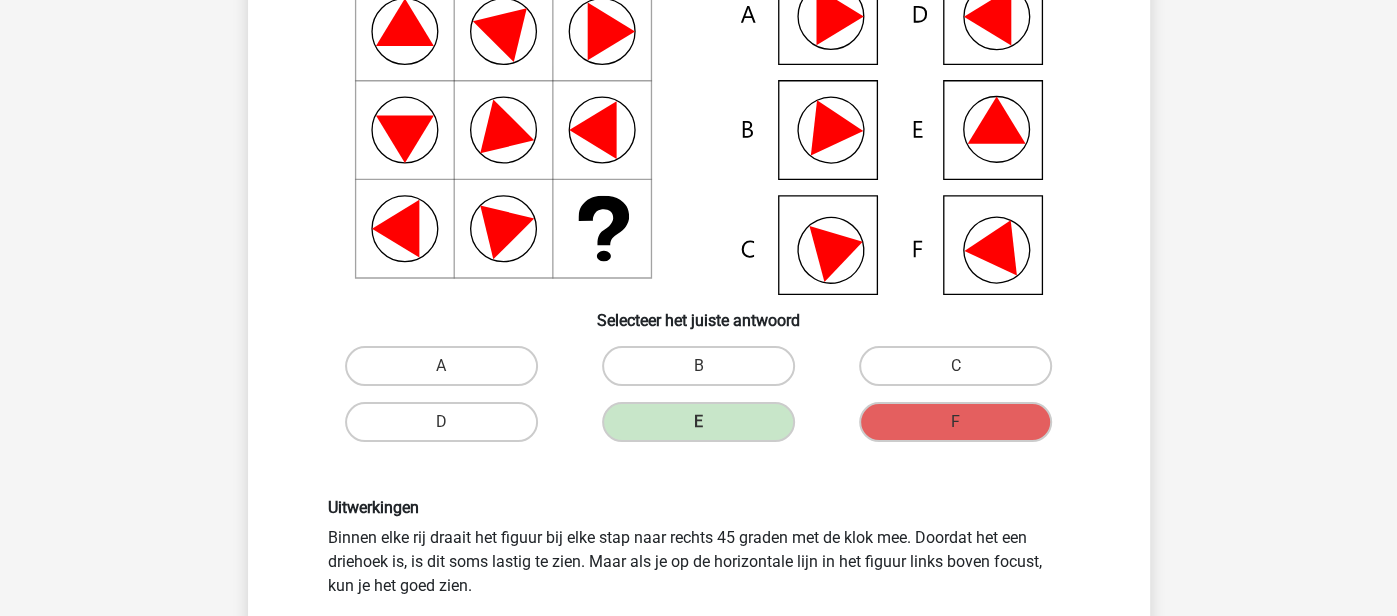 scroll, scrollTop: 186, scrollLeft: 0, axis: vertical 